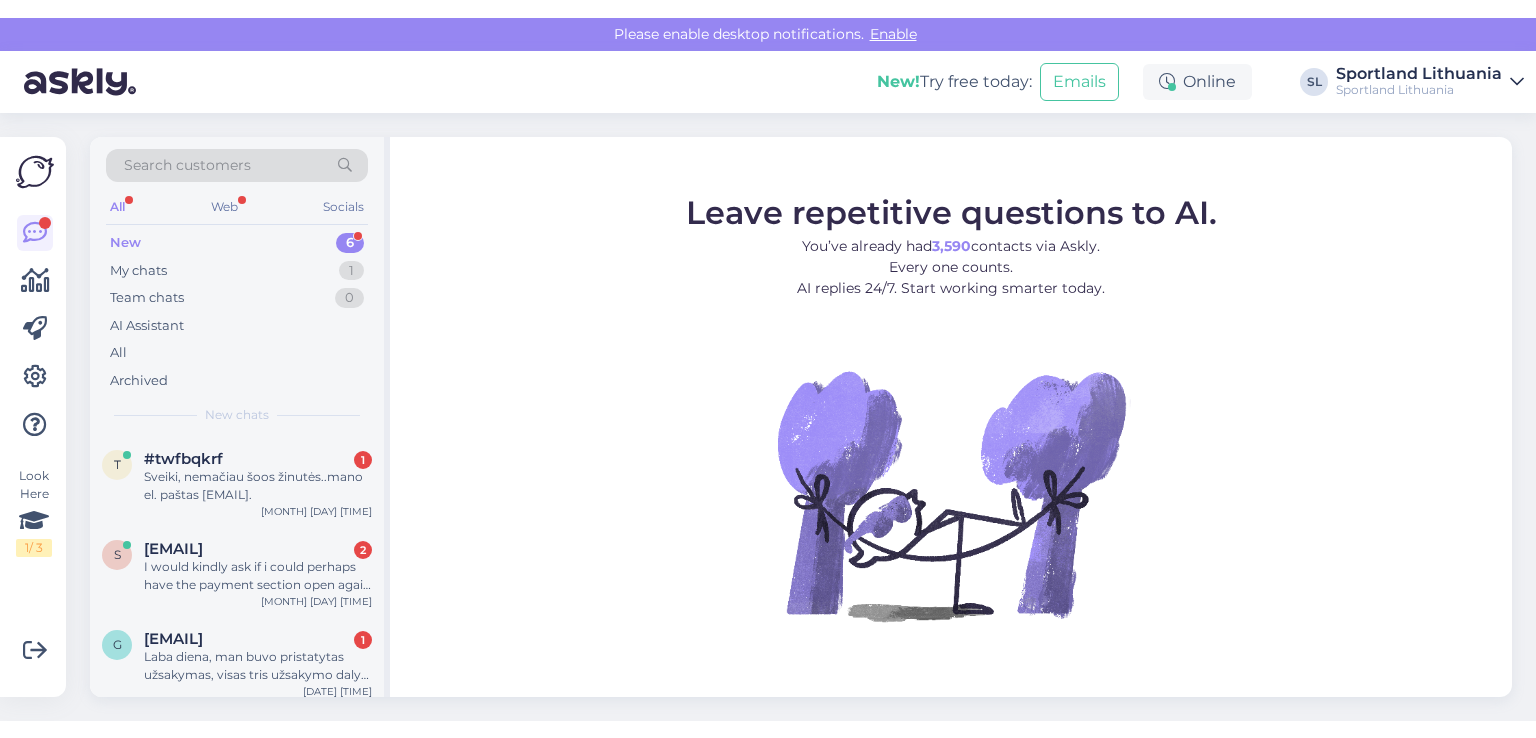 scroll, scrollTop: 0, scrollLeft: 0, axis: both 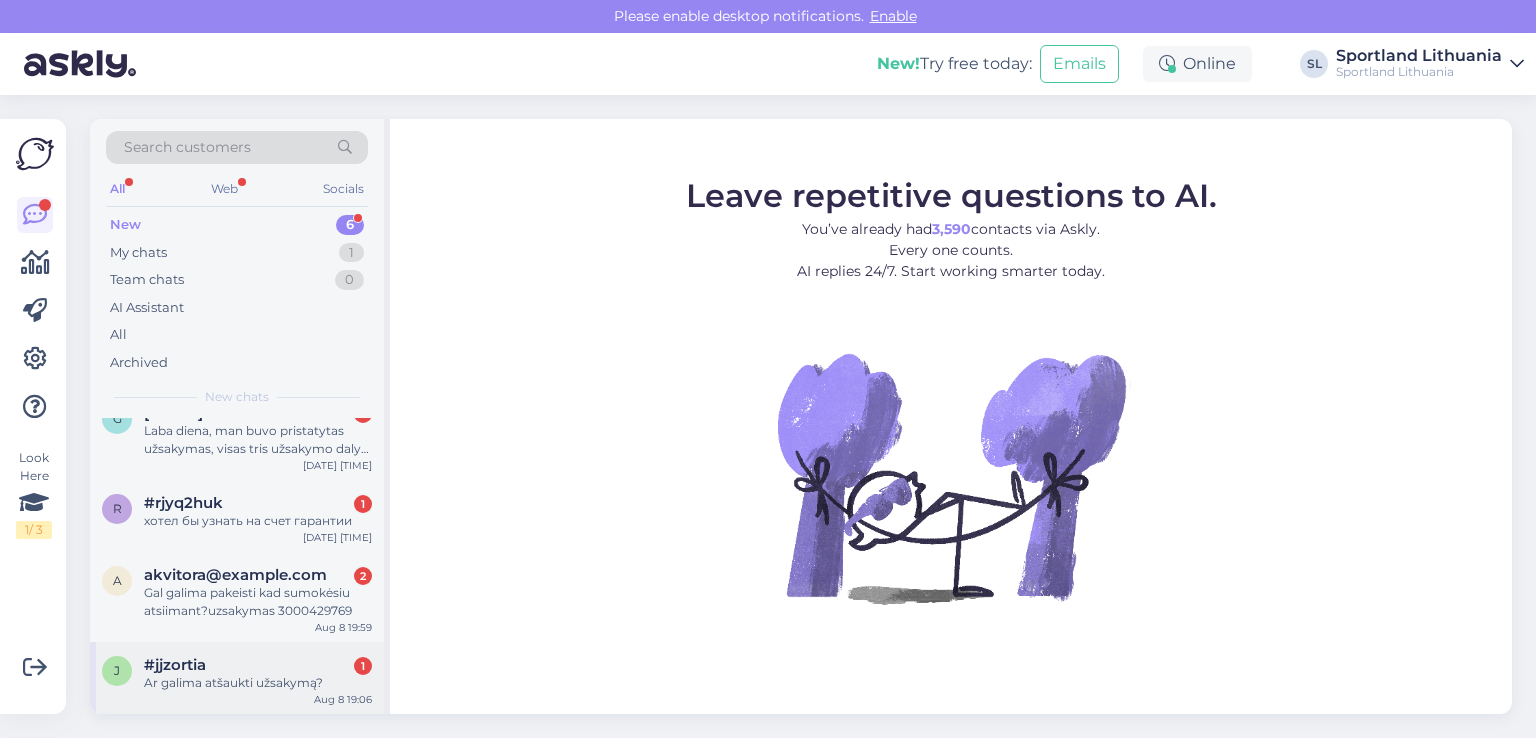 click on "Ar galima atšaukti užsakymą?" at bounding box center (258, 683) 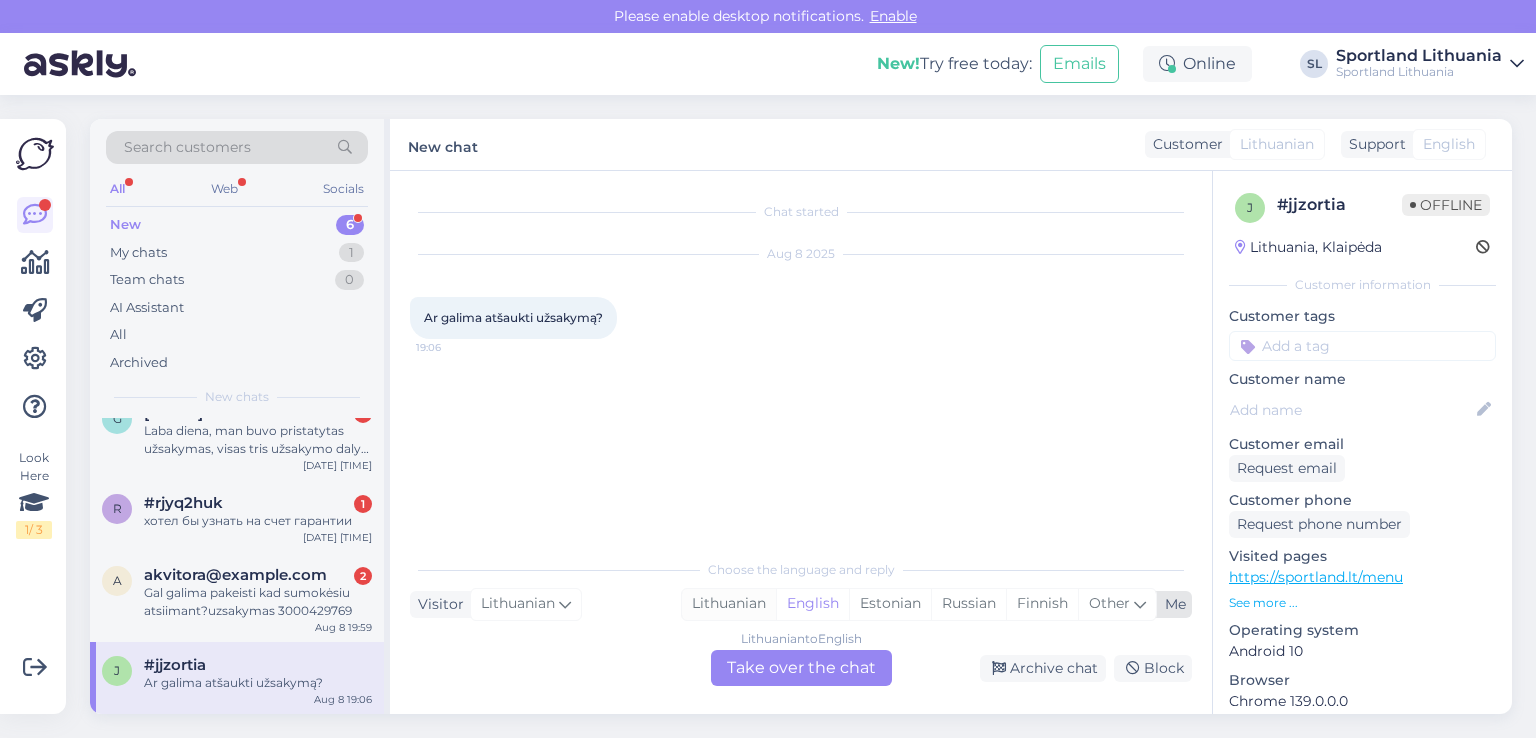 click on "Lithuanian" at bounding box center [729, 604] 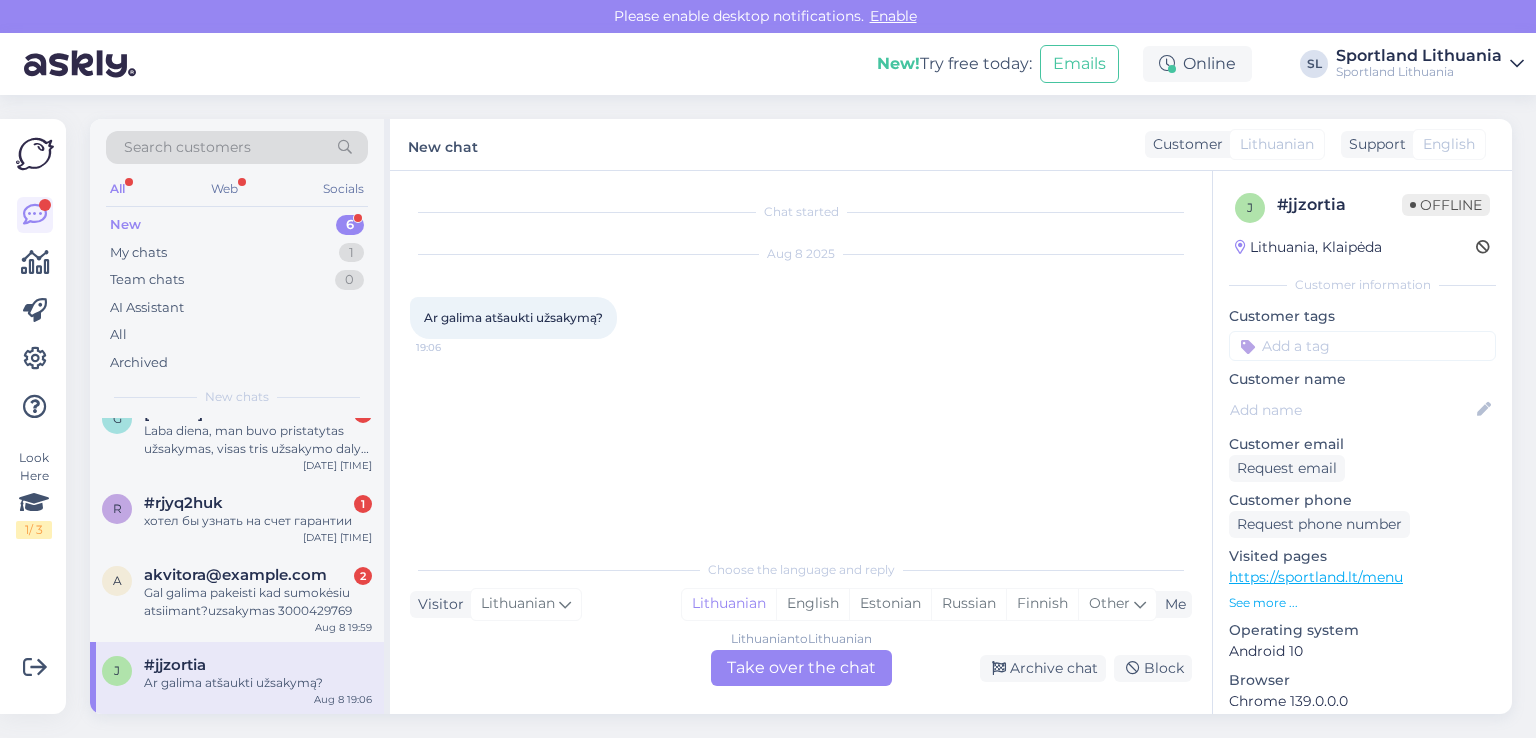 click on "Lithuanian  to  Lithuanian Take over the chat" at bounding box center [801, 668] 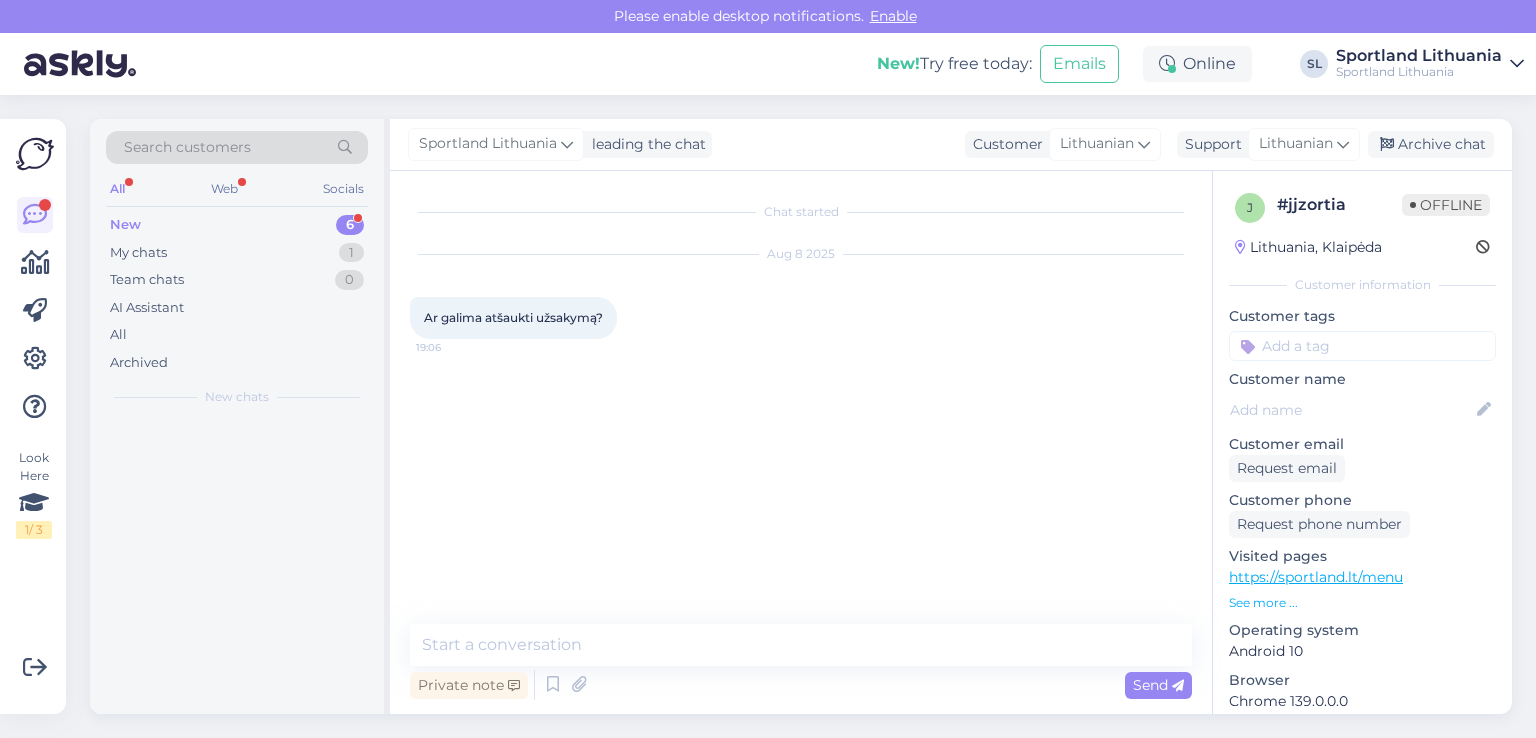 scroll, scrollTop: 0, scrollLeft: 0, axis: both 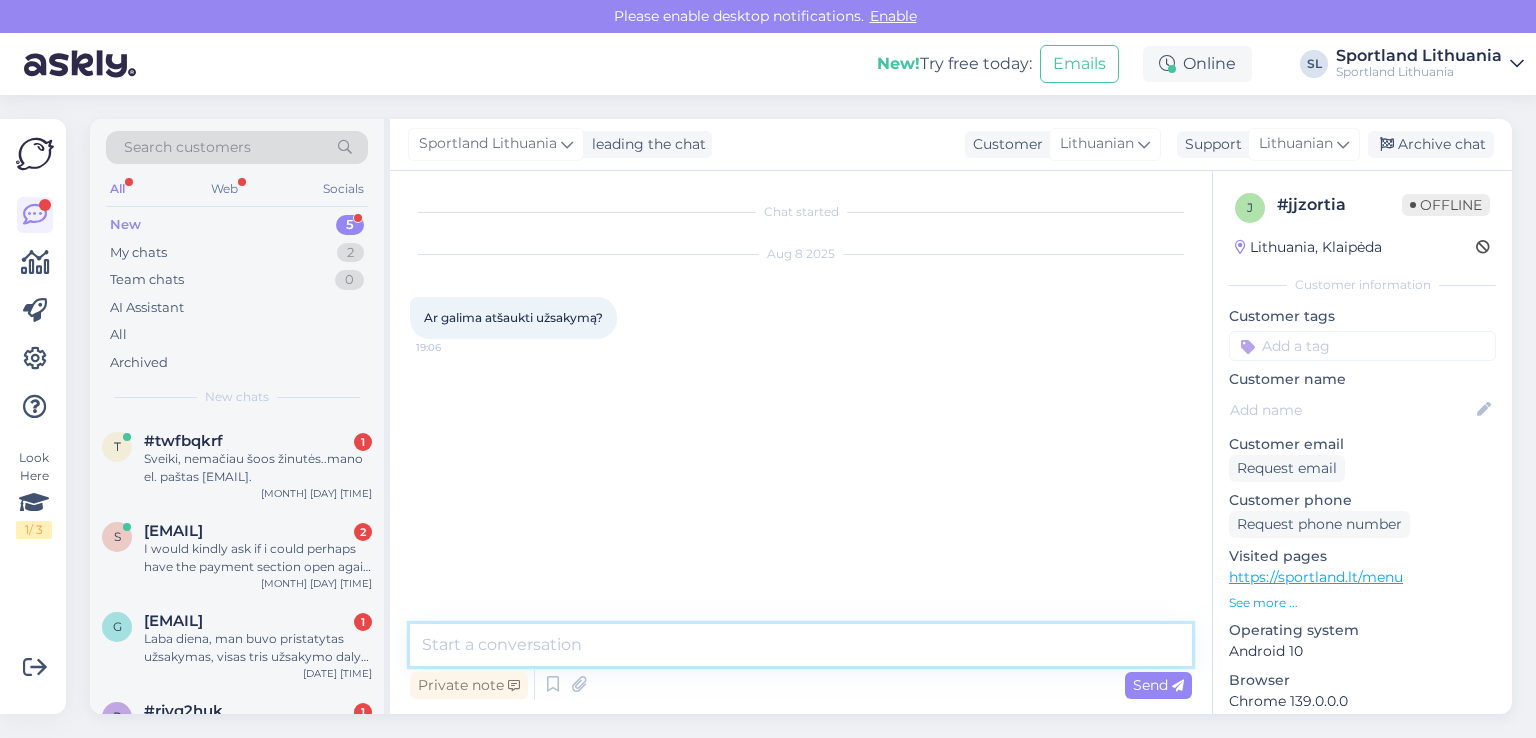 click at bounding box center (801, 645) 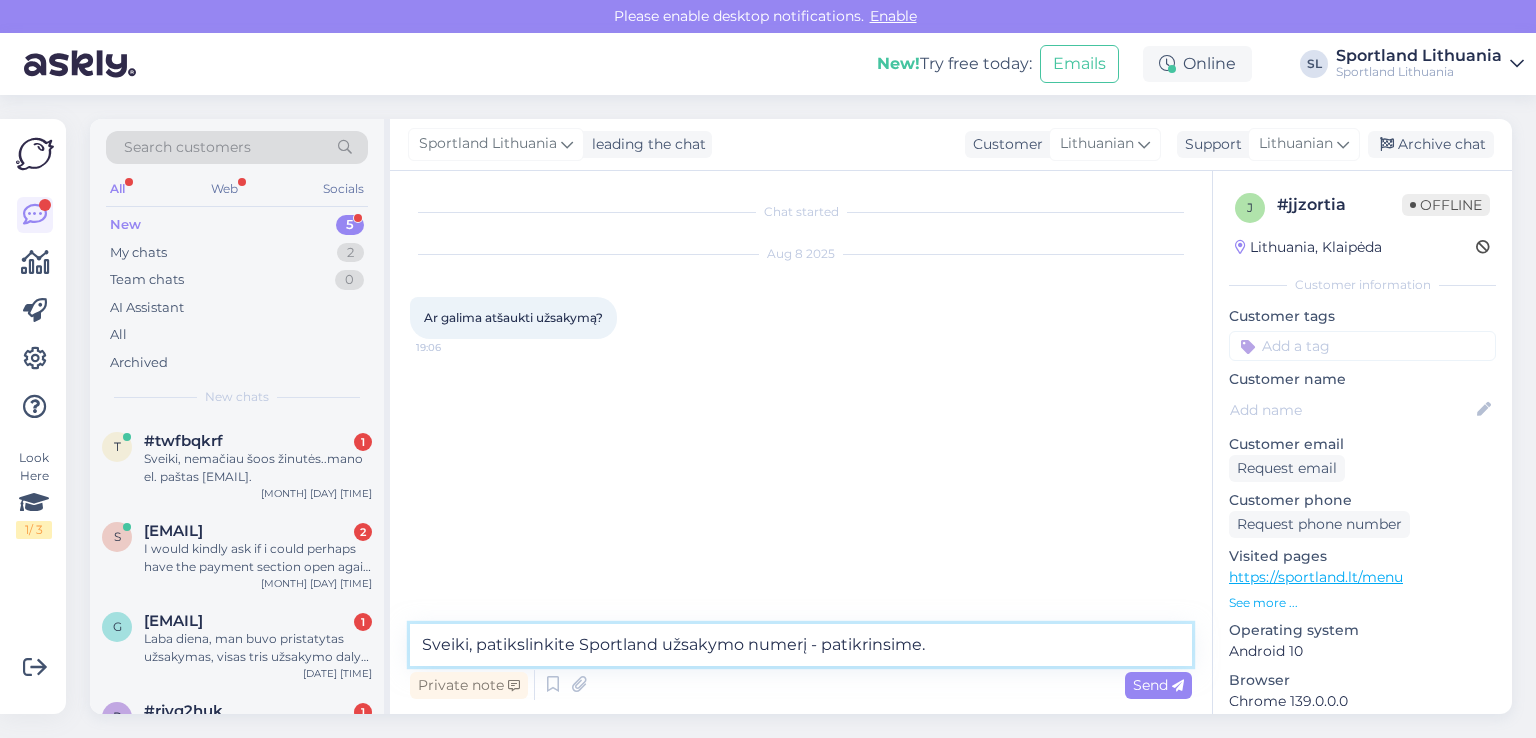 type on "Sveiki, patikslinkite Sportland užsakymo numerį - patikrinsime." 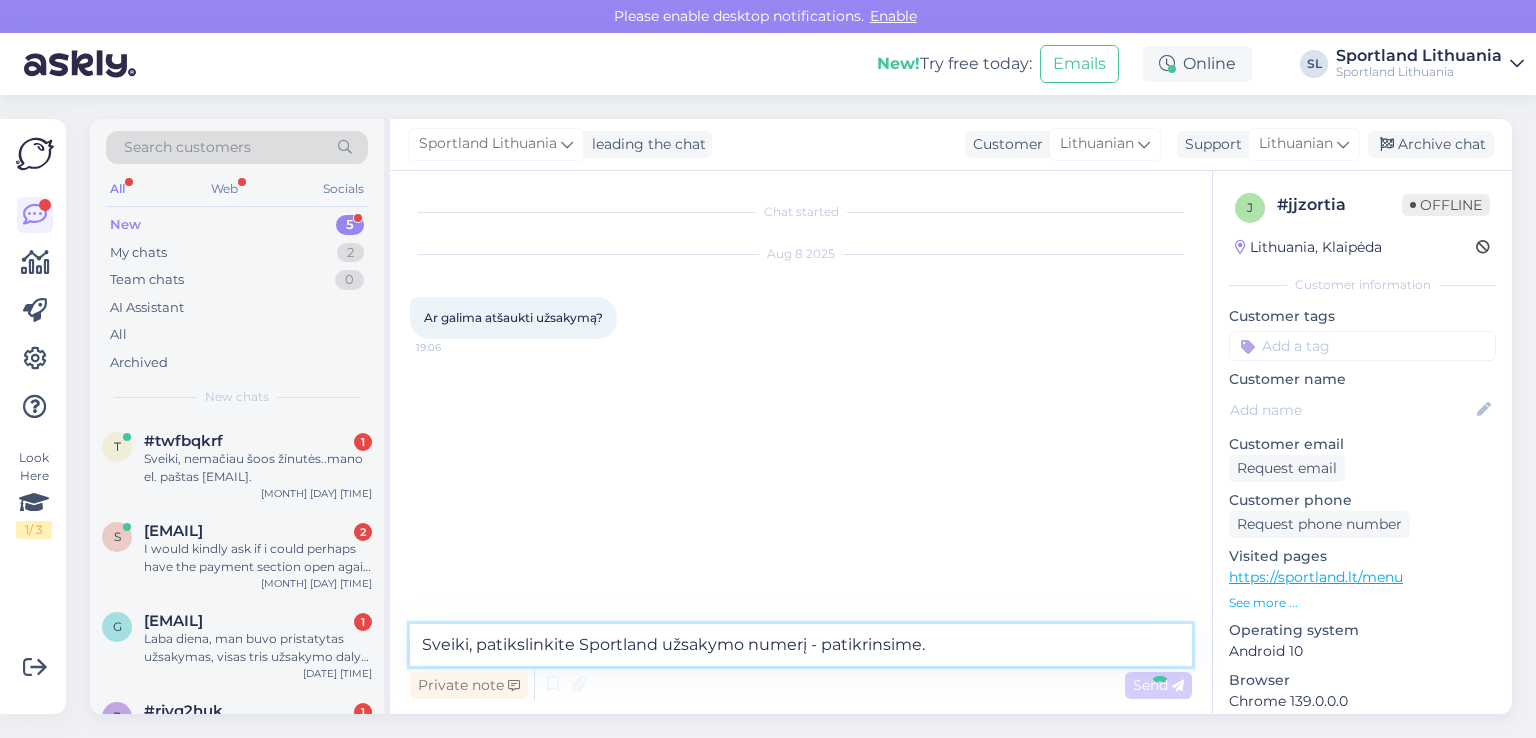 type 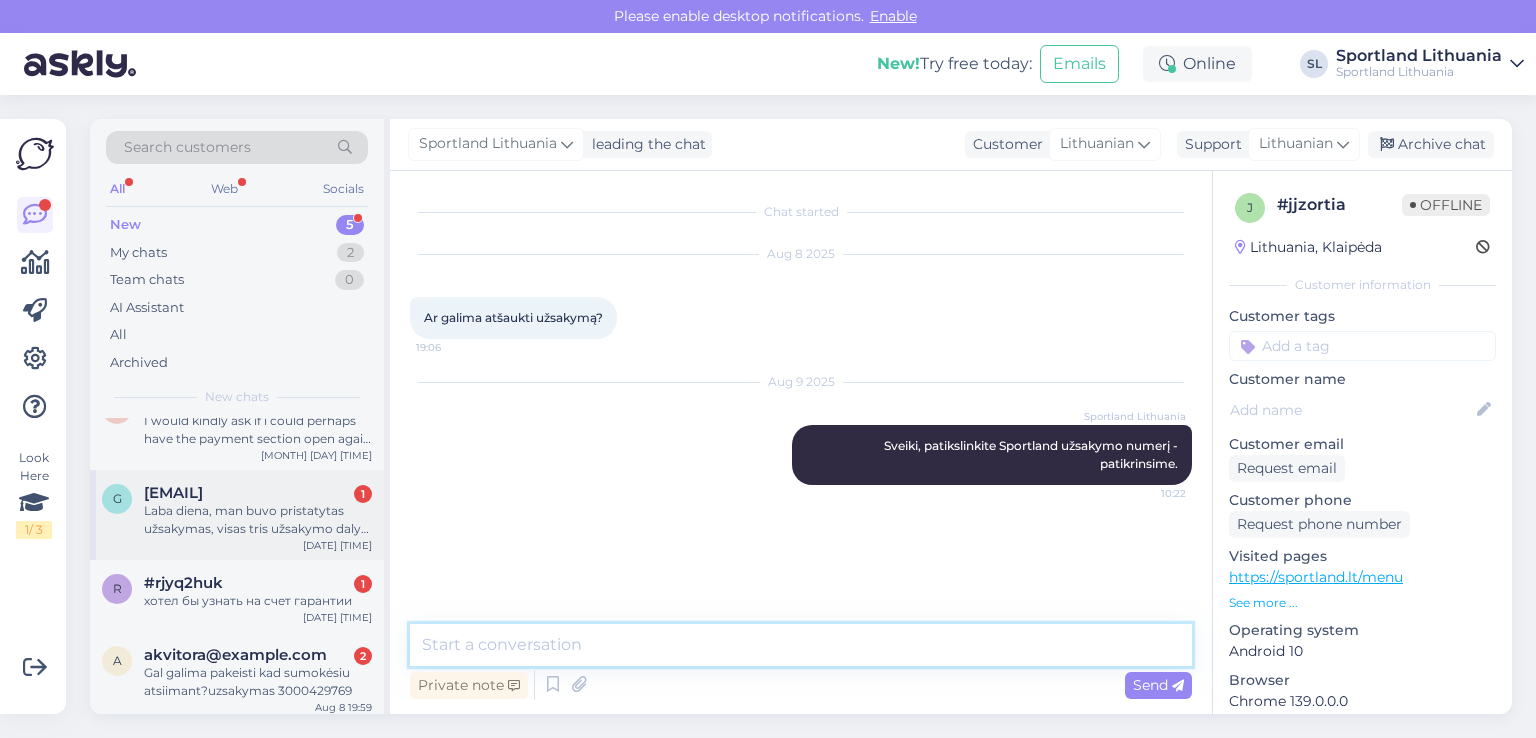 scroll, scrollTop: 136, scrollLeft: 0, axis: vertical 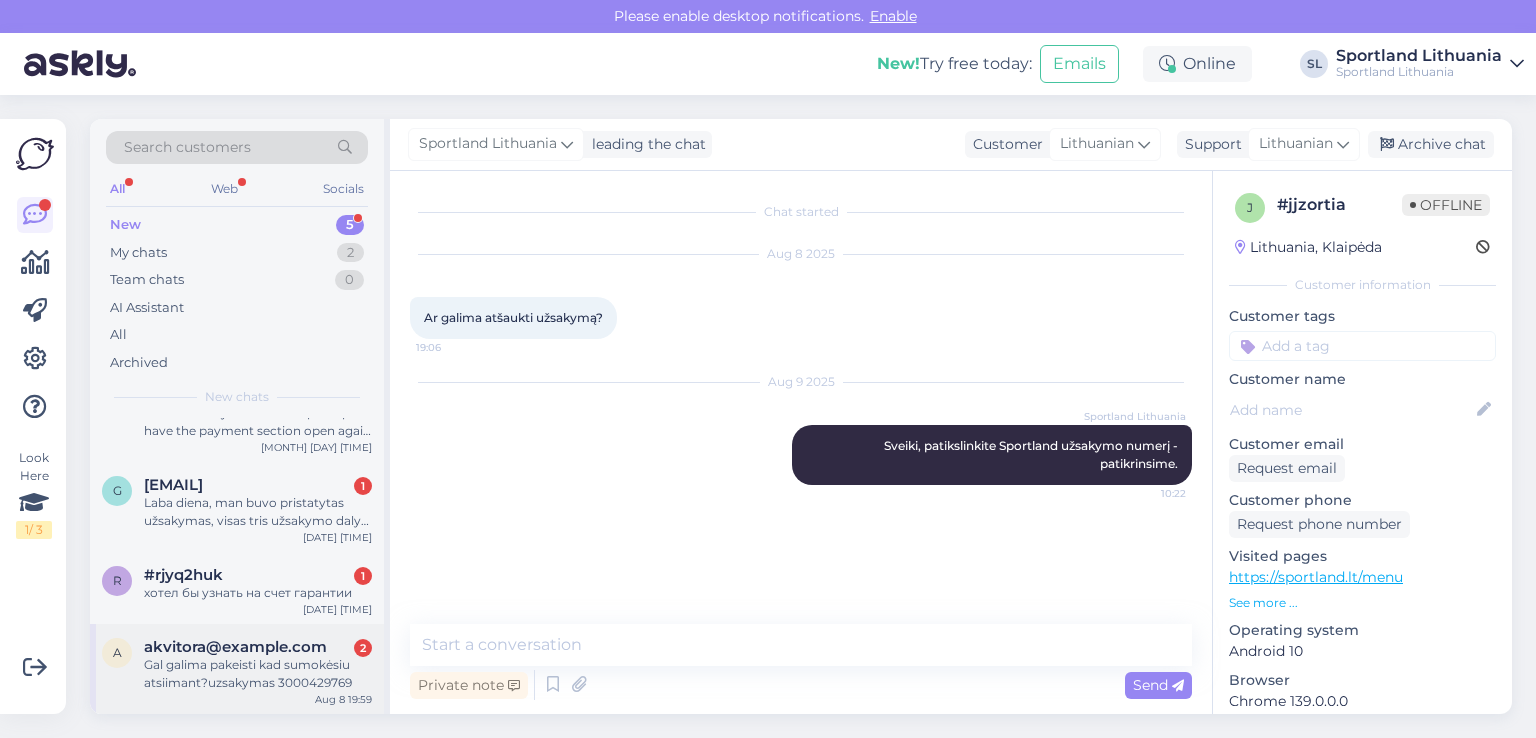 click on "Gal galima pakeisti kad sumokėsiu atsiimant?uzsakymas 3000429769" at bounding box center (258, 674) 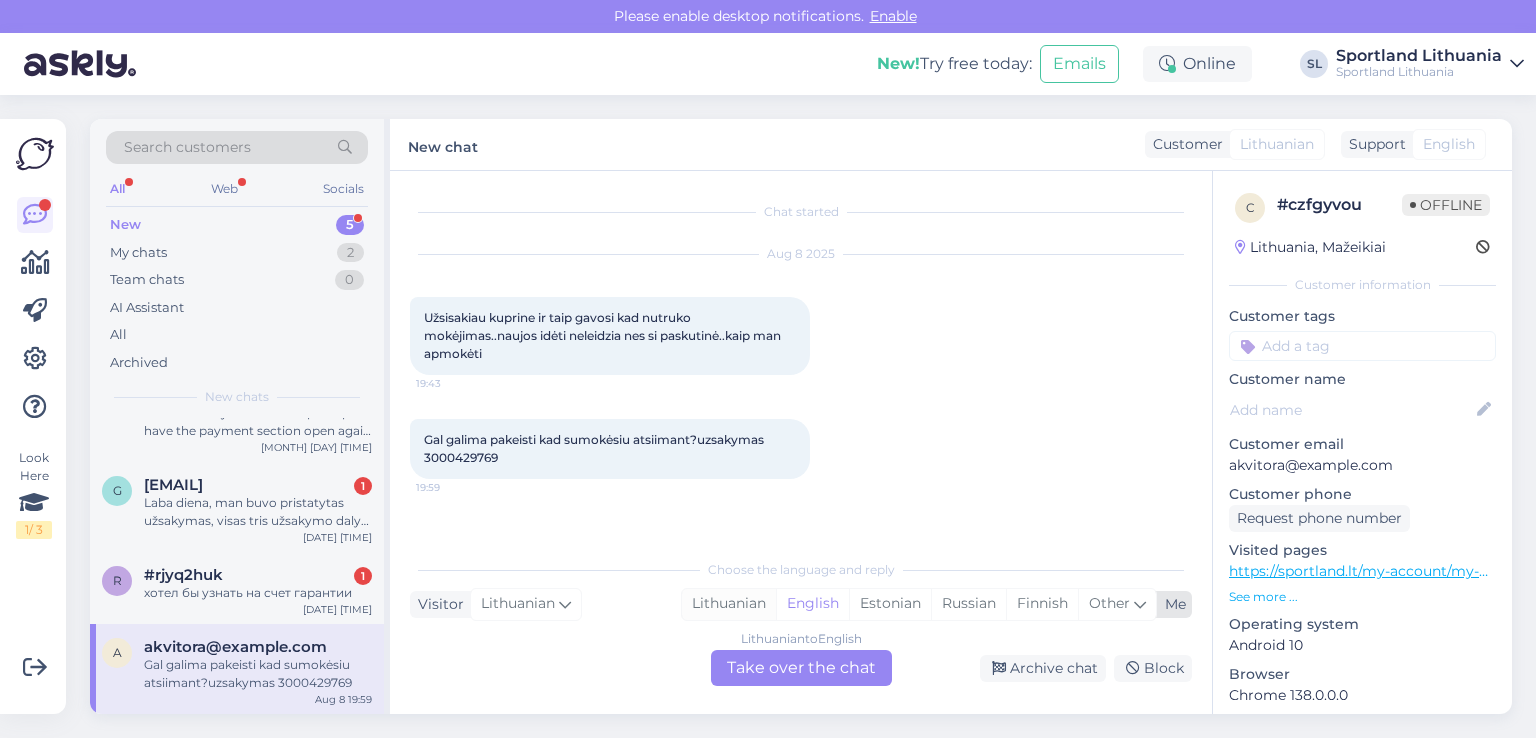 click on "Lithuanian" at bounding box center [729, 604] 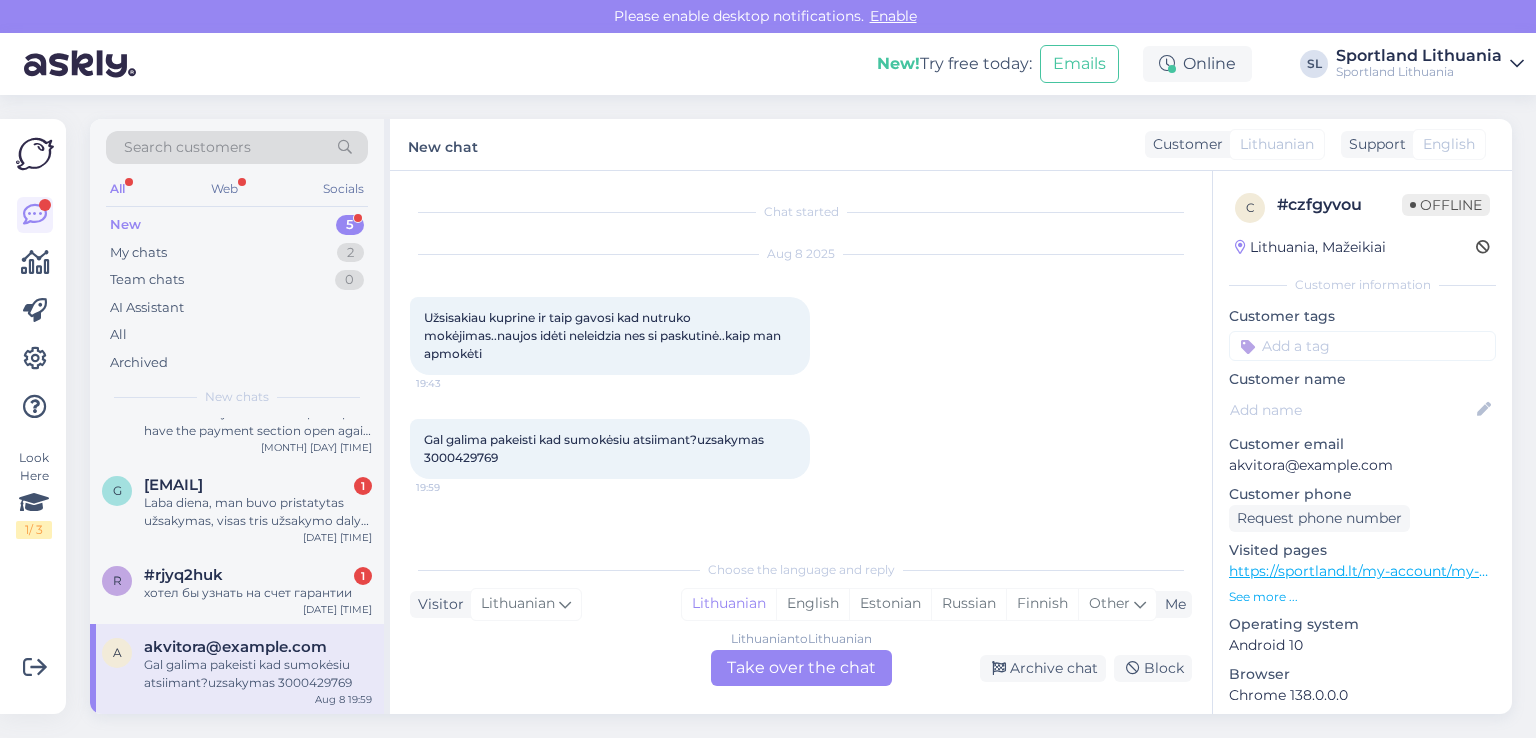click on "Lithuanian  to  Lithuanian Take over the chat" at bounding box center [801, 668] 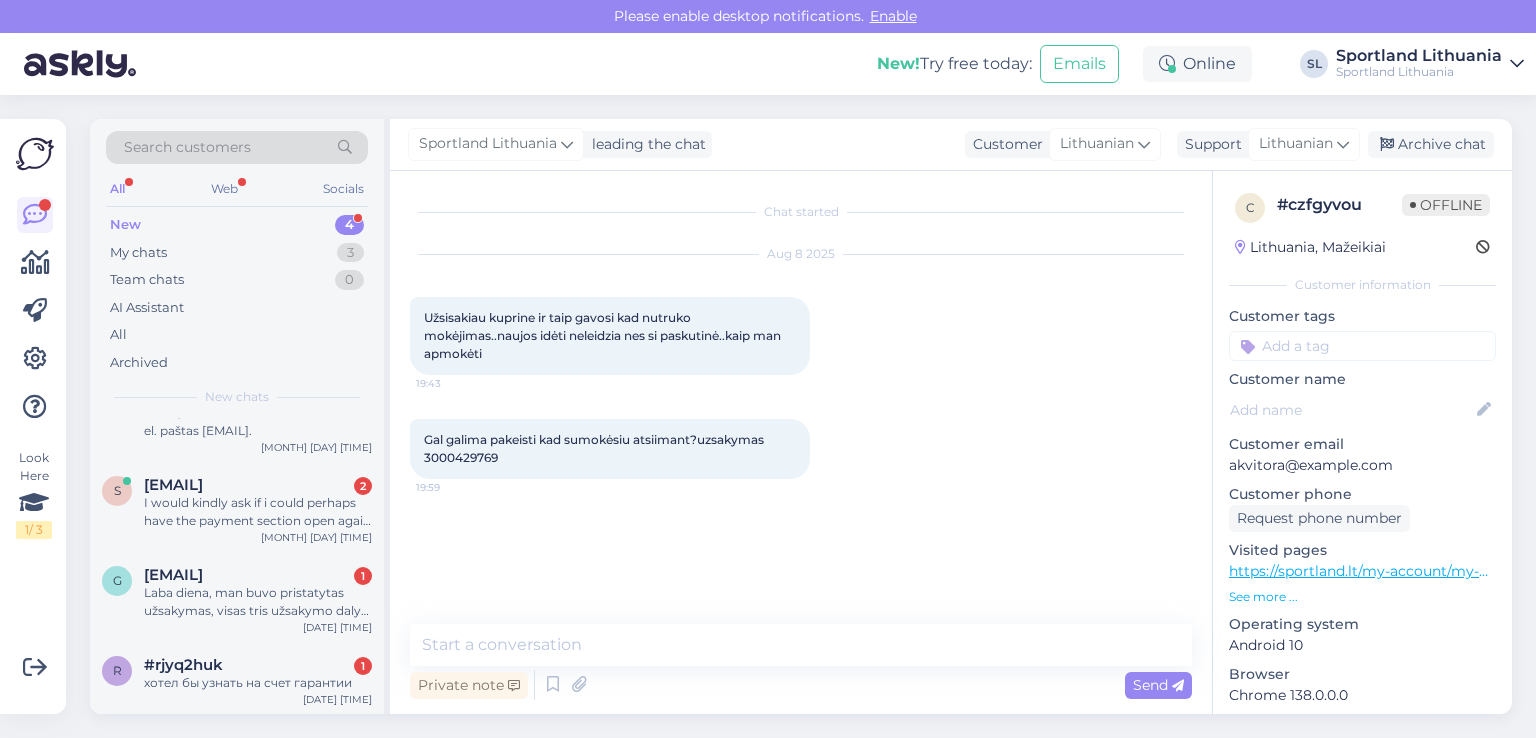 scroll, scrollTop: 0, scrollLeft: 0, axis: both 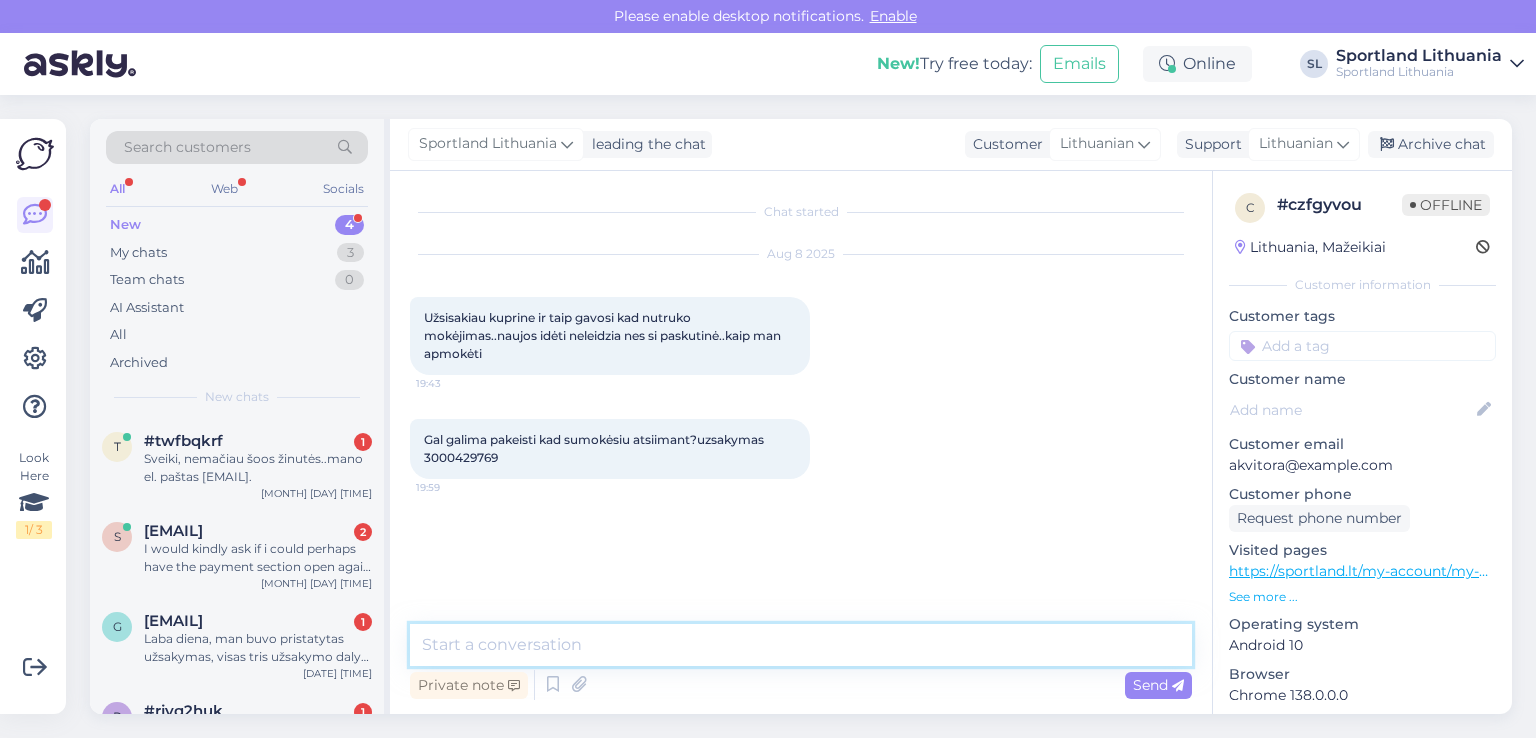 click at bounding box center [801, 645] 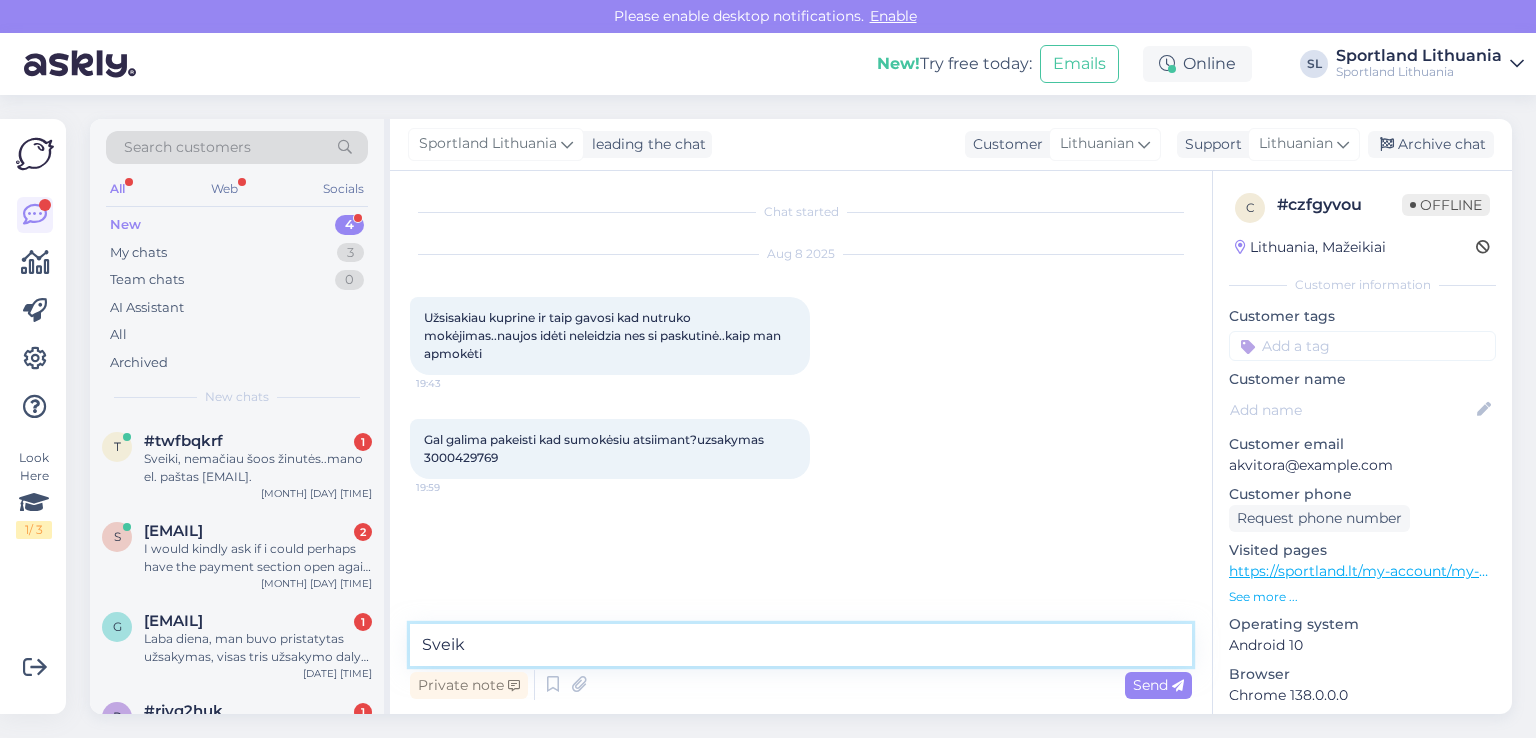 type on "Sveiki" 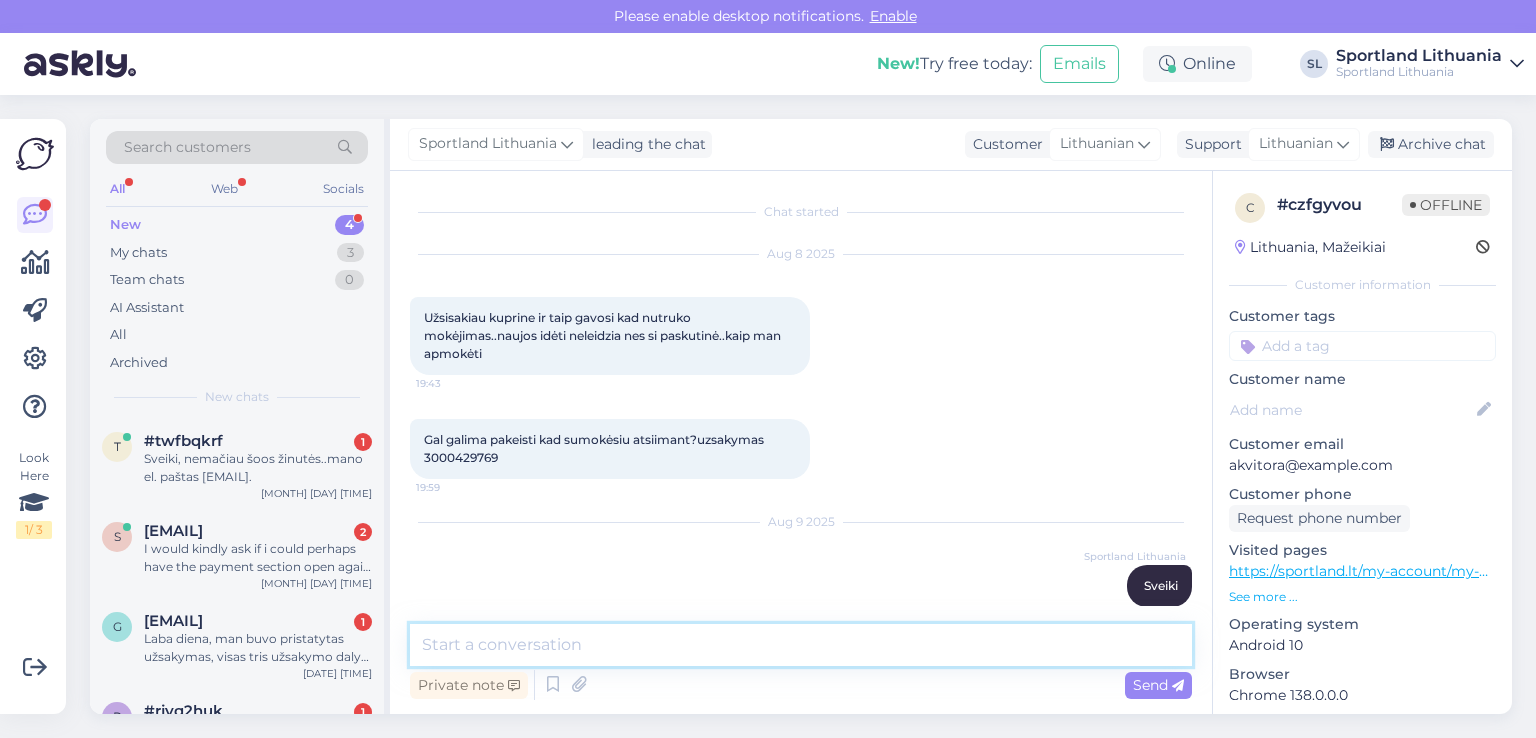 scroll, scrollTop: 24, scrollLeft: 0, axis: vertical 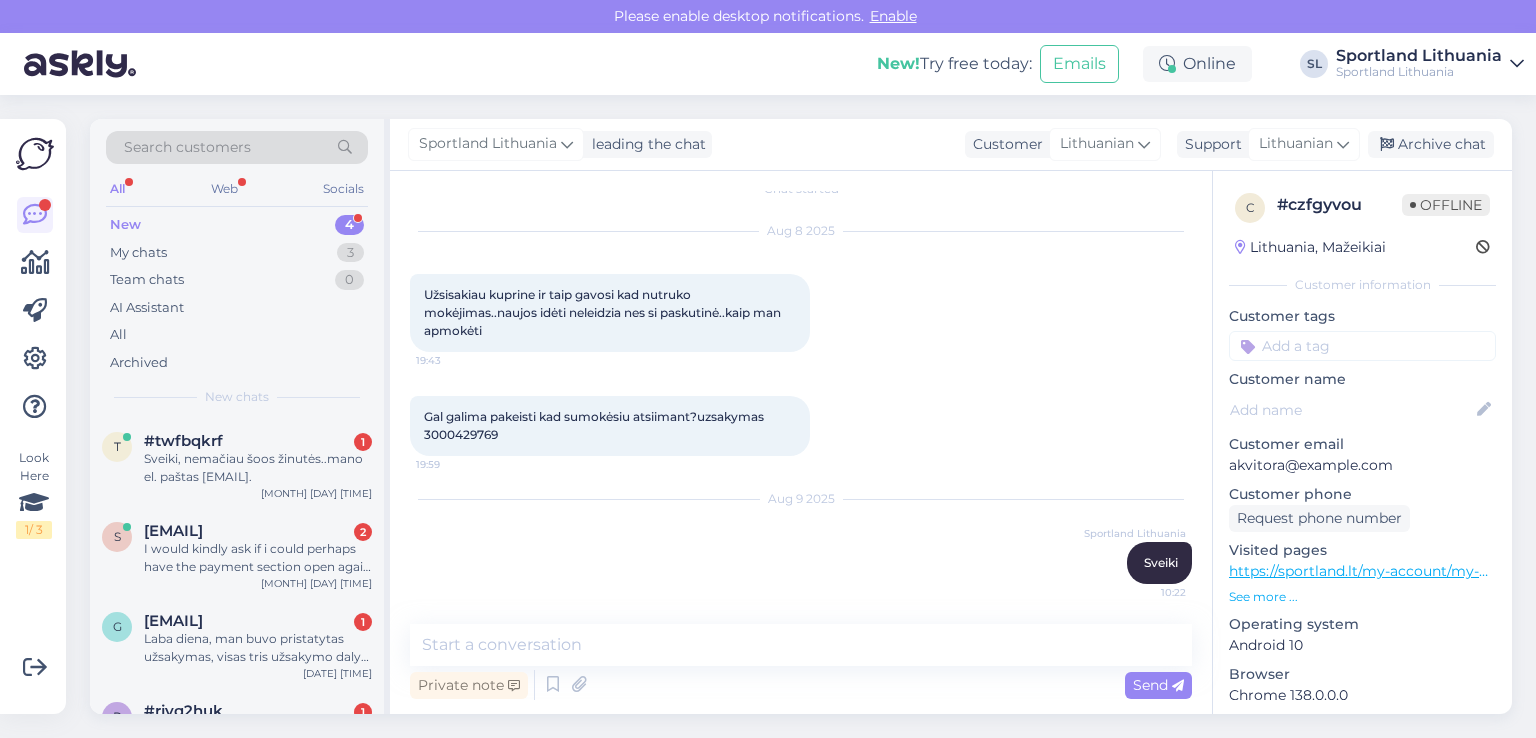click on "Gal galima pakeisti kad sumokėsiu atsiimant?uzsakymas 3000429769" at bounding box center (595, 425) 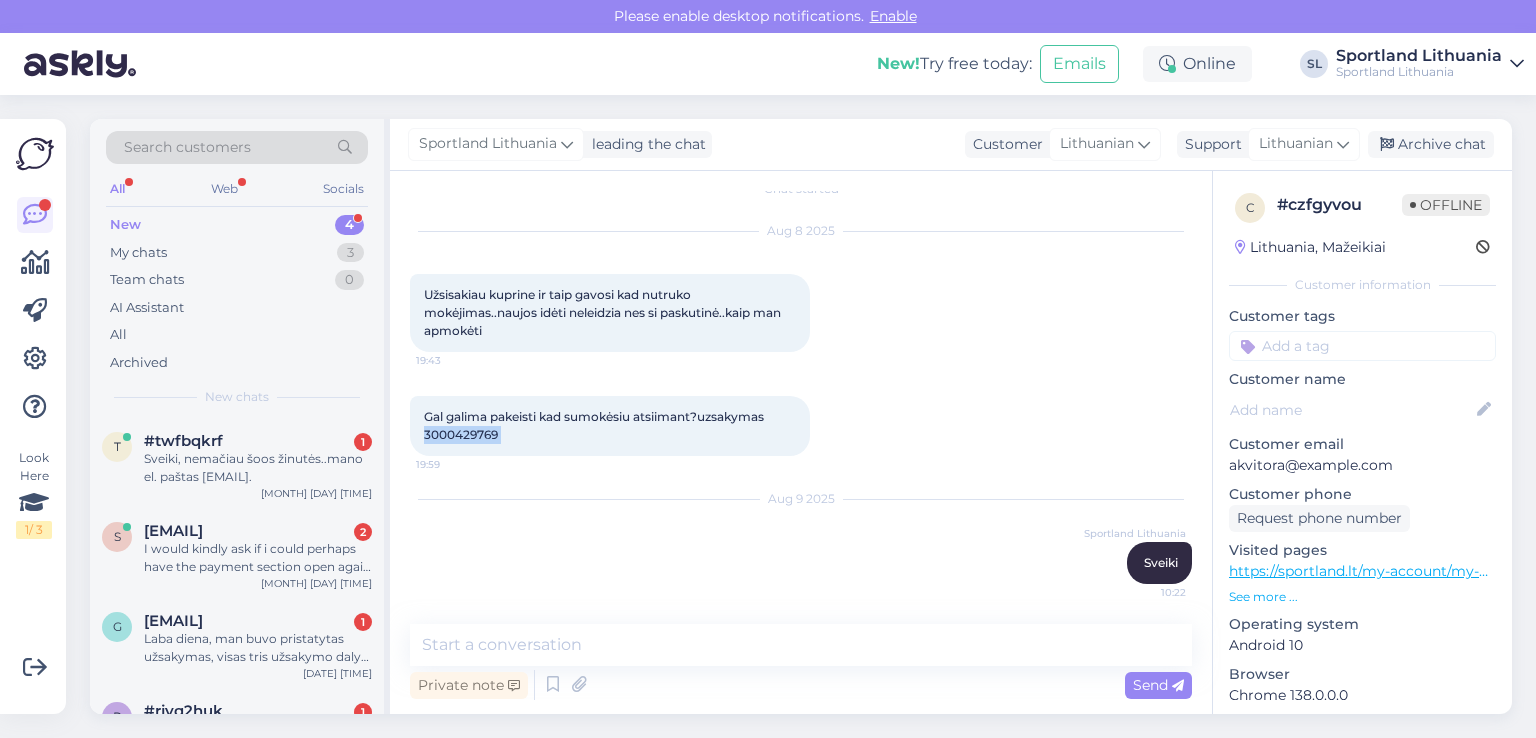 click on "Gal galima pakeisti kad sumokėsiu atsiimant?uzsakymas 3000429769" at bounding box center [595, 425] 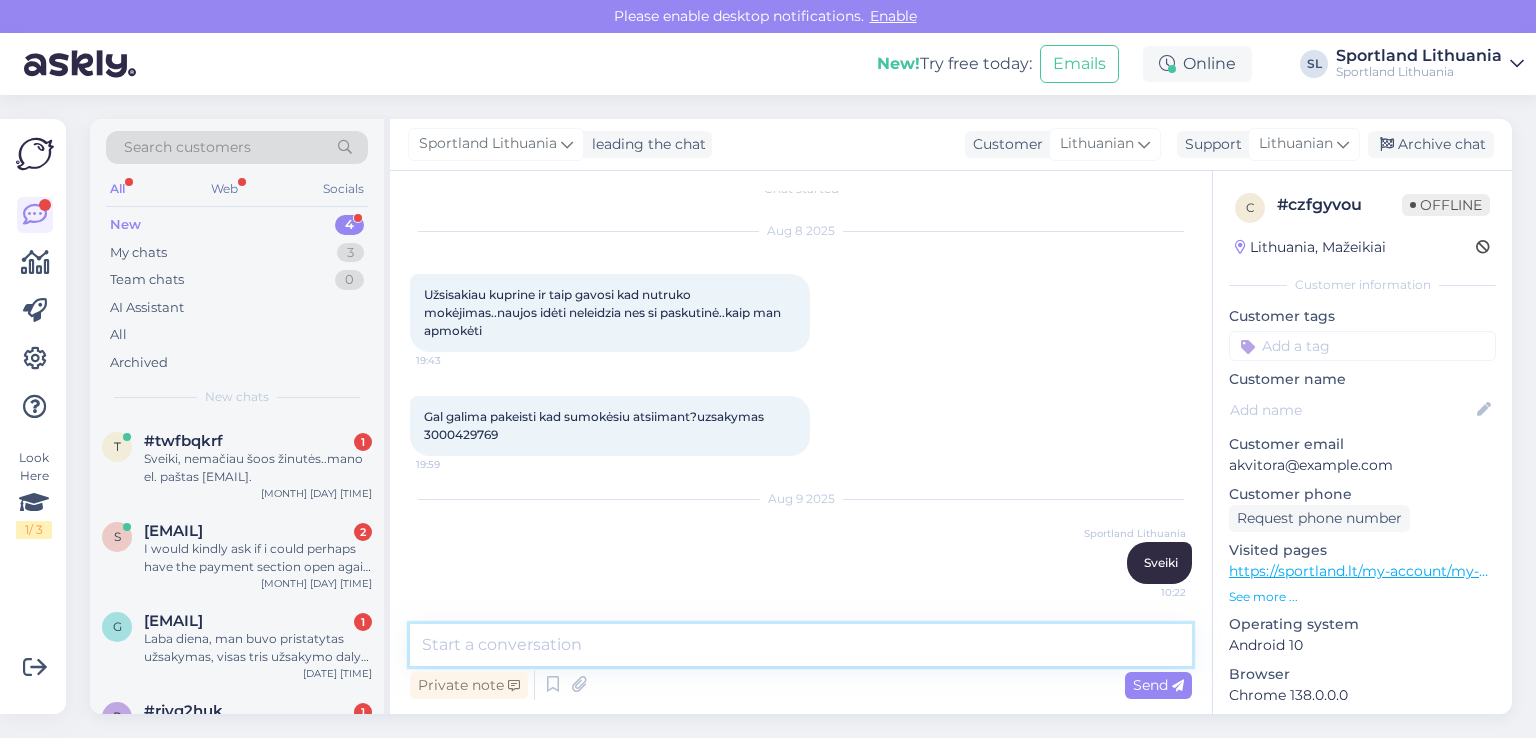 click at bounding box center [801, 645] 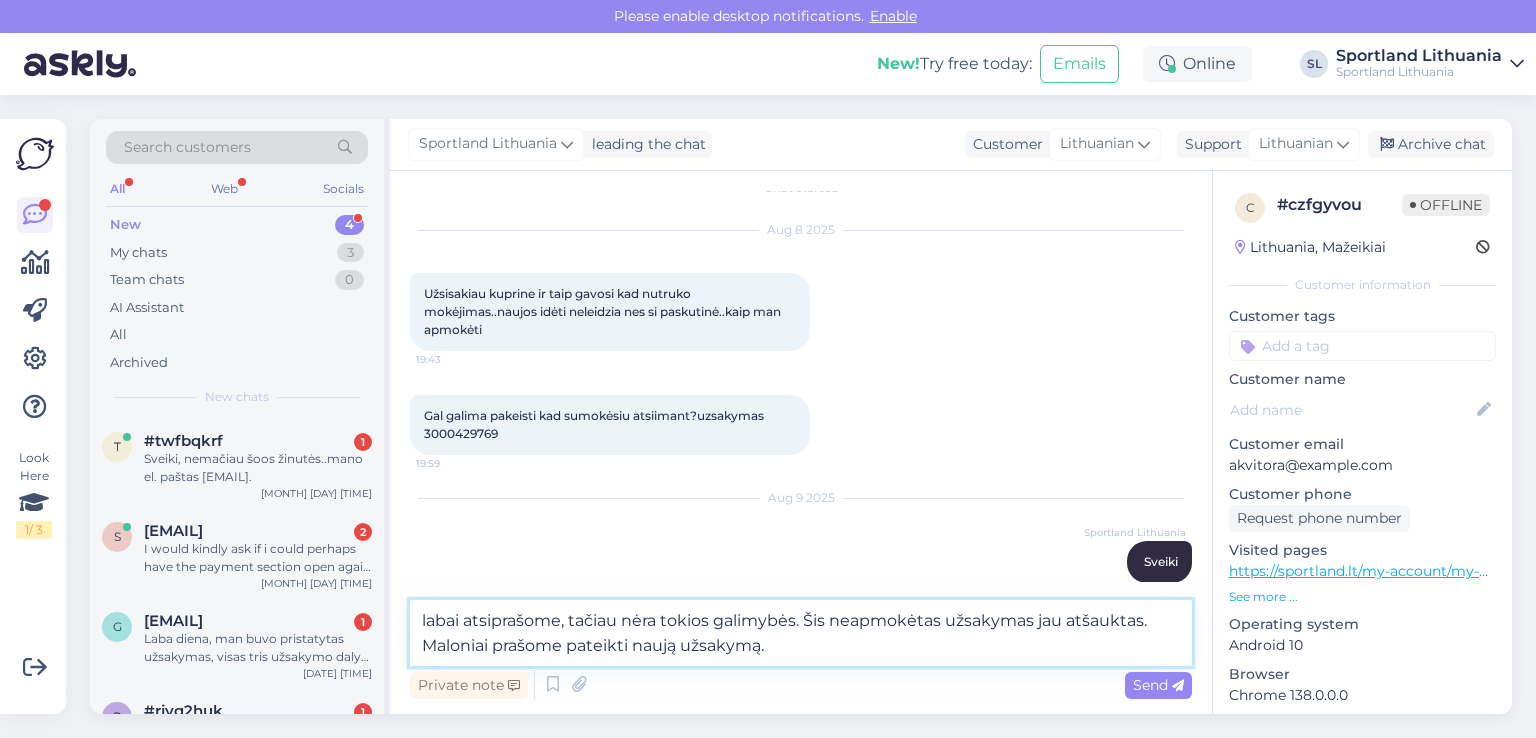 type on "labai atsiprašome, tačiau nėra tokios galimybės. Šis neapmokėtas užsakymas jau atšauktas. Maloniai prašome pateikti naują užsakymą." 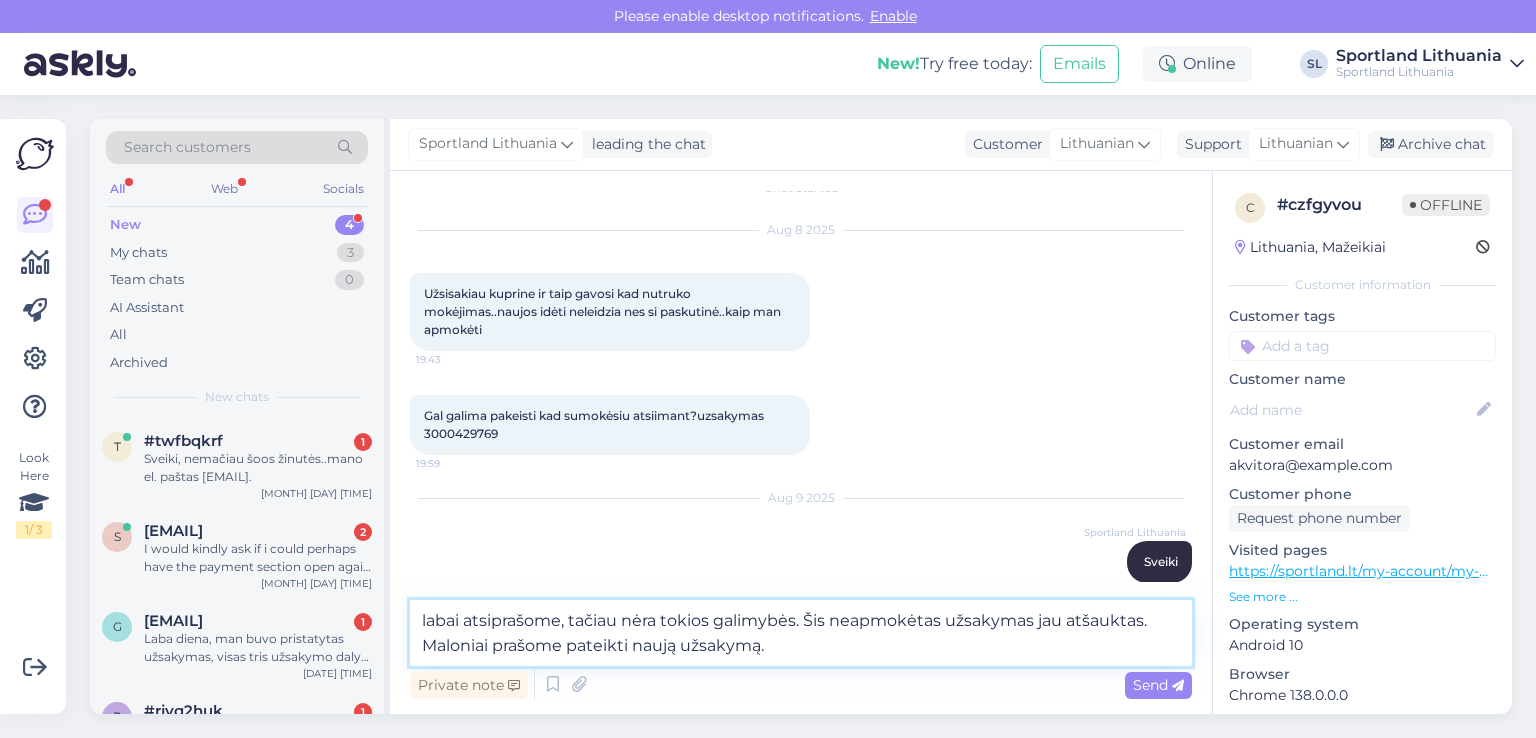 type 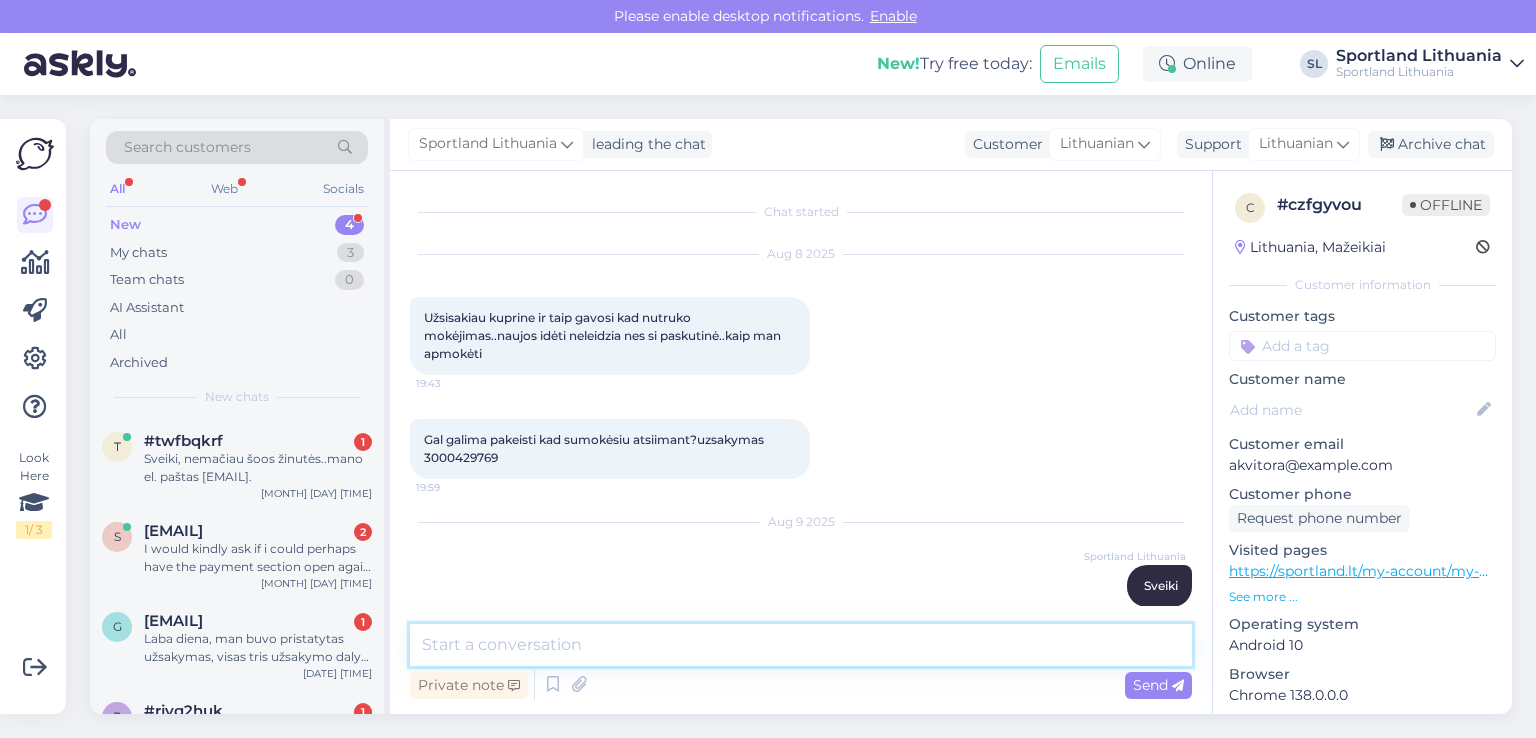 scroll, scrollTop: 145, scrollLeft: 0, axis: vertical 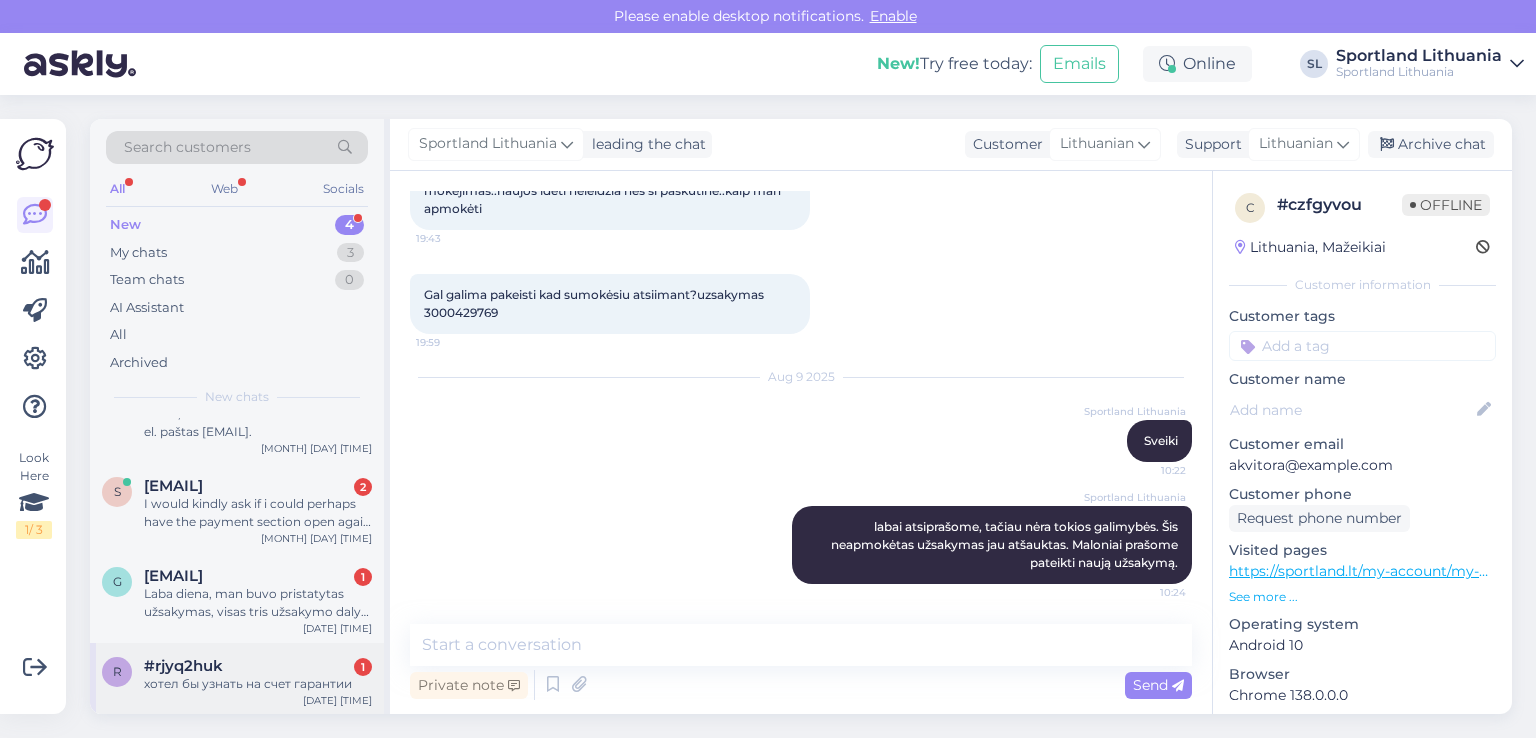 click on "хотел бы узнать на счет гарантии" at bounding box center (258, 684) 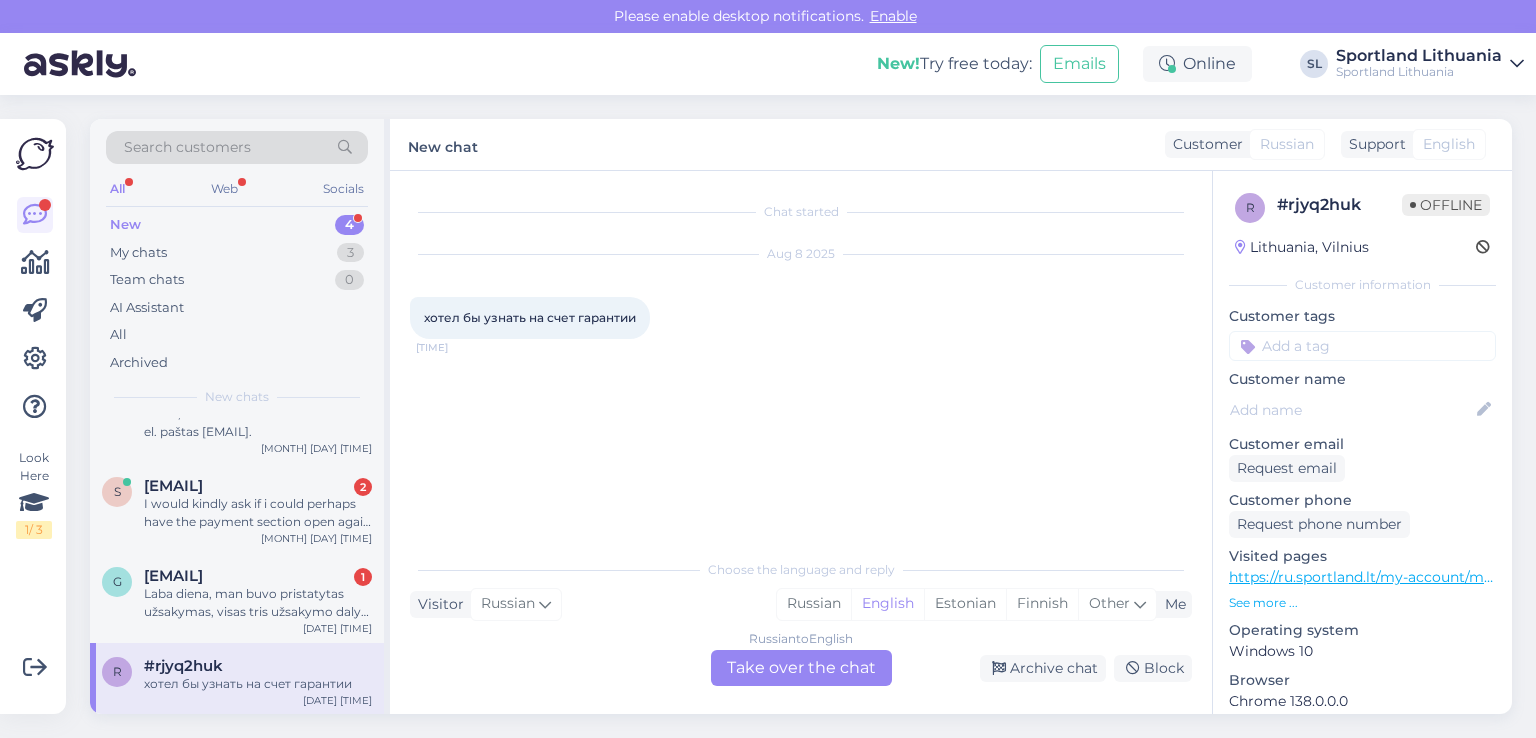 scroll, scrollTop: 0, scrollLeft: 0, axis: both 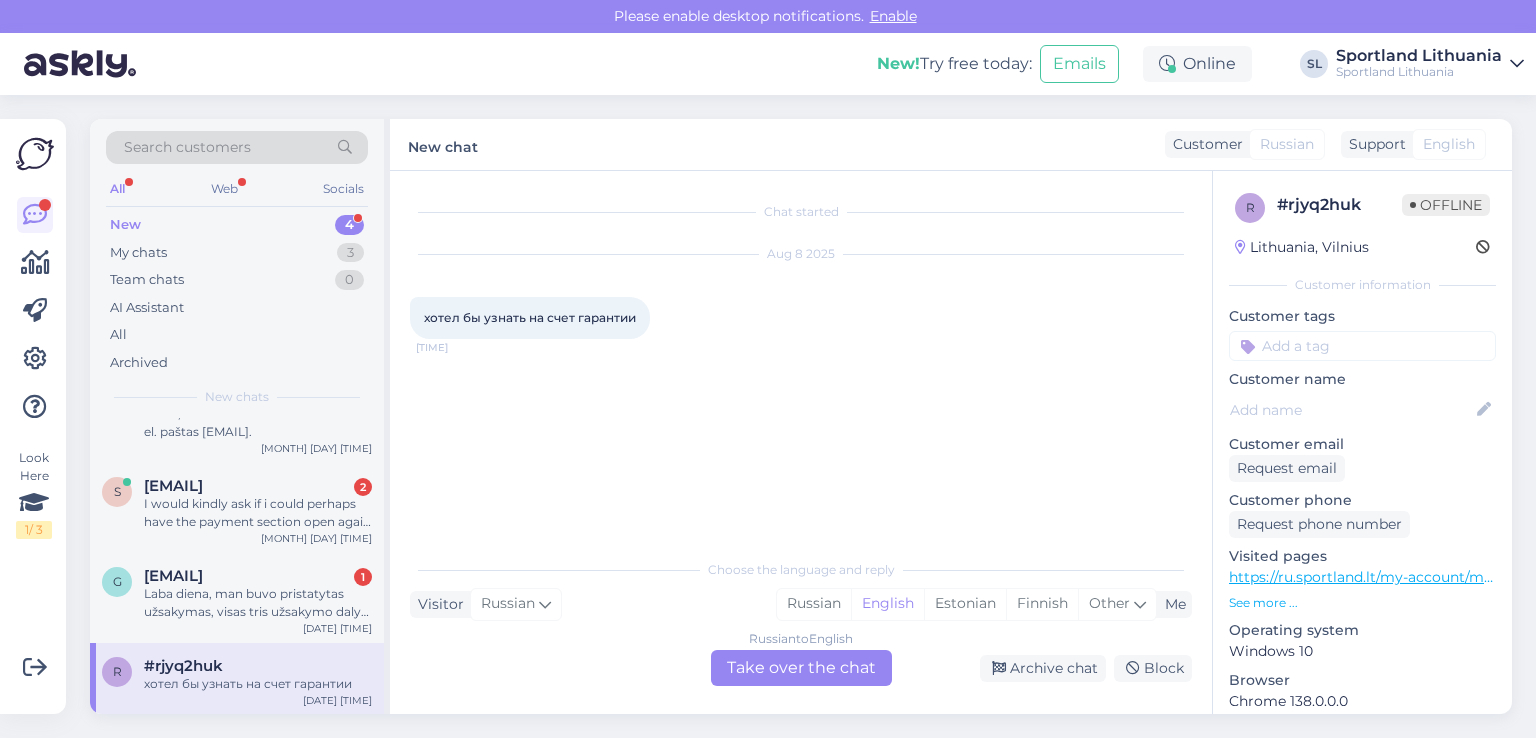 click on "хотел бы узнать на счет гарантии" at bounding box center (530, 317) 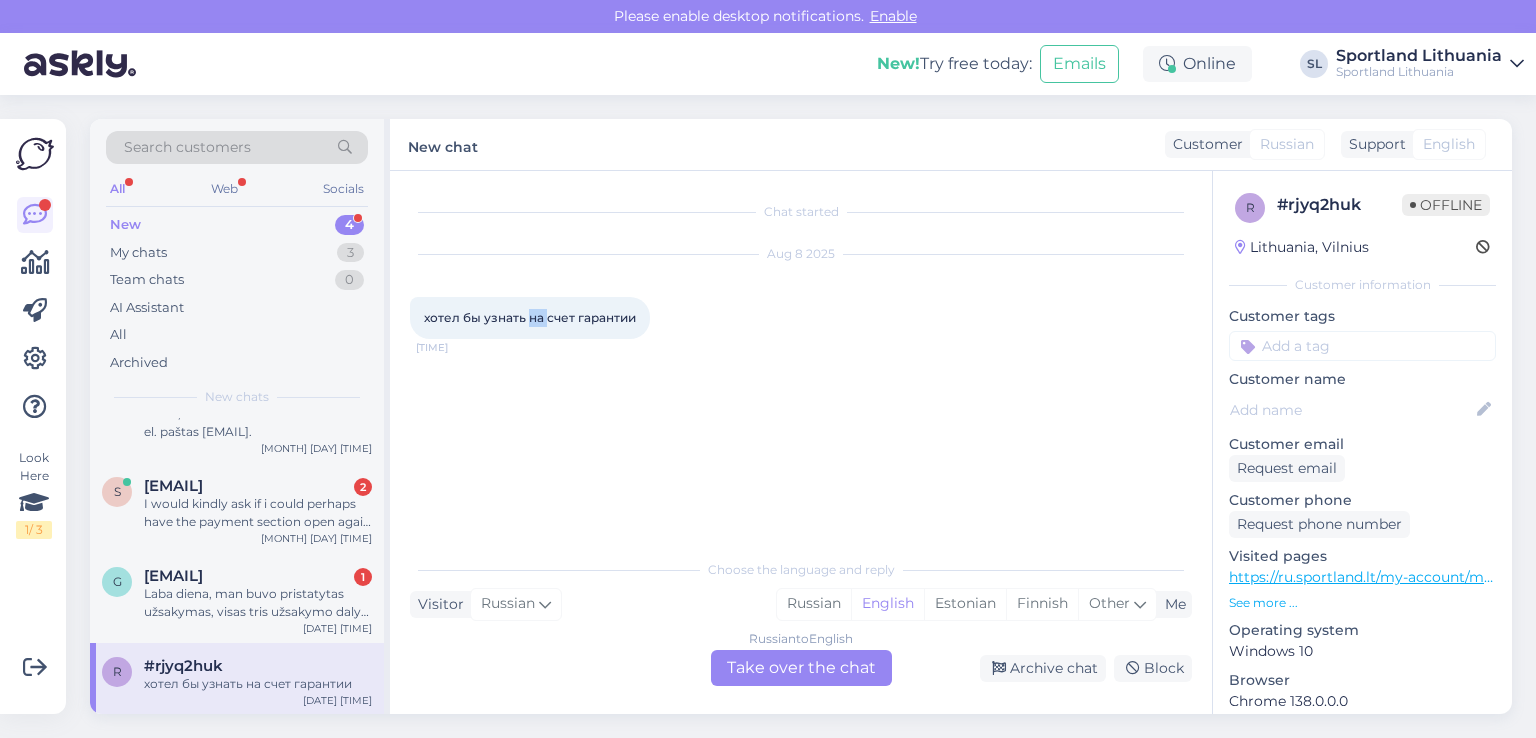 click on "хотел бы узнать на счет гарантии" at bounding box center (530, 317) 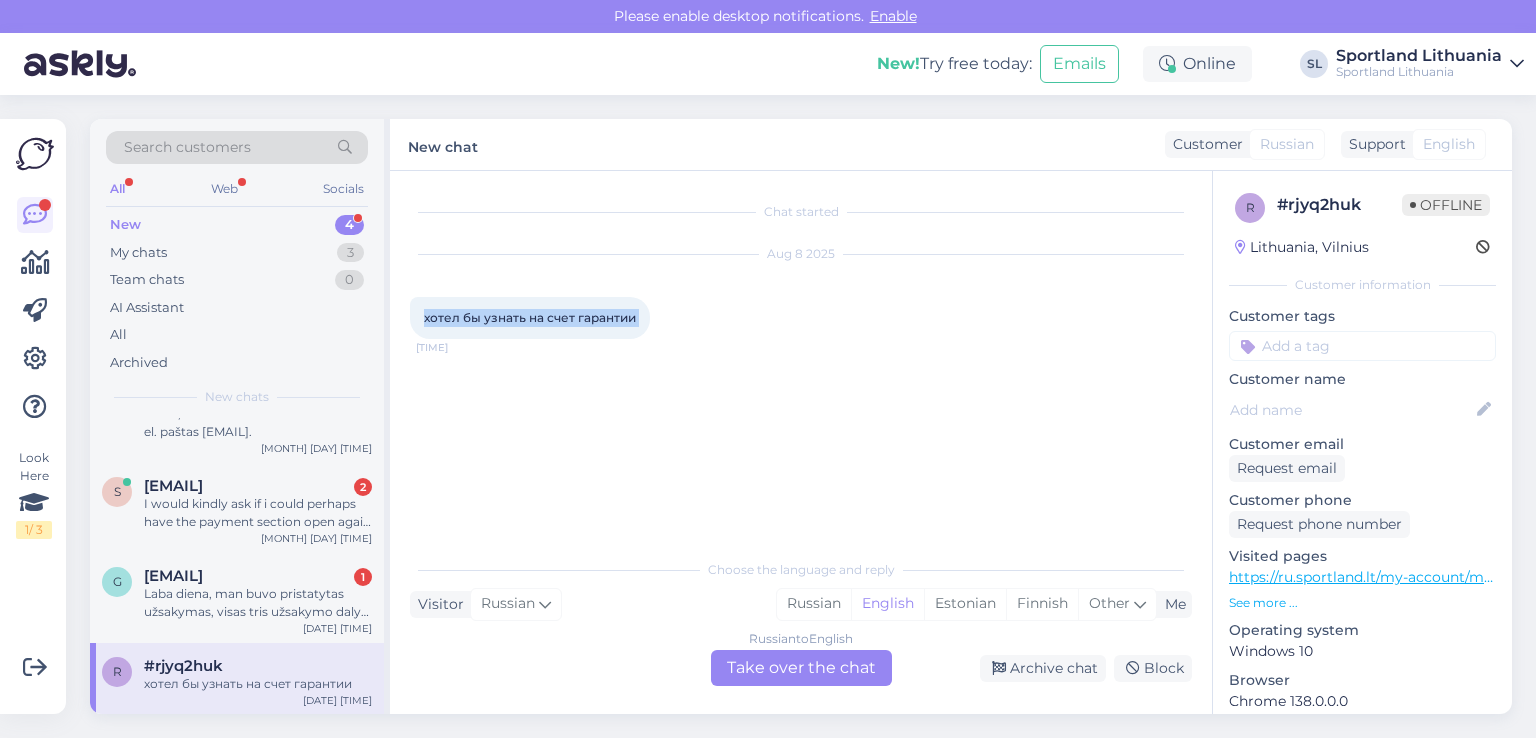 click on "хотел бы узнать на счет гарантии" at bounding box center (530, 317) 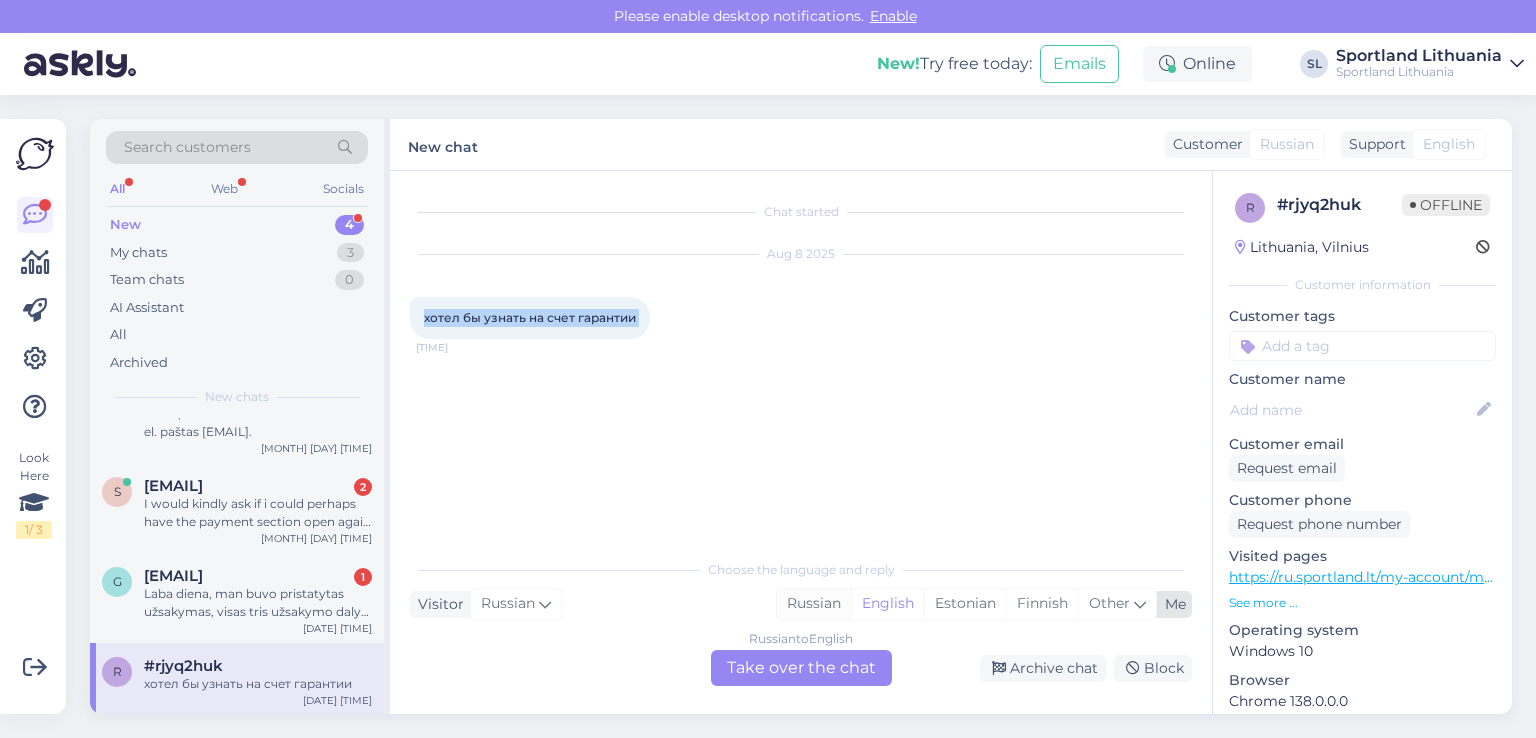 click on "Russian" at bounding box center [814, 604] 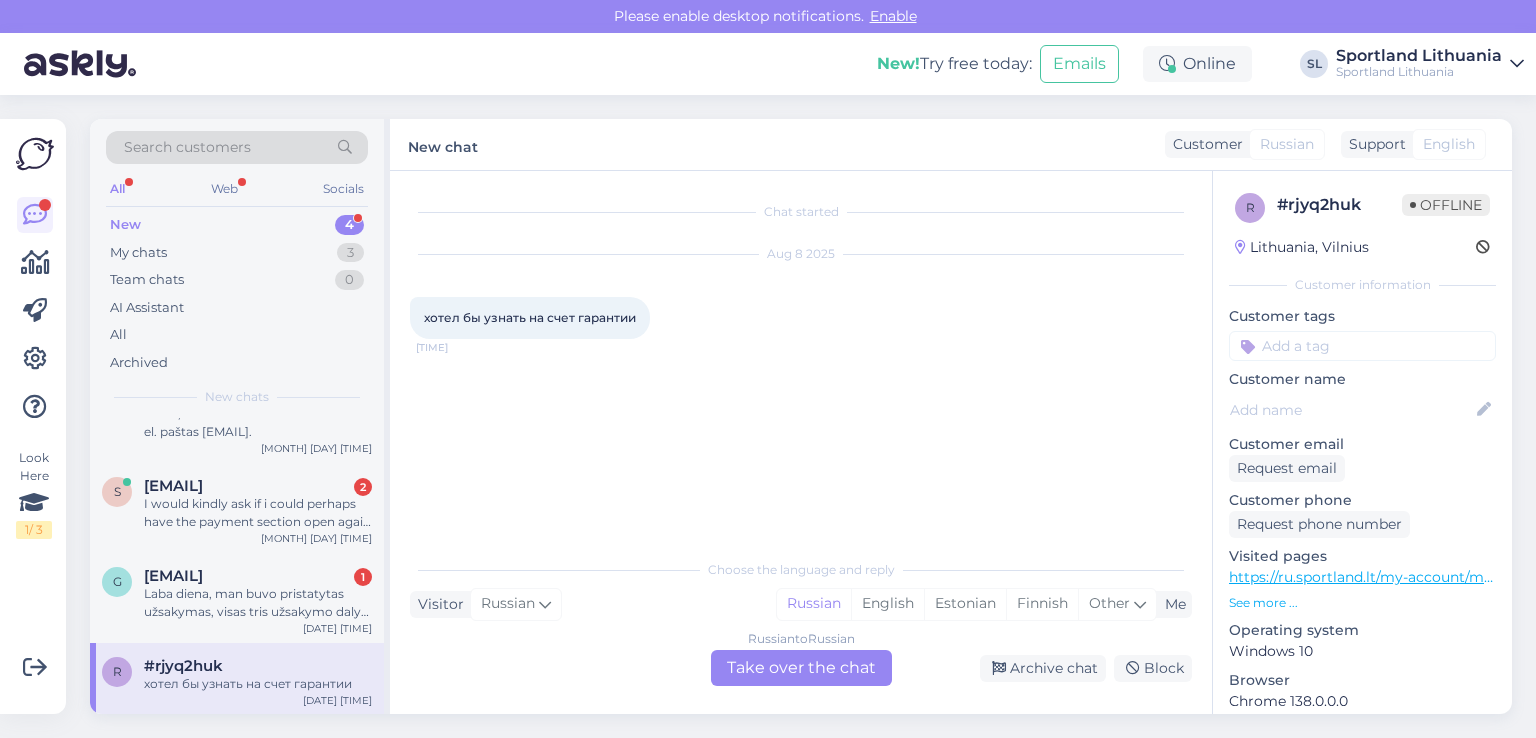 click on "Russian  to  Russian Take over the chat" at bounding box center (801, 668) 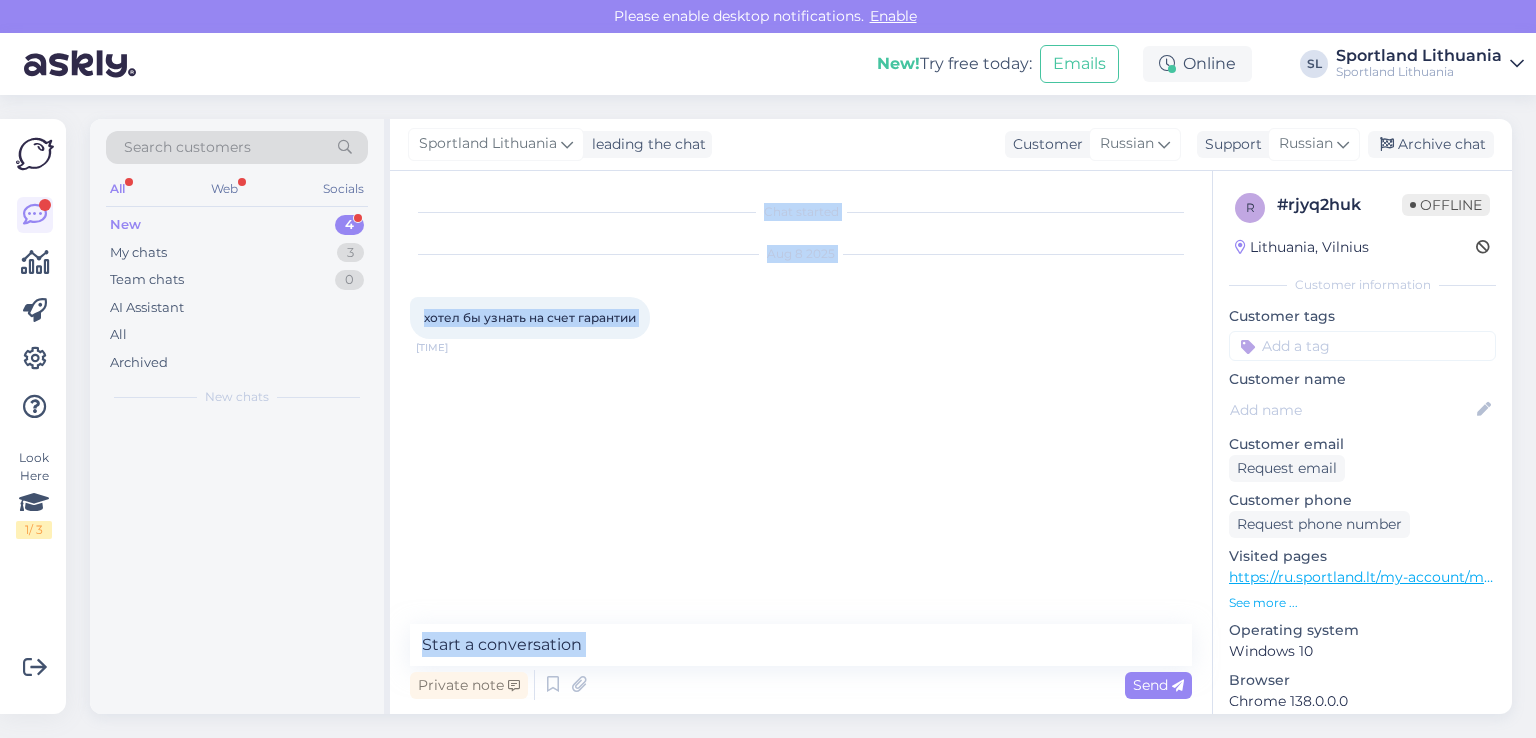 scroll, scrollTop: 0, scrollLeft: 0, axis: both 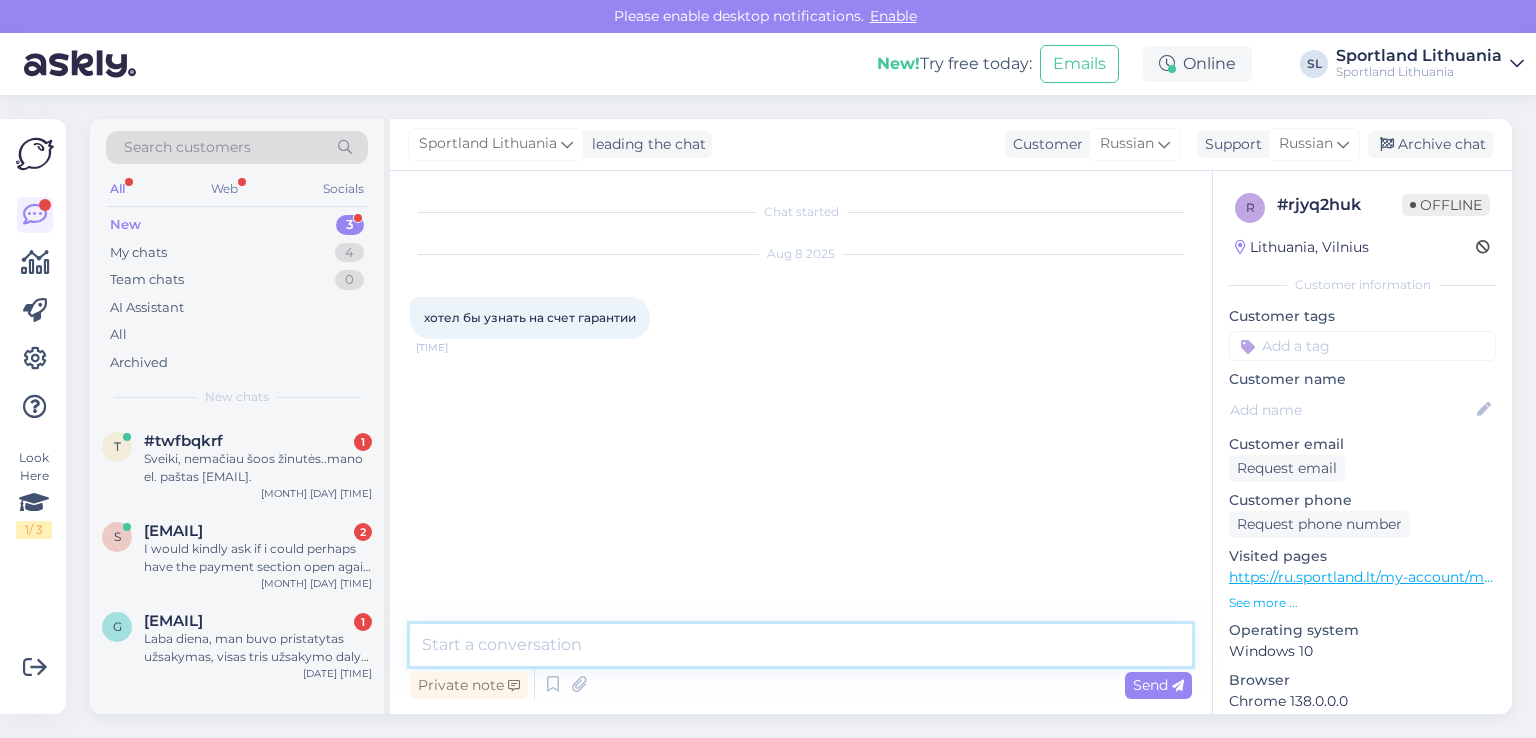 click at bounding box center (801, 645) 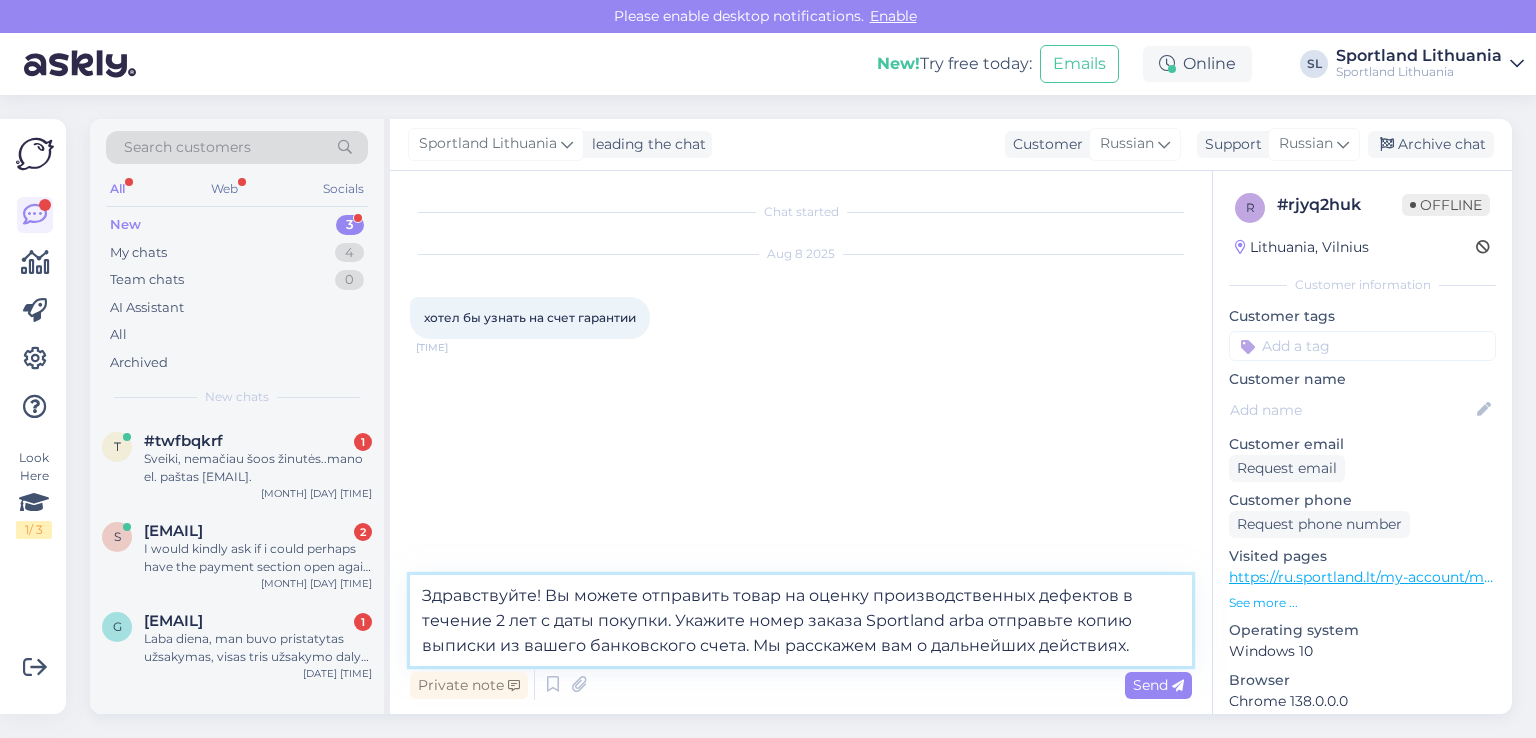 click on "Здравствуйте! Вы можете отправить товар на оценку производственных дефектов в течение 2 лет с даты покупки. Укажите номер заказа Sportland arba отправьте копию выписки из вашего банковского счета. Мы расскажем вам о дальнейших действиях." at bounding box center [801, 620] 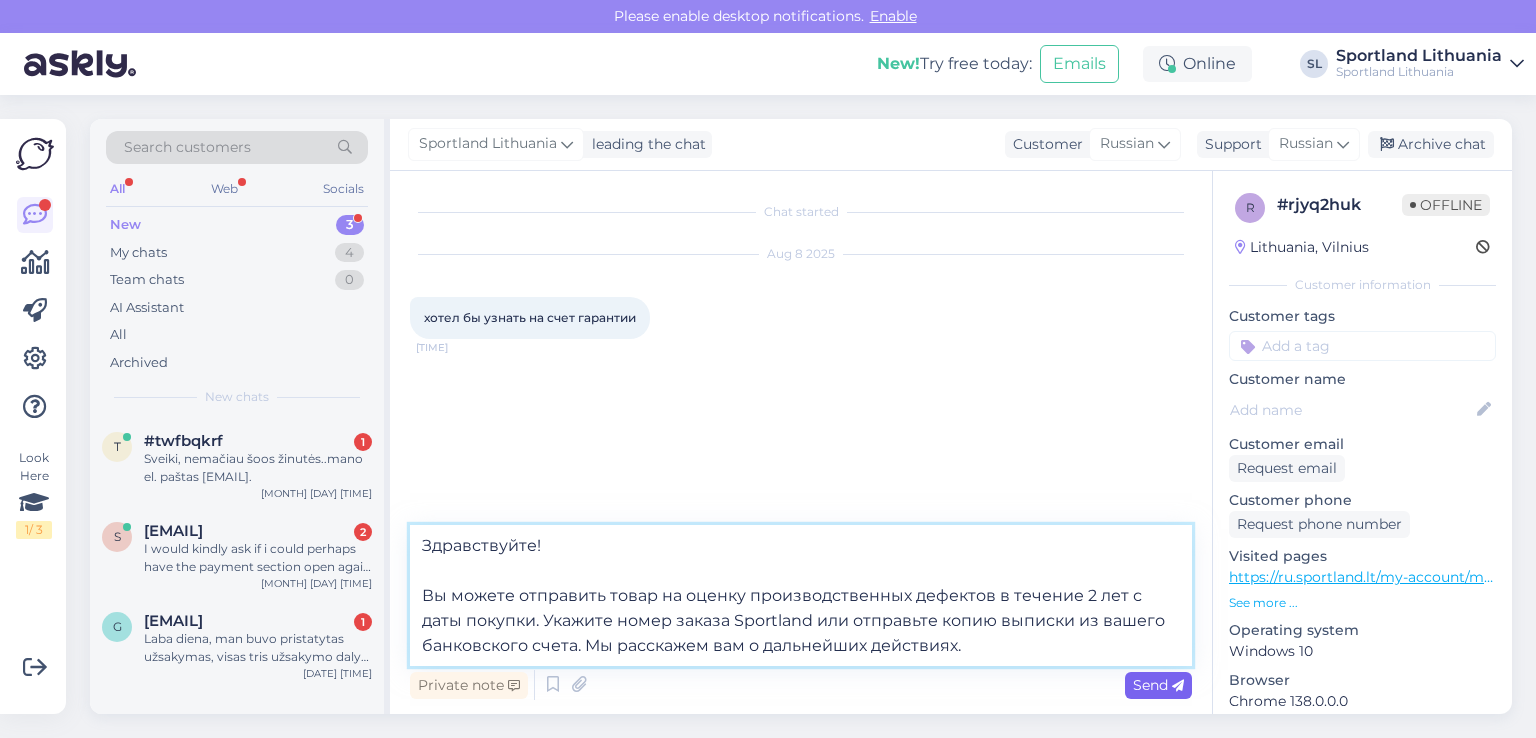 type on "Здравствуйте!
Вы можете отправить товар на оценку производственных дефектов в течение 2 лет с даты покупки. Укажите номер заказа Sportland или отправьте копию выписки из вашего банковского счета. Мы расскажем вам о дальнейших действиях." 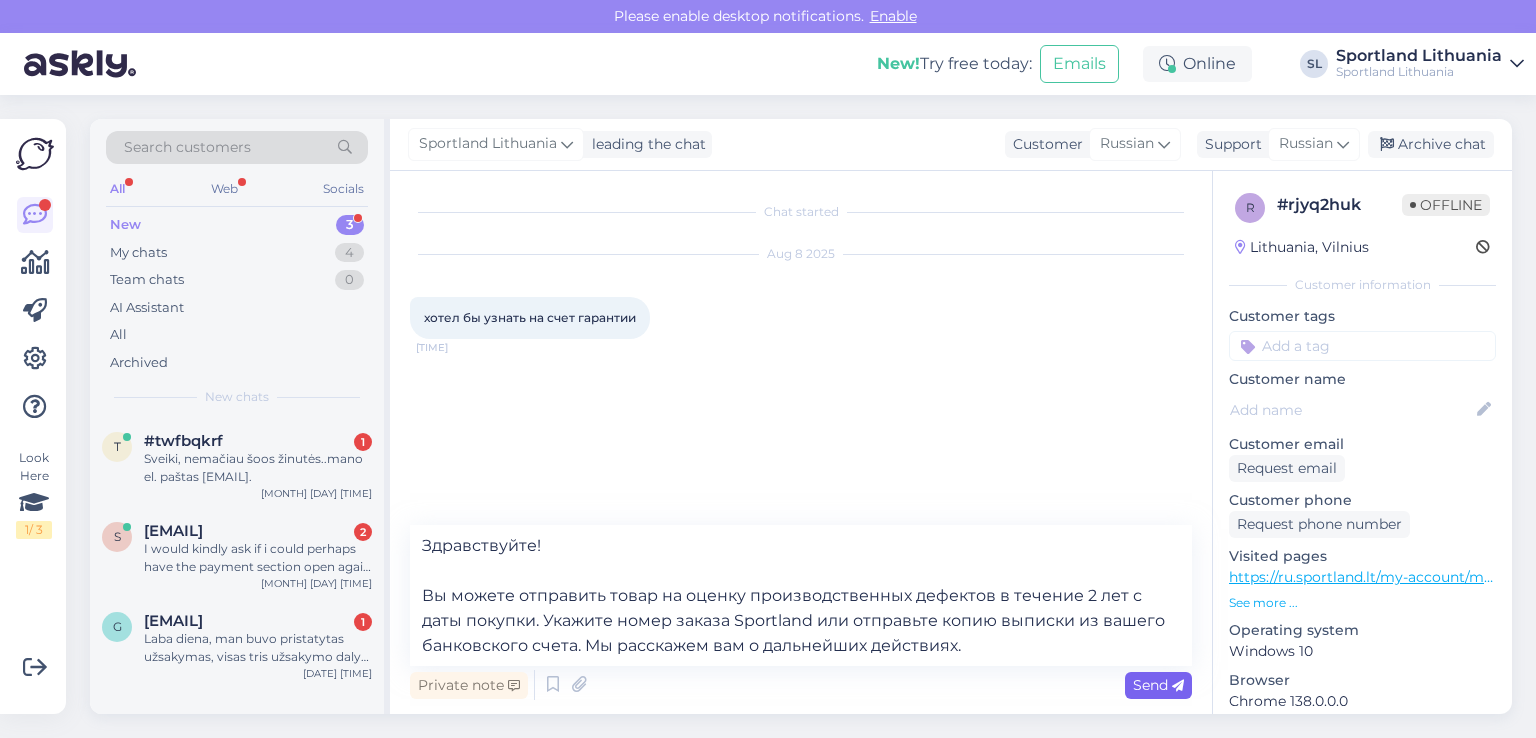click on "Send" at bounding box center [1158, 685] 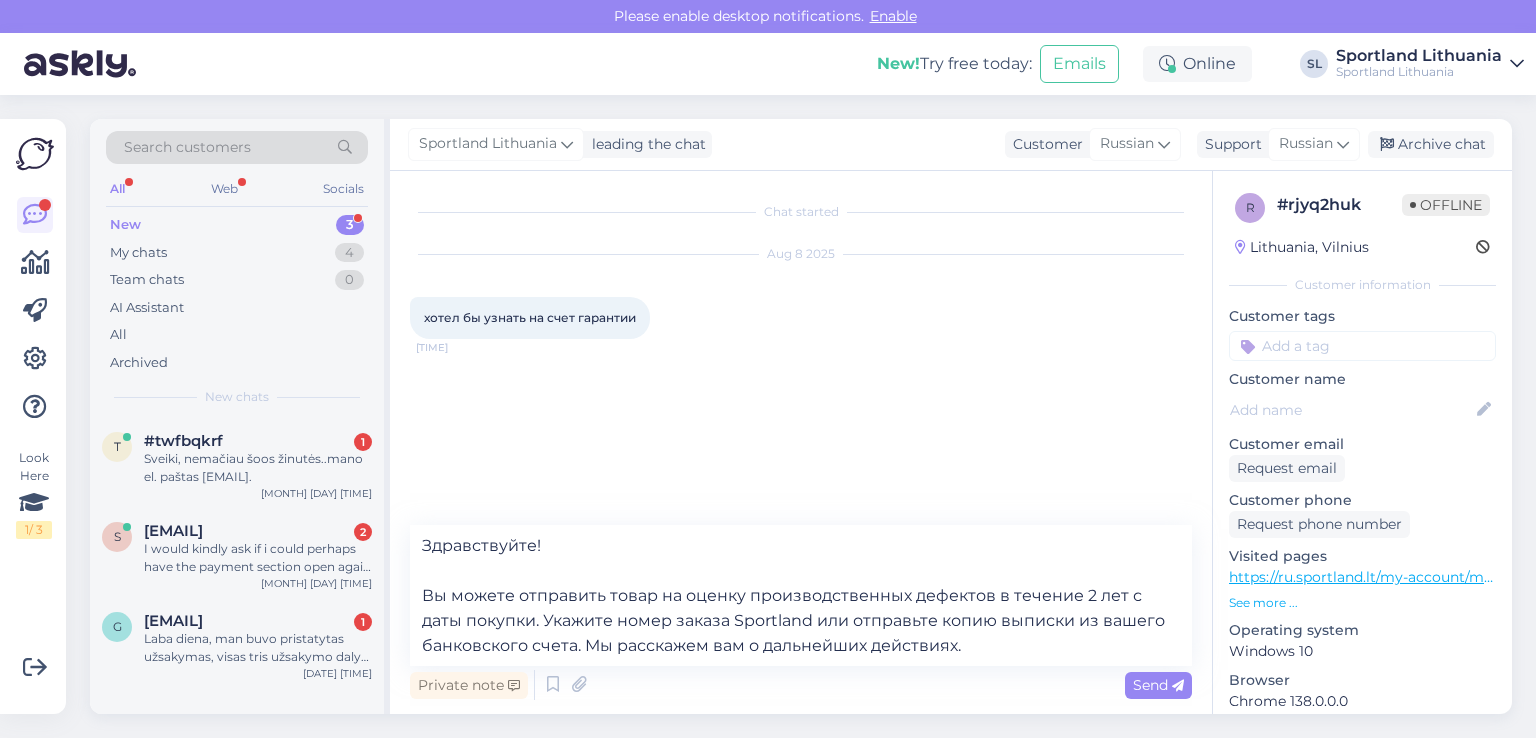 type 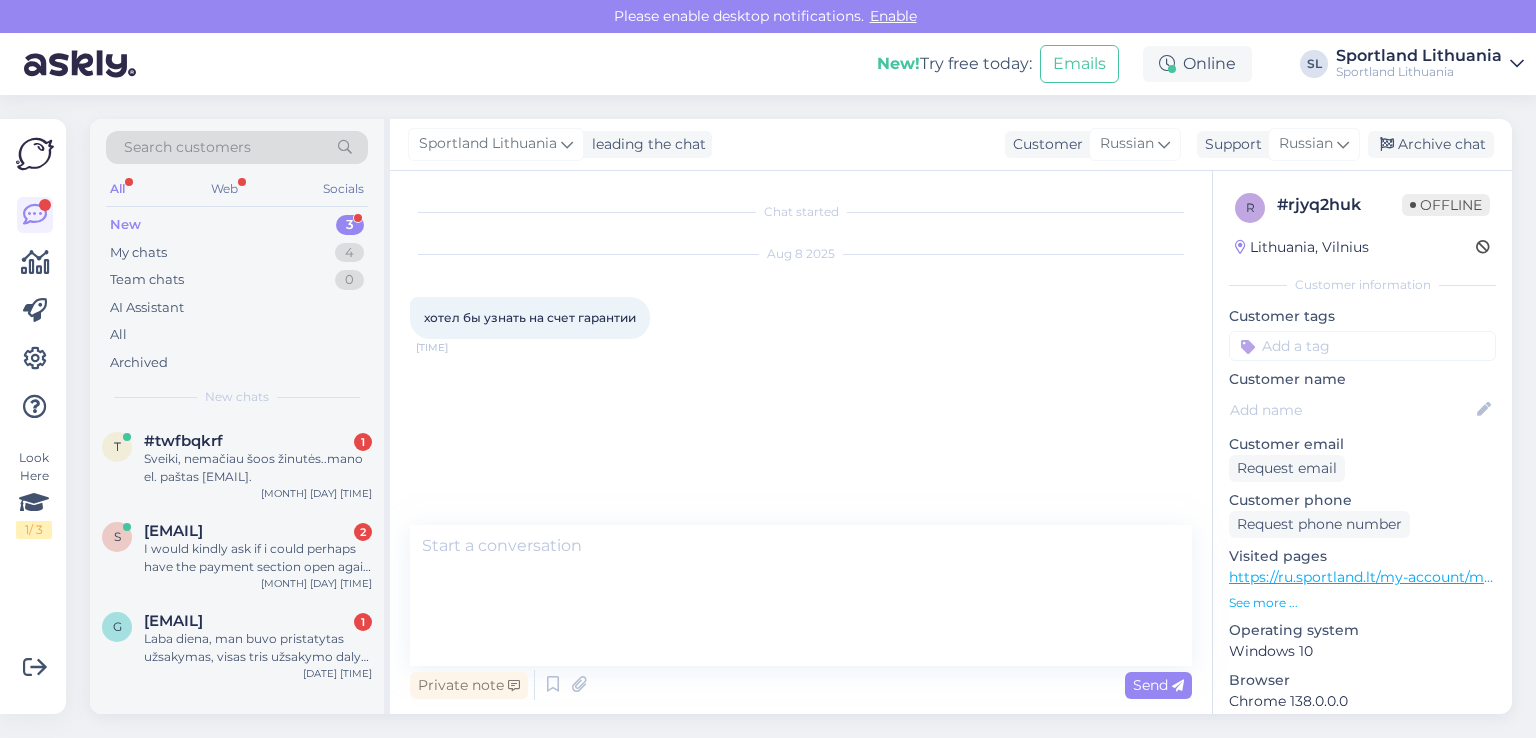 scroll, scrollTop: 0, scrollLeft: 0, axis: both 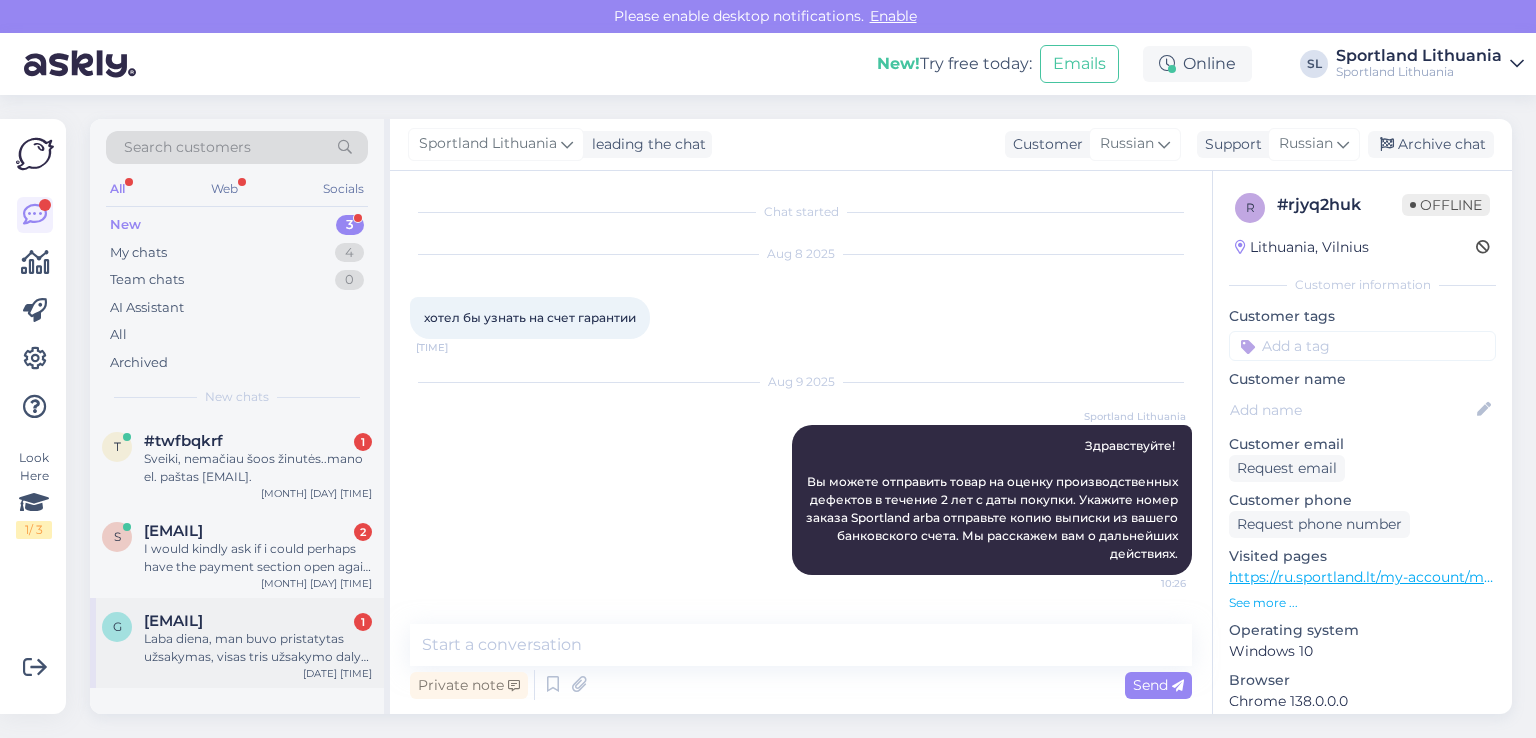 click on "Laba diena, man buvo pristatytas užsakymas, visas tris užsakymo dalys aš gavai, viena iš jų man netiko ir aš noriu ją grąžinti kuo greičiau, tačiau užsakymas nesiskaito kaip pristatytas, parašyta, kad apdorojamas, kaip man pažymėti svetainėje, kad noriu įvykdyti grąžinimą ir pradėti šį procesą, grąžinimo formą aš turiu" at bounding box center [258, 648] 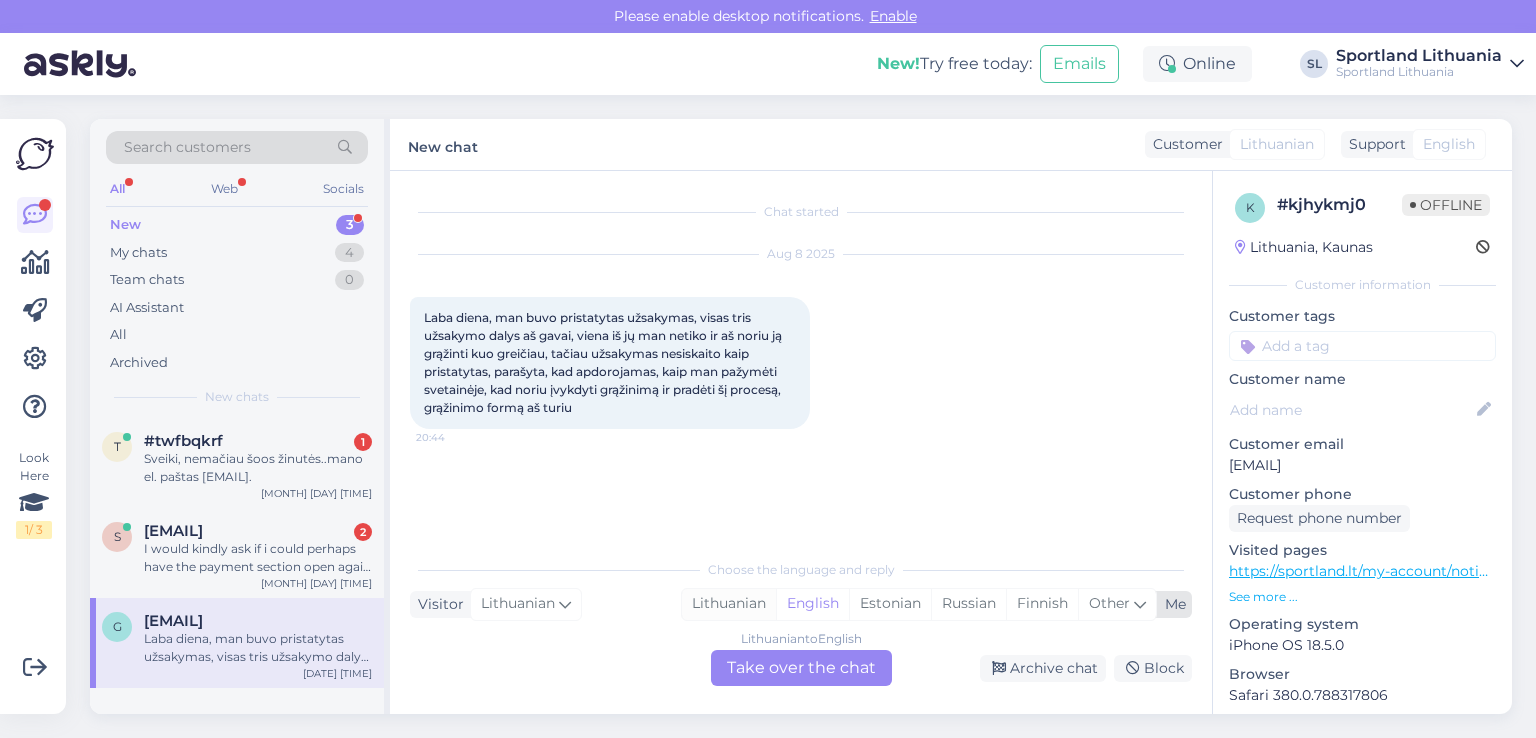 click on "Lithuanian" at bounding box center (729, 604) 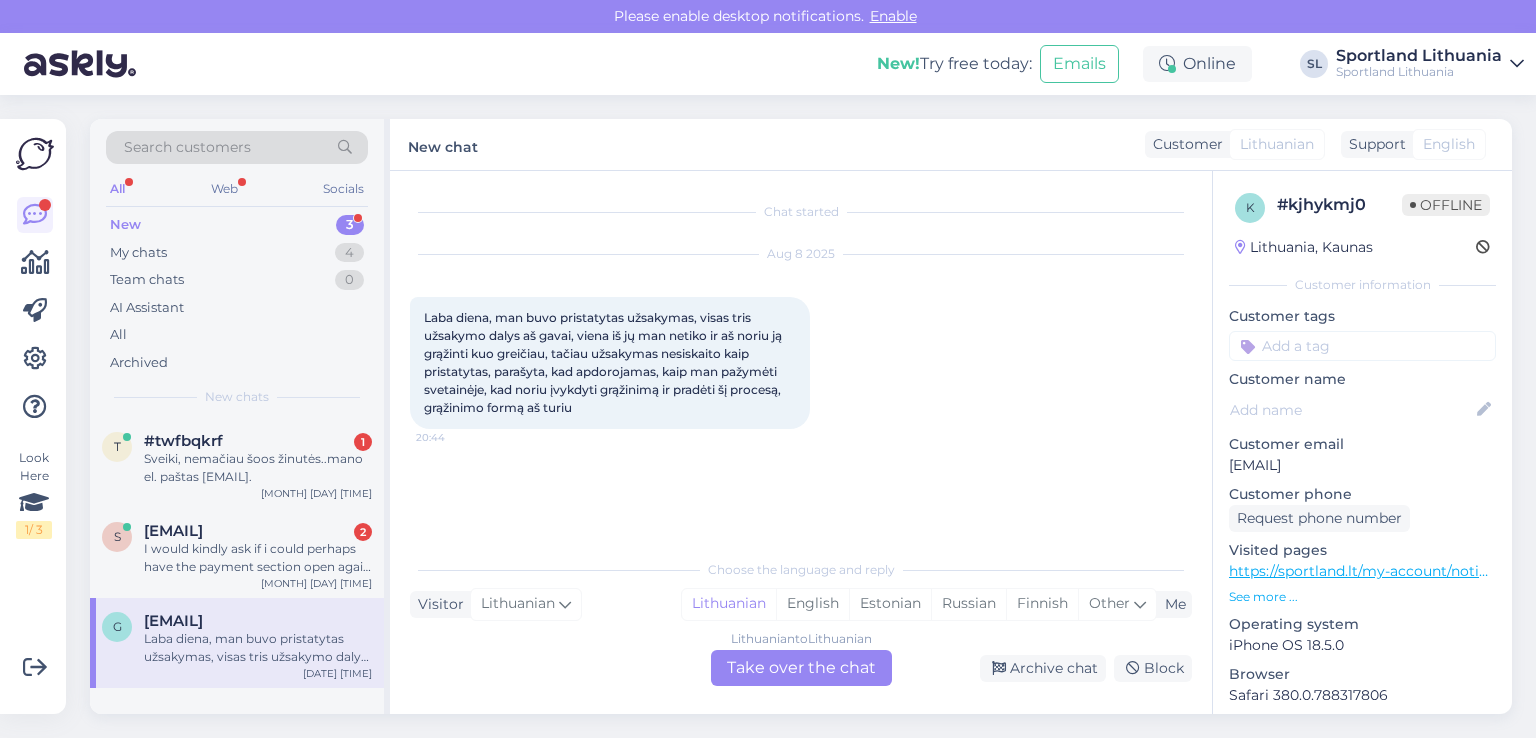 click on "Lithuanian  to  Lithuanian Take over the chat" at bounding box center (801, 668) 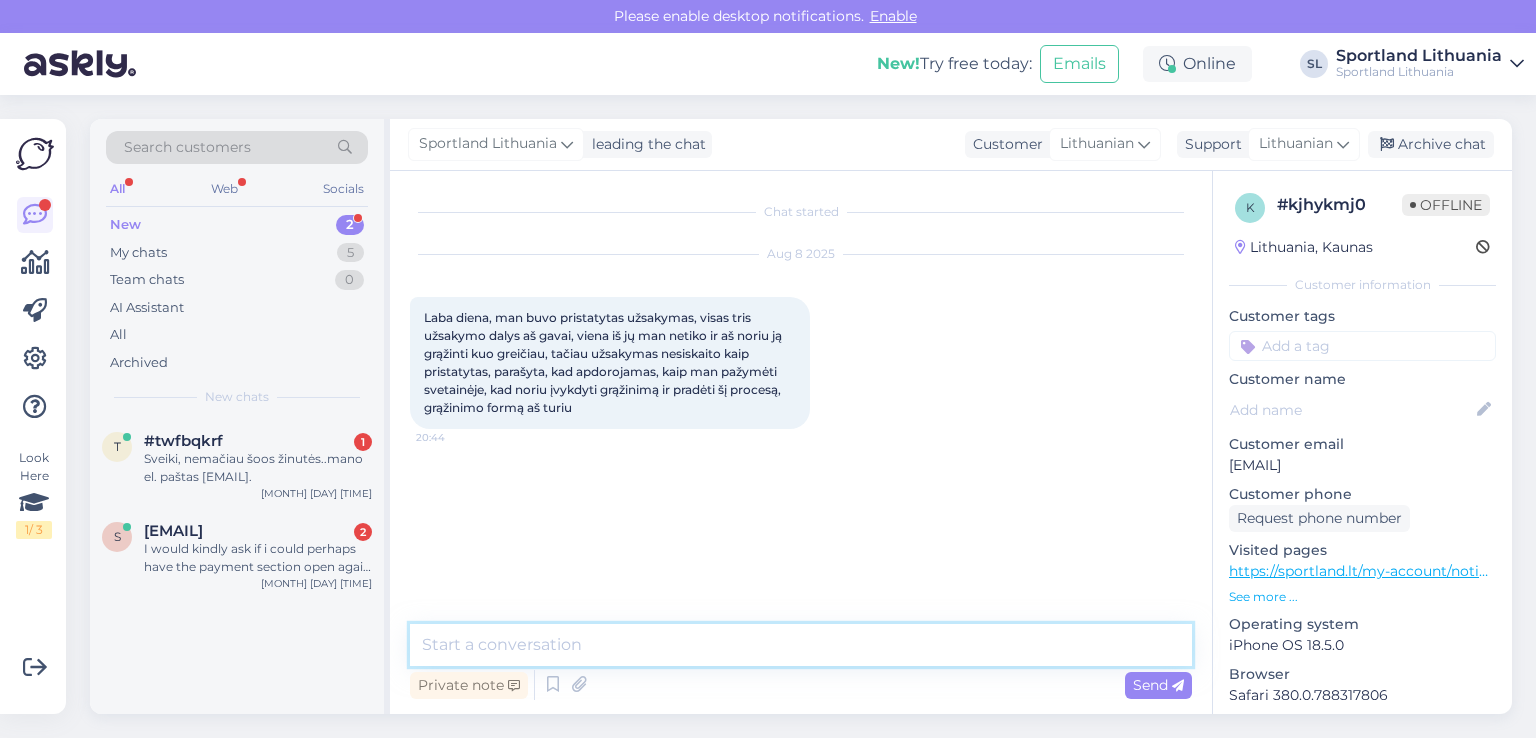 click at bounding box center (801, 645) 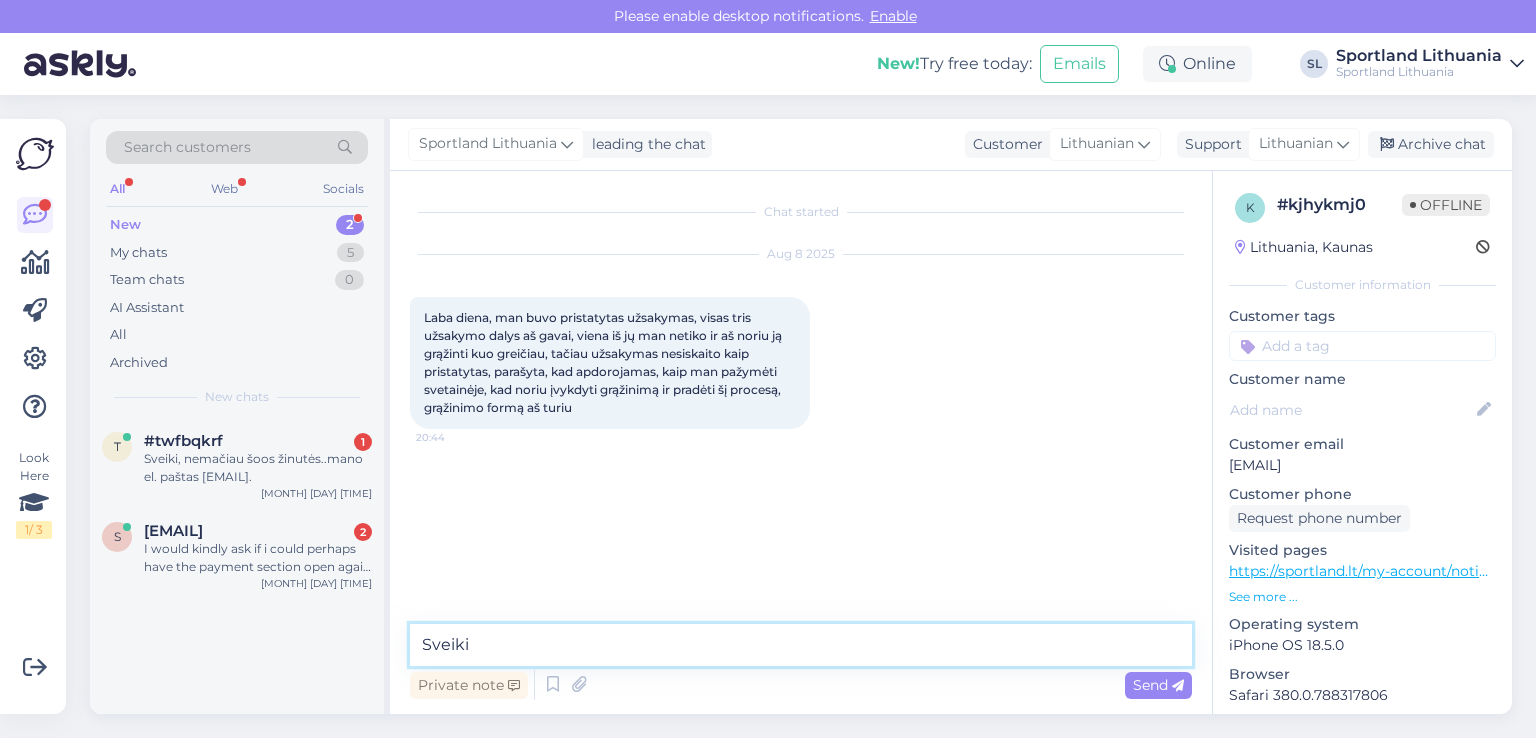 type on "Sveiki," 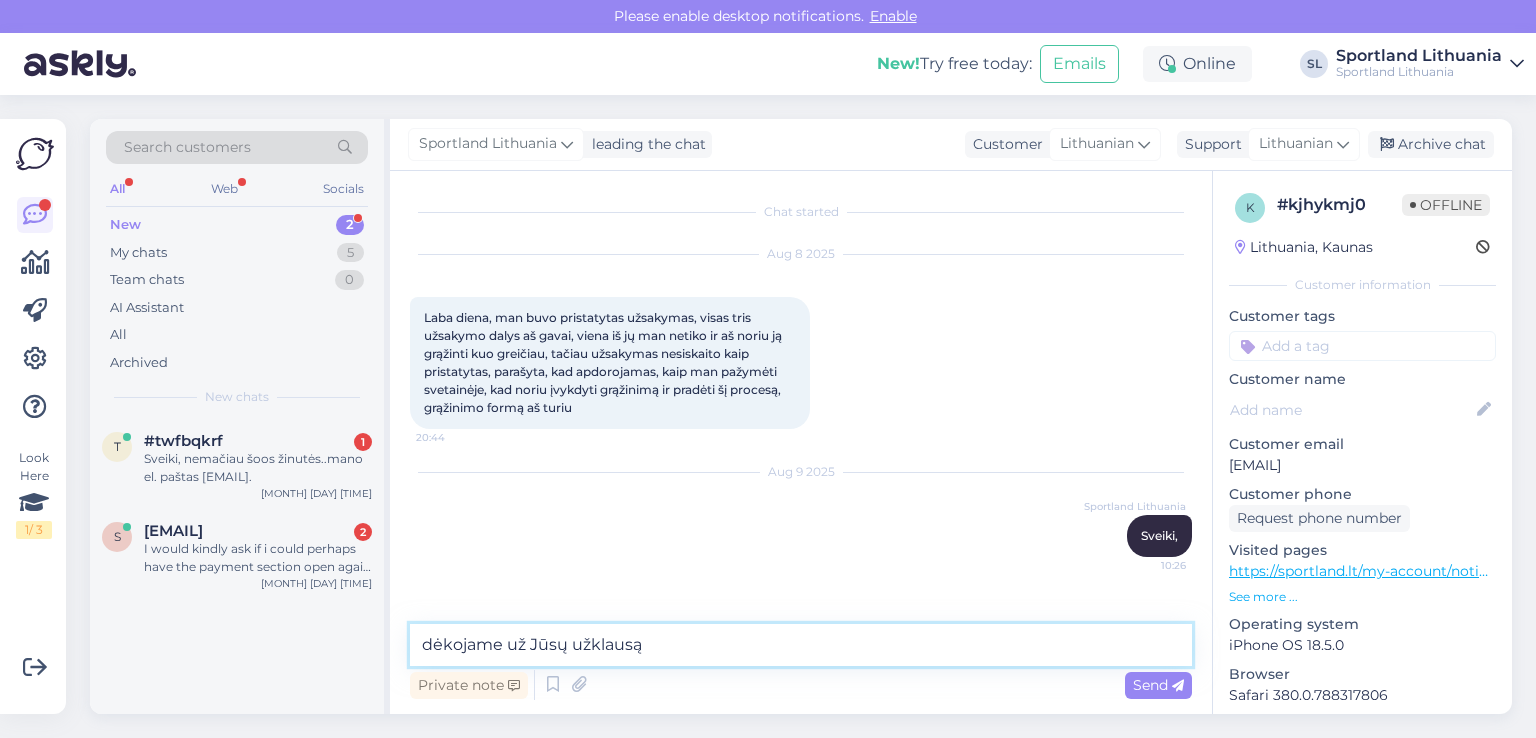 type on "dėkojame už Jūsų užklausą." 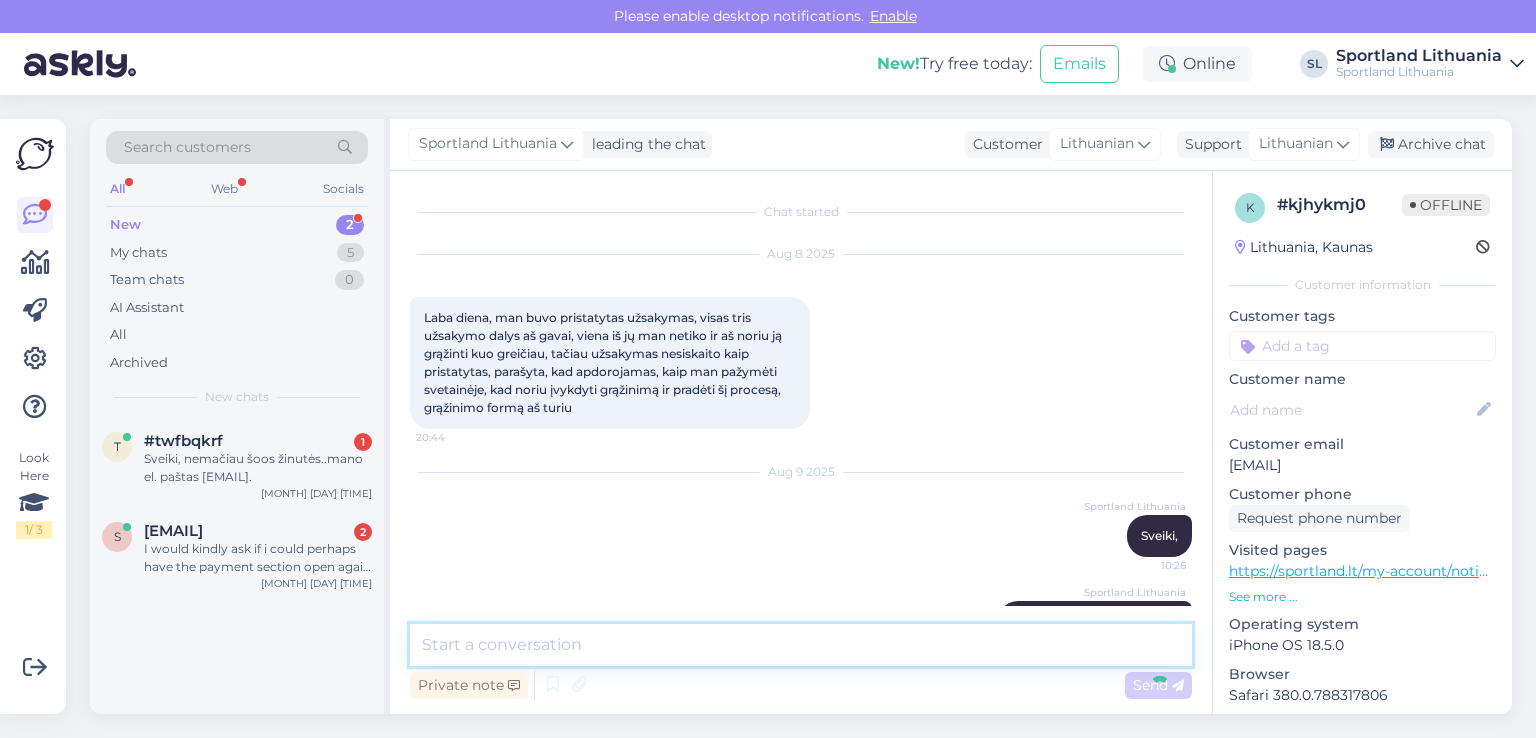 scroll, scrollTop: 60, scrollLeft: 0, axis: vertical 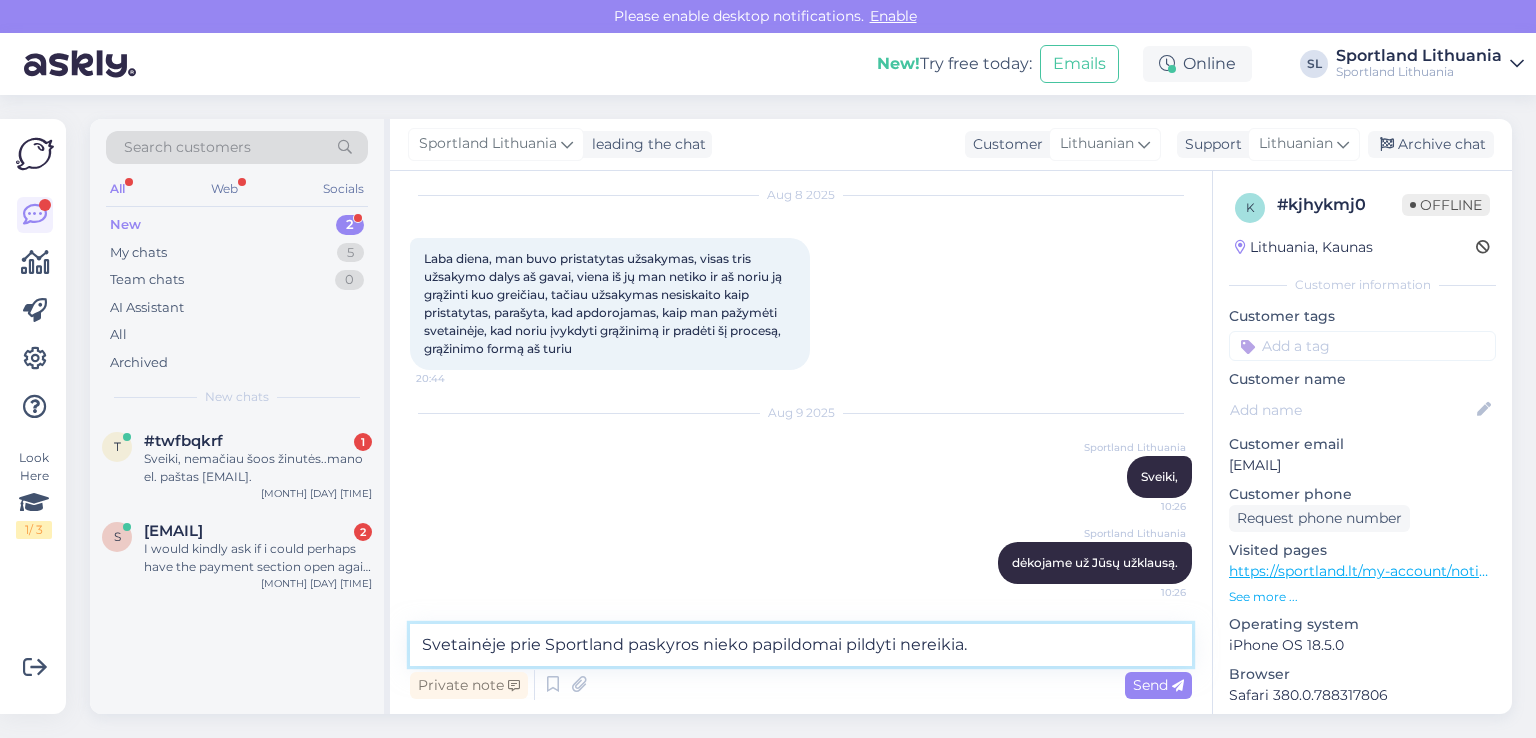 type on "Svetainėje prie Sportland paskyros nieko papildomai pildyti nereikia." 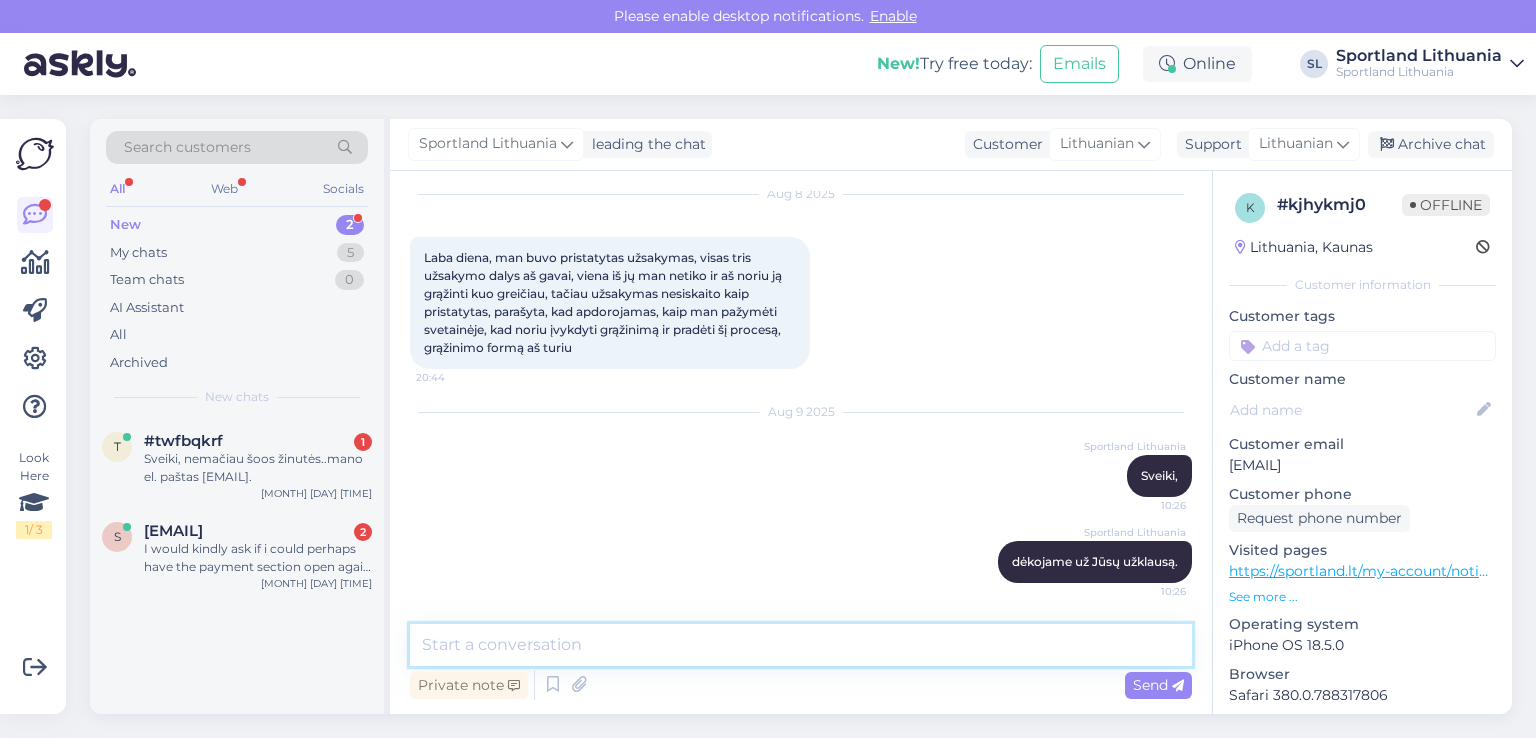 scroll, scrollTop: 164, scrollLeft: 0, axis: vertical 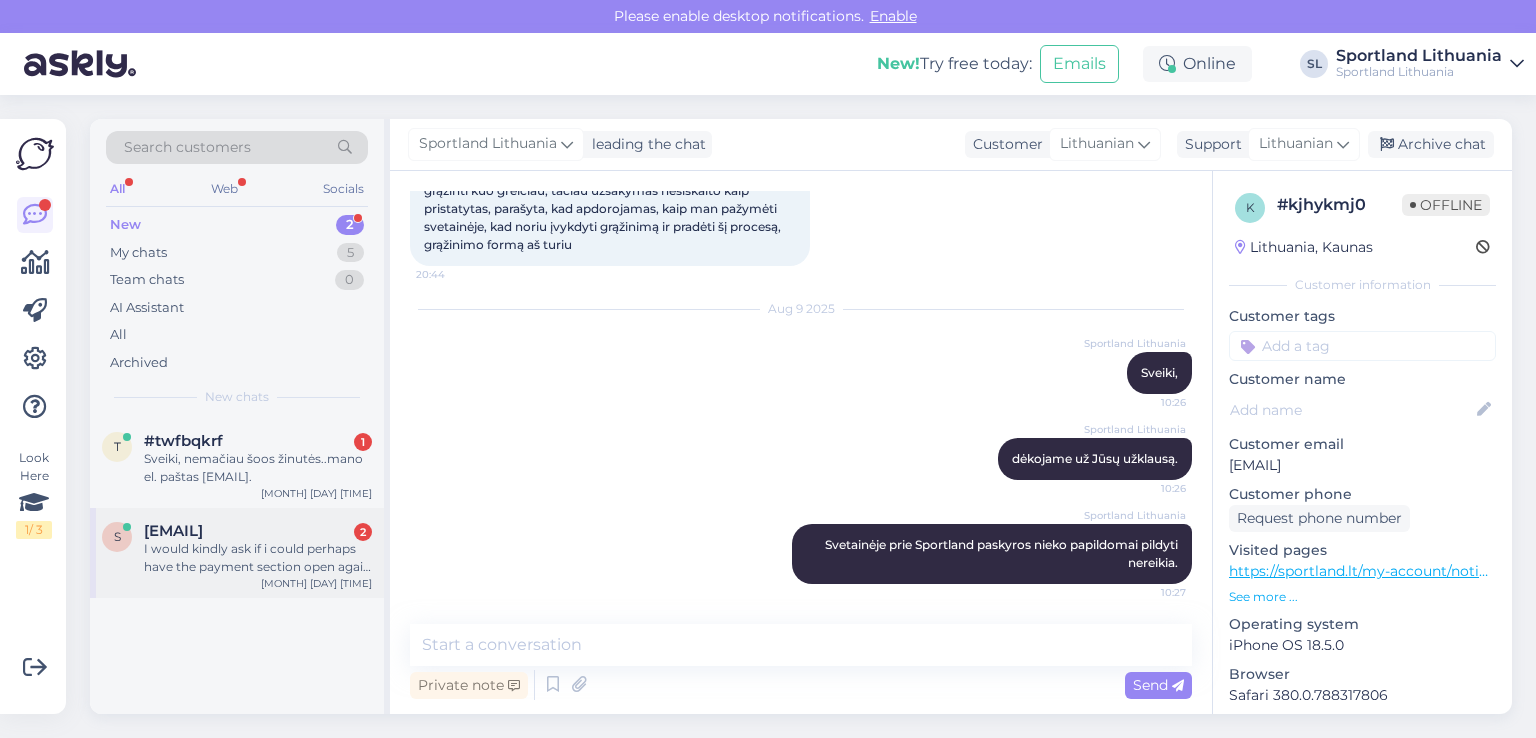 click on "I would kindly ask if i could perhaps have the payment section open again for the order  #[ORDER_NUMBER] so that I may pay again?" at bounding box center (258, 558) 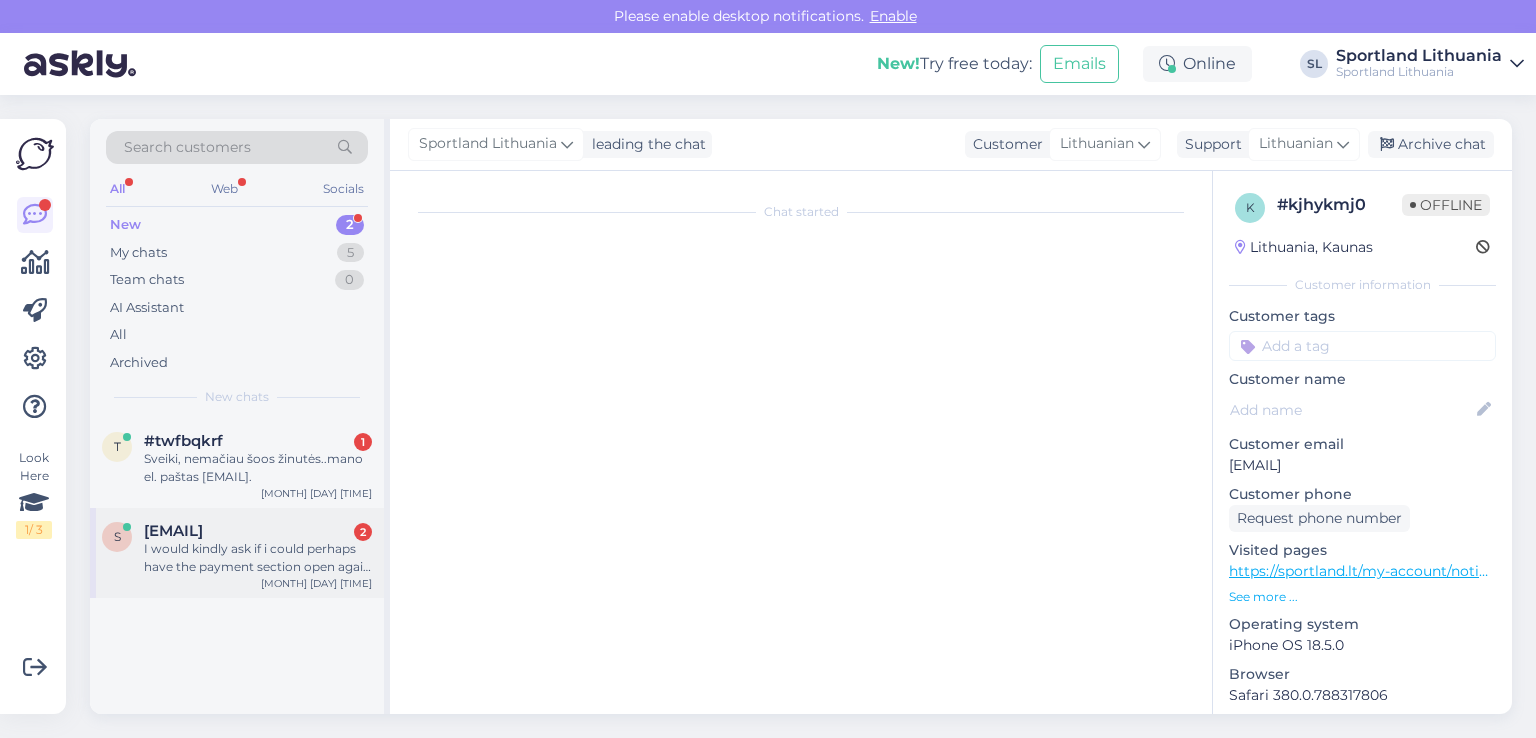 scroll, scrollTop: 6, scrollLeft: 0, axis: vertical 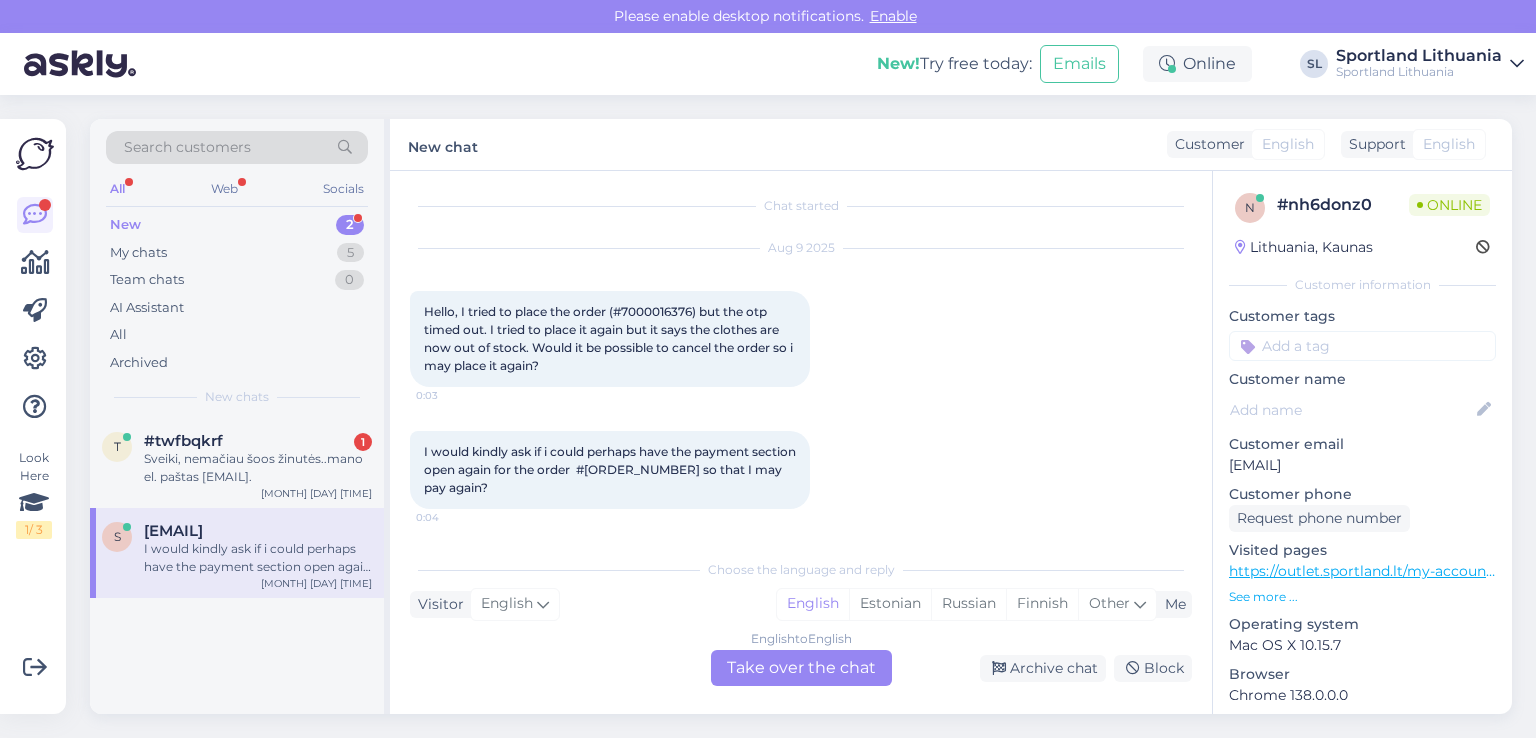 click on "Hello, I tried to place the order (#7000016376) but the otp timed out. I tried to place it again but it says the clothes are now out of stock. Would it be possible to cancel the order so i may place it again?" at bounding box center (610, 338) 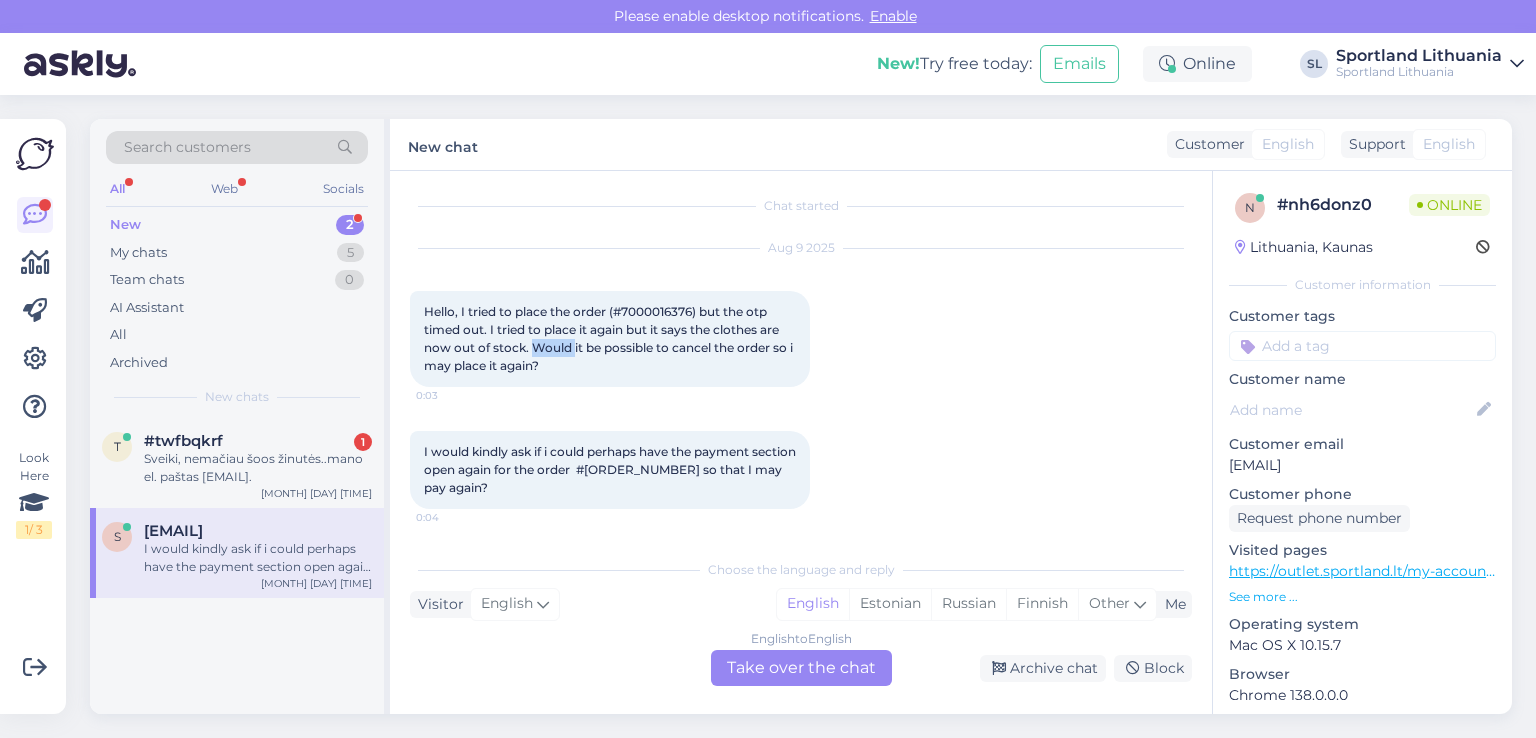 click on "Hello, I tried to place the order (#7000016376) but the otp timed out. I tried to place it again but it says the clothes are now out of stock. Would it be possible to cancel the order so i may place it again?" at bounding box center [610, 338] 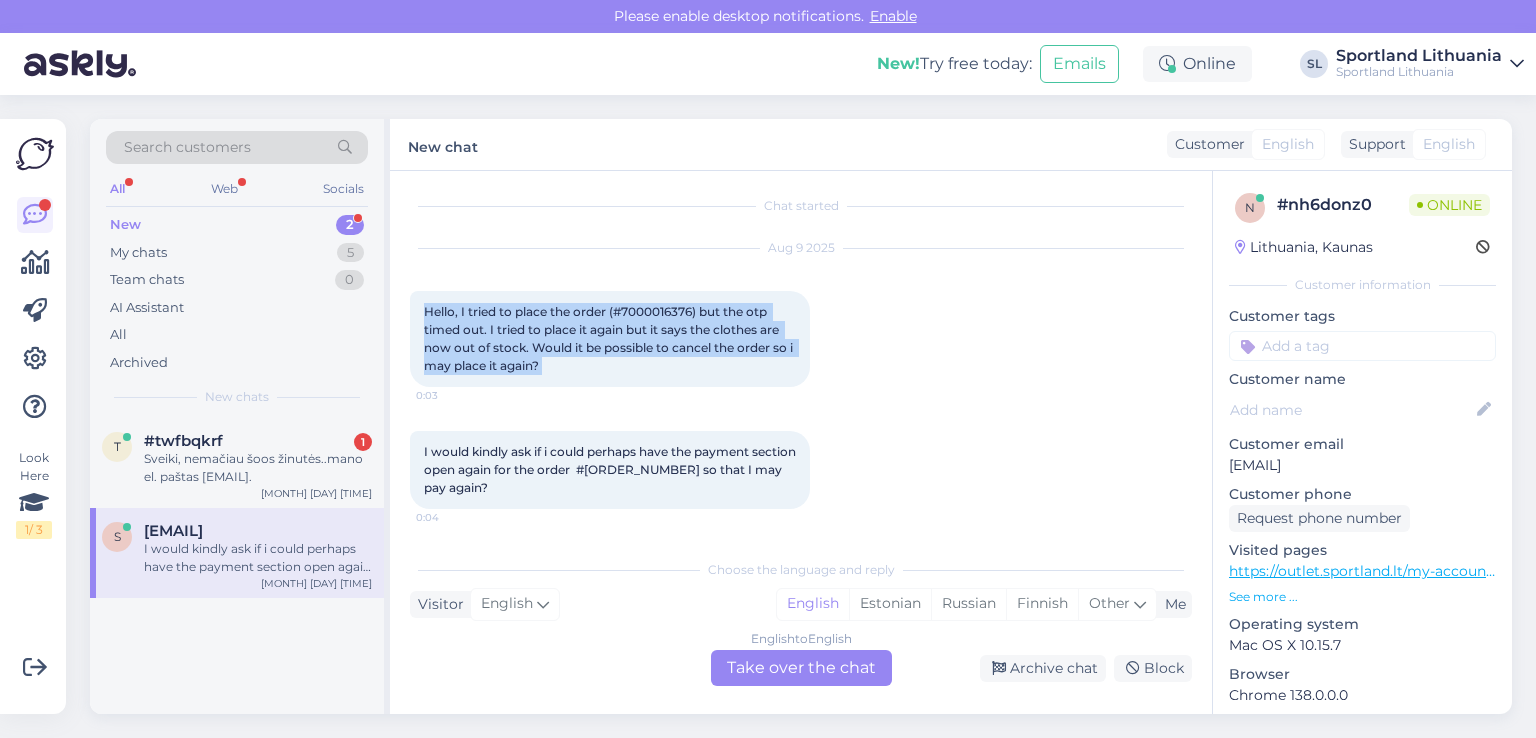 click on "Hello, I tried to place the order (#7000016376) but the otp timed out. I tried to place it again but it says the clothes are now out of stock. Would it be possible to cancel the order so i may place it again?" at bounding box center (610, 338) 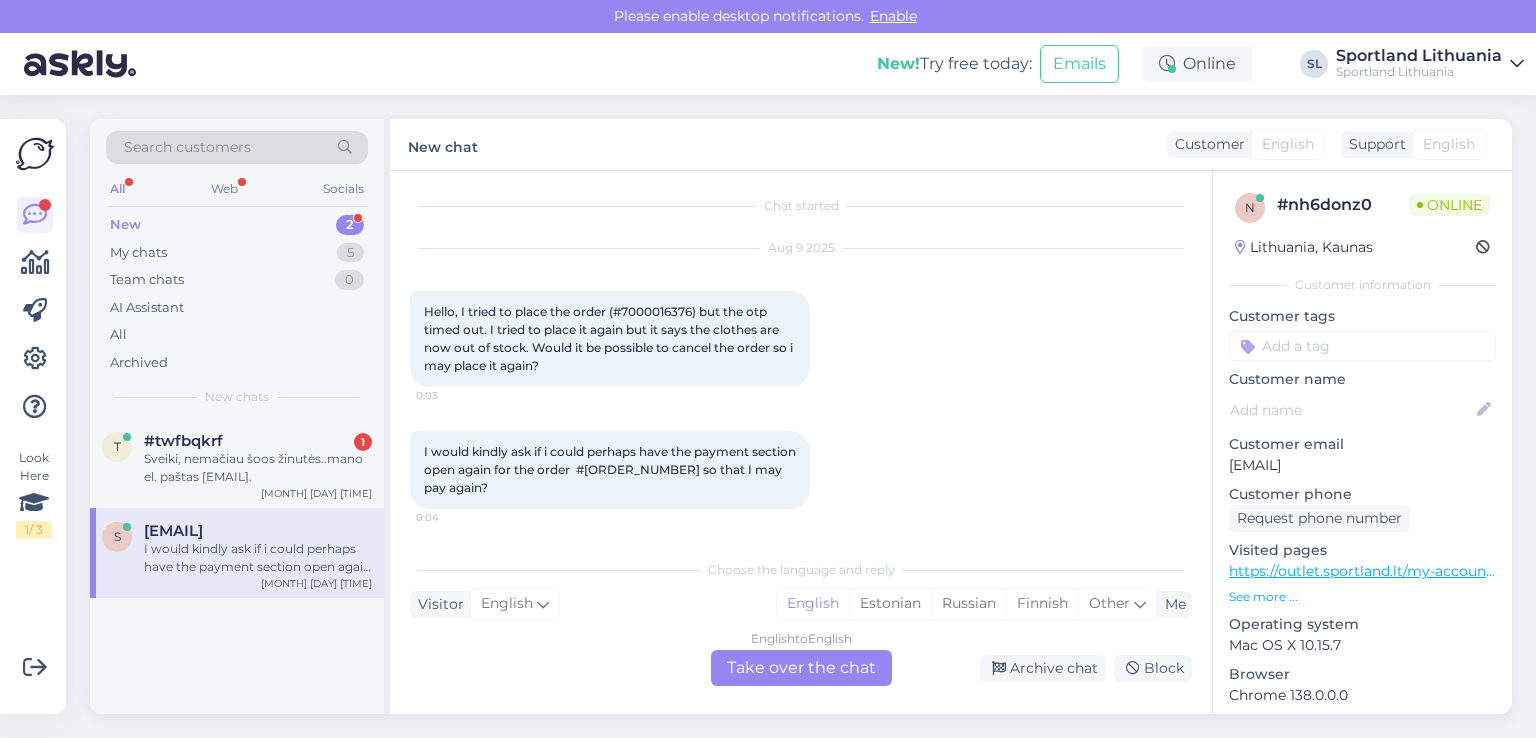 click on "English  to  English Take over the chat" at bounding box center [801, 668] 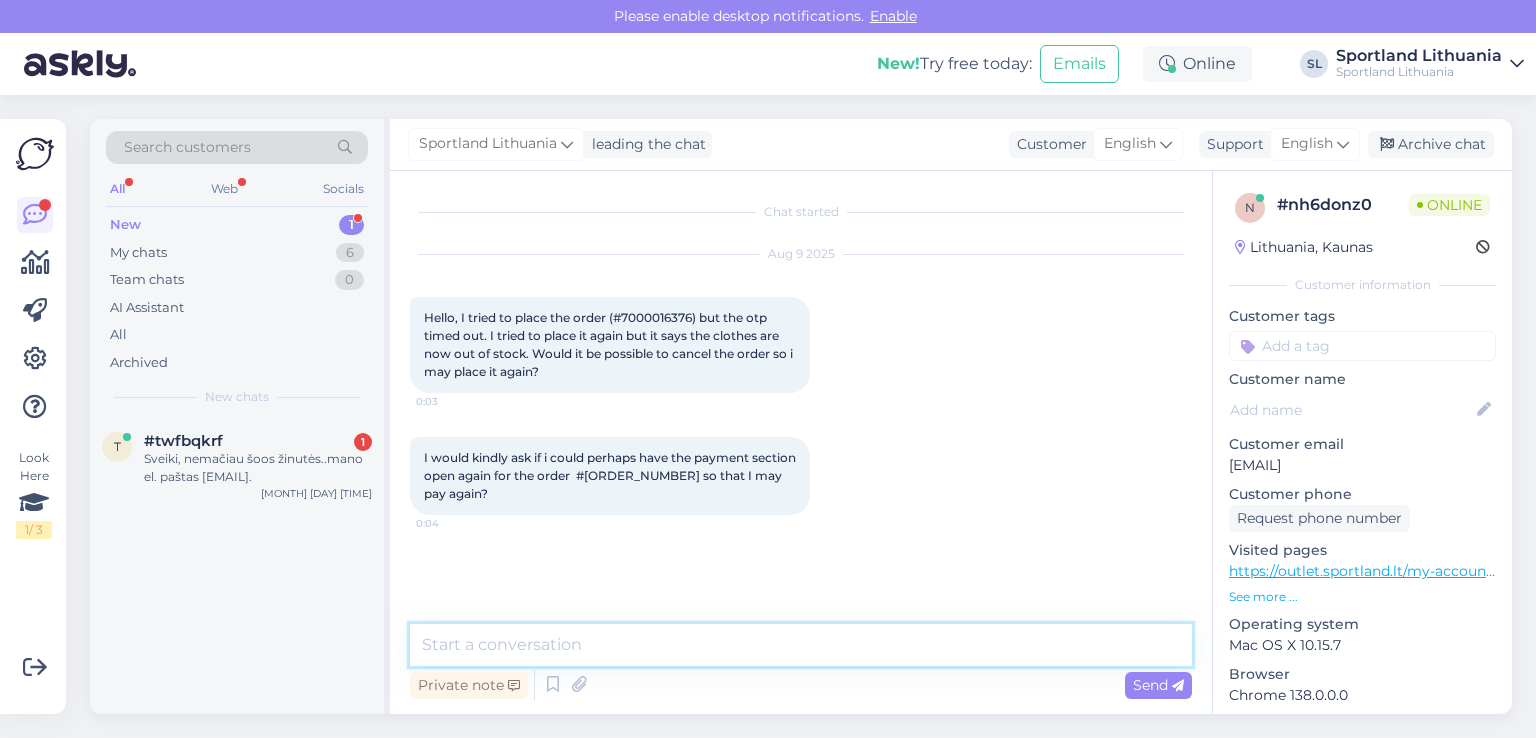 click at bounding box center [801, 645] 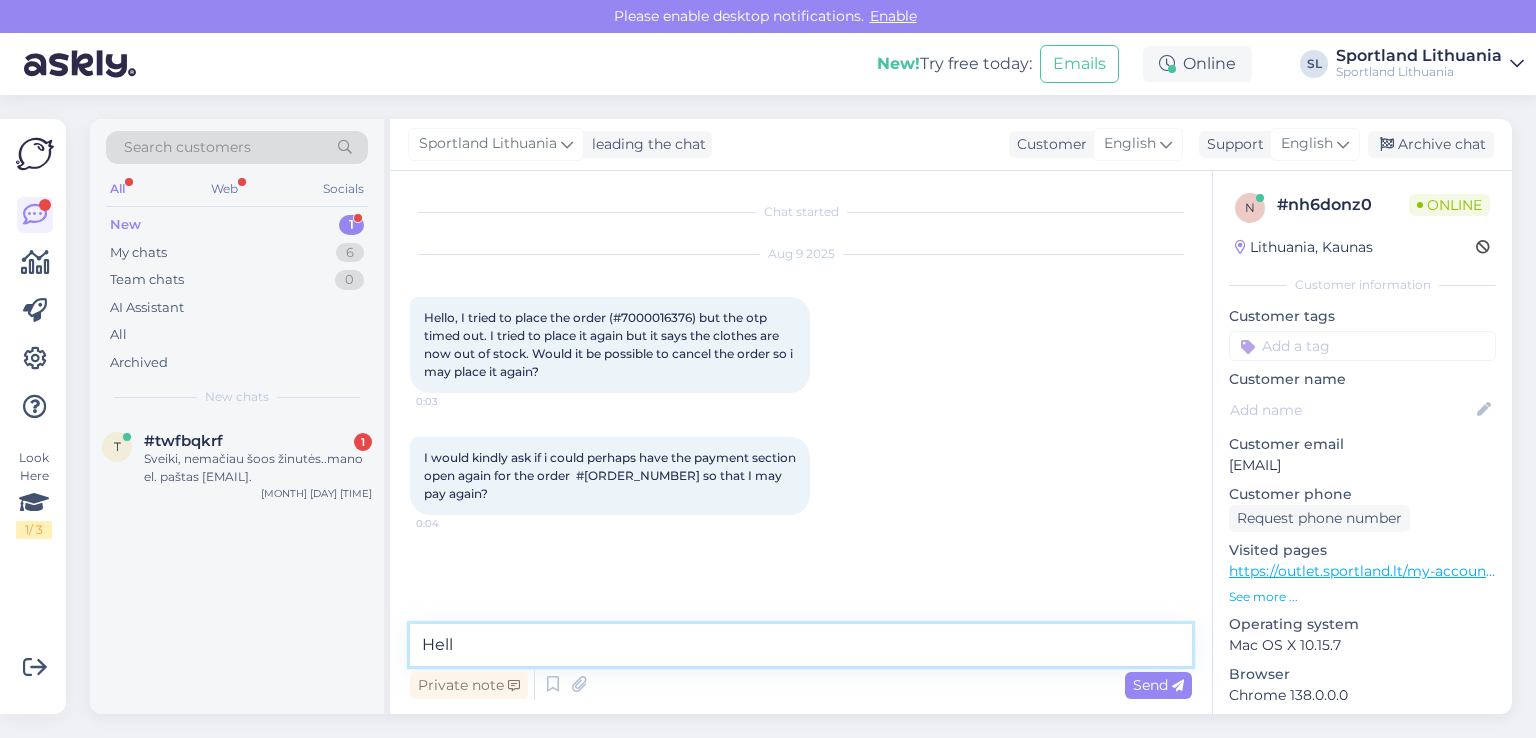 type on "Hello" 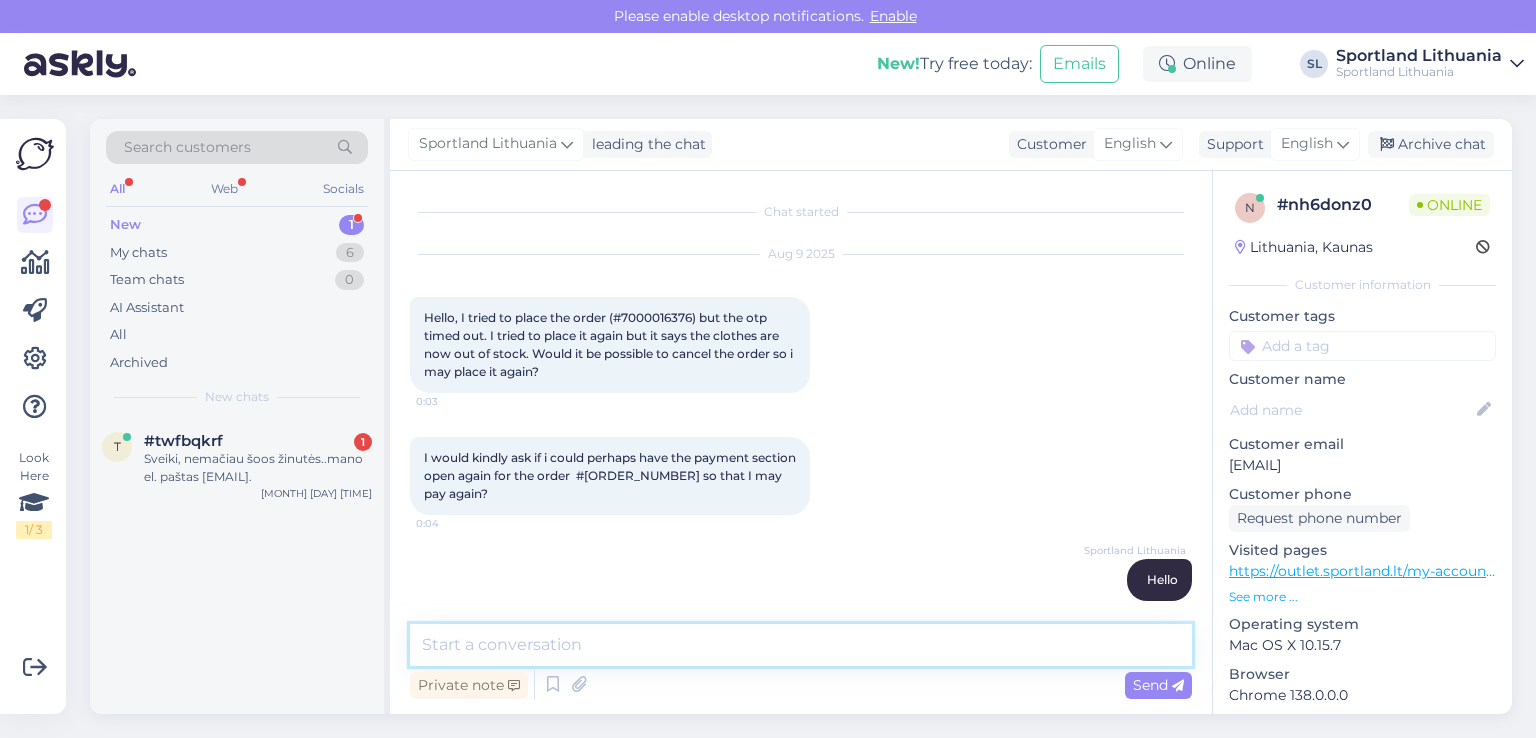 scroll, scrollTop: 17, scrollLeft: 0, axis: vertical 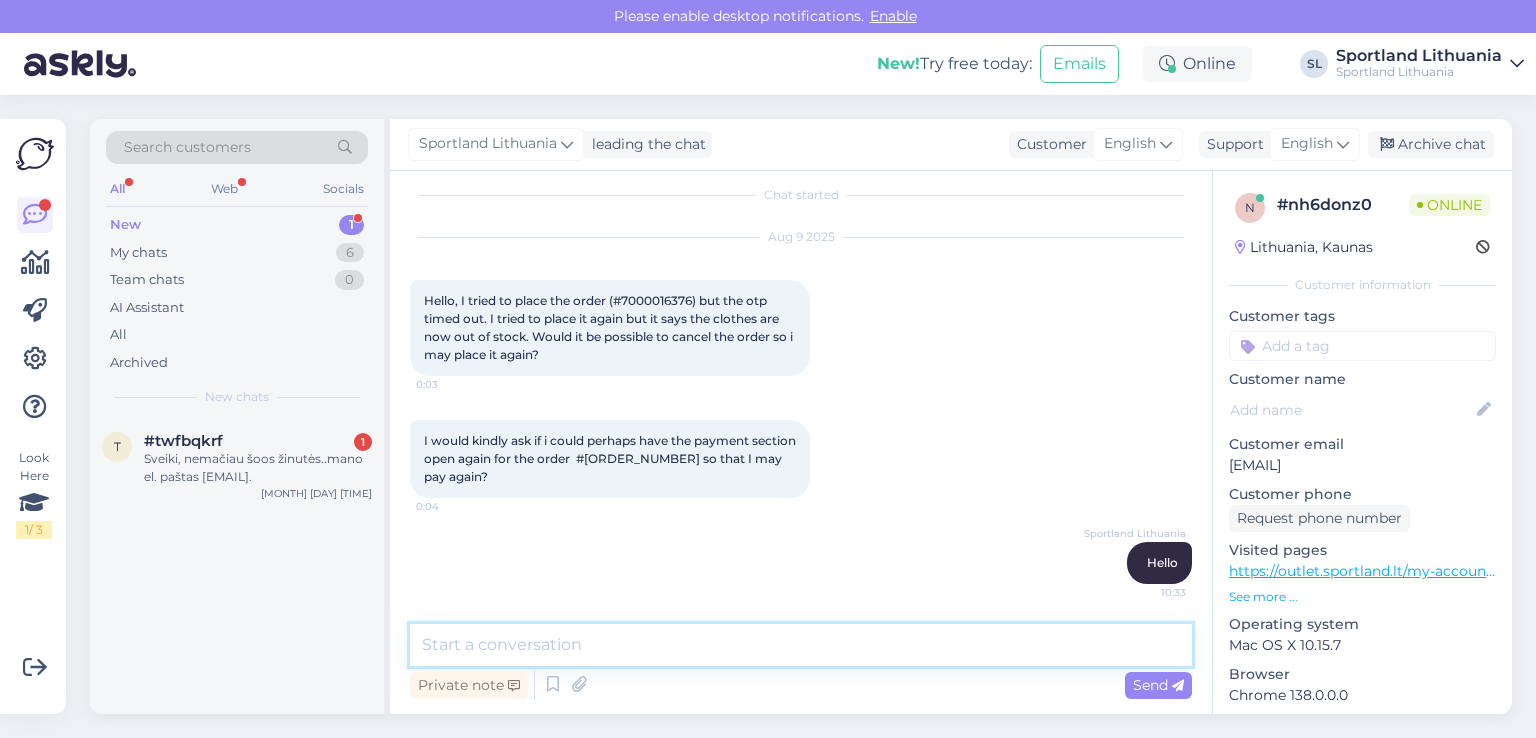 paste on "[BRAND] [PRODUCT] [PRODUCT] - [PRODUCT]. [PRODUCT] [PRODUCT] [PRODUCT]. [PRODUCT] [PRODUCT]." 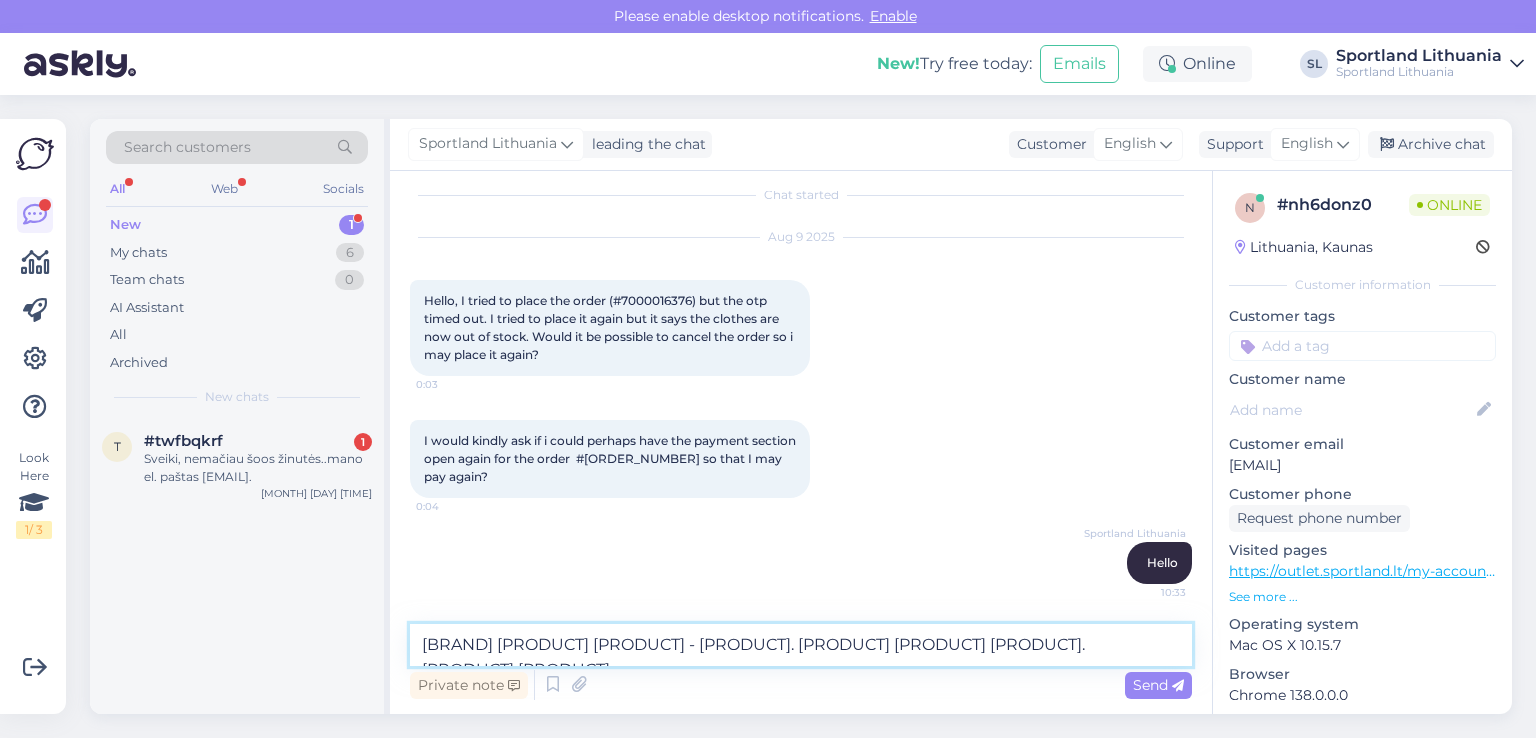 type 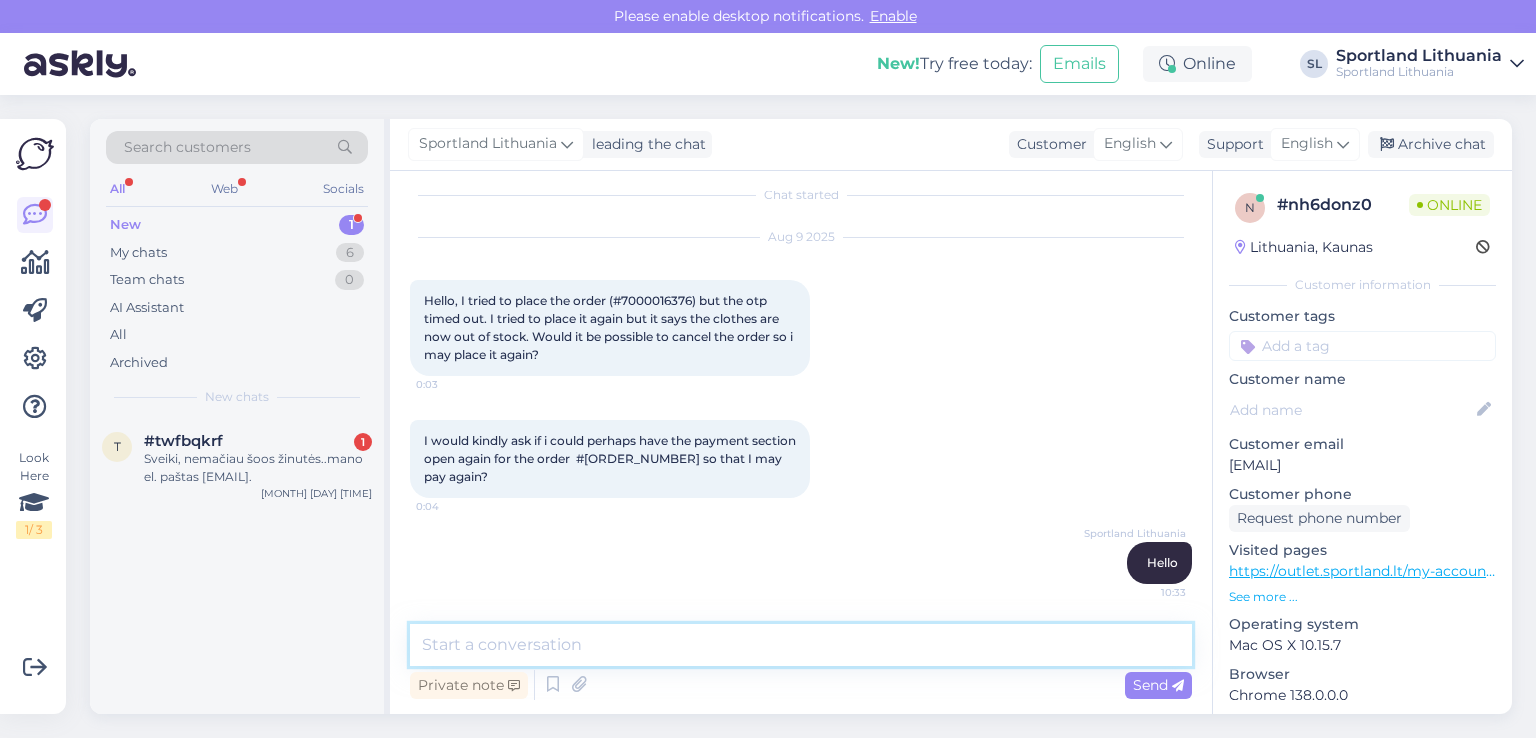 scroll, scrollTop: 121, scrollLeft: 0, axis: vertical 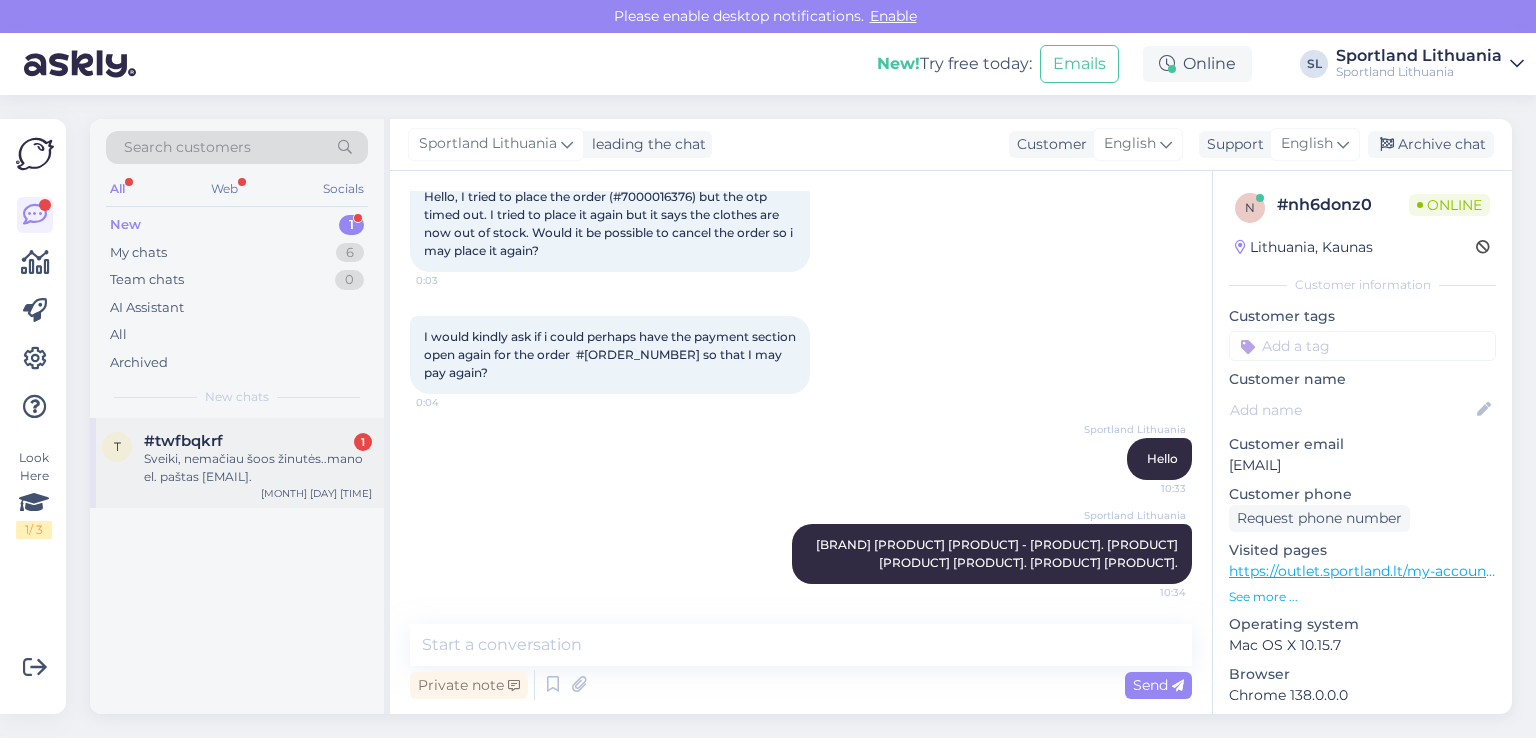 click on "Sveiki, nemačiau šoos žinutės..mano el. paštas [EMAIL]." at bounding box center (258, 468) 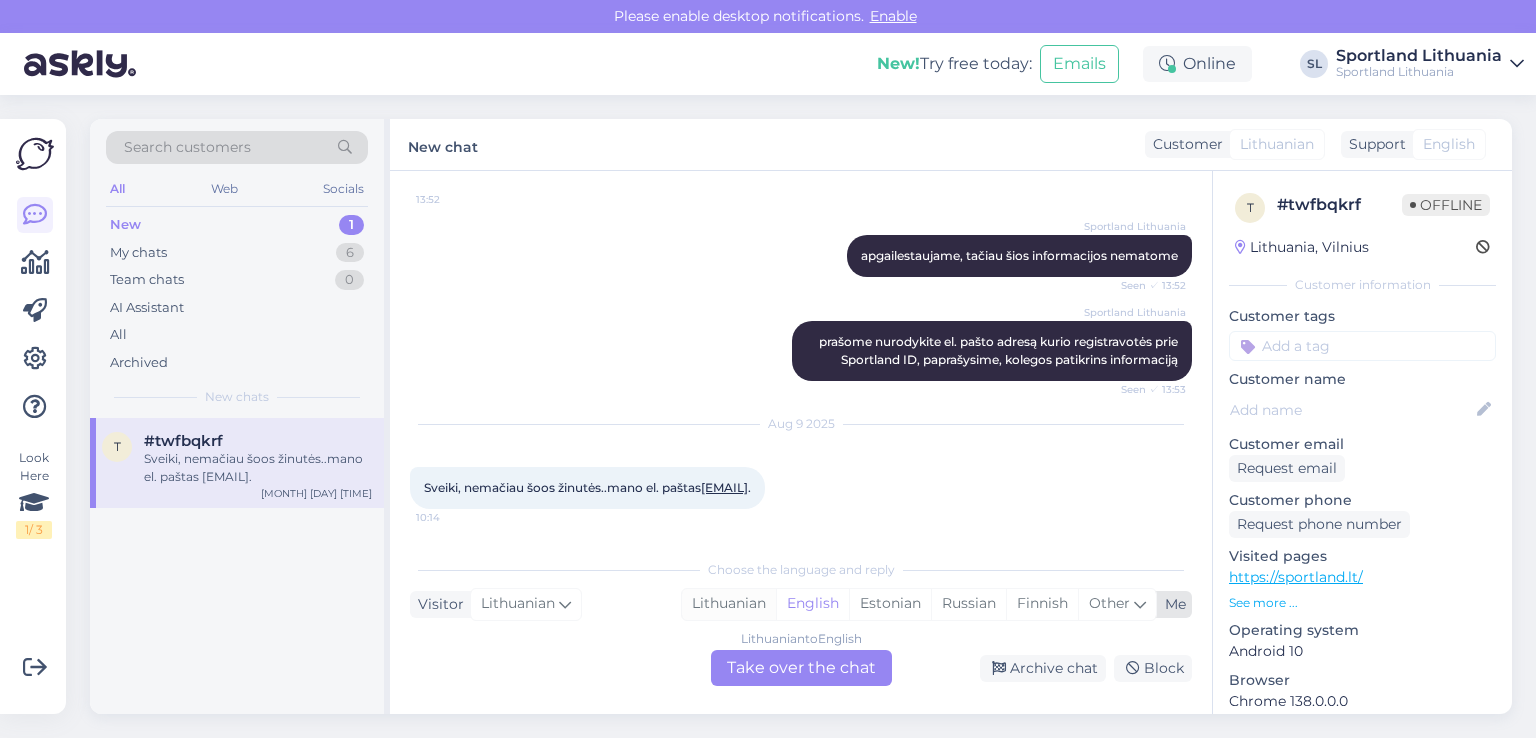 click on "Lithuanian" at bounding box center (729, 604) 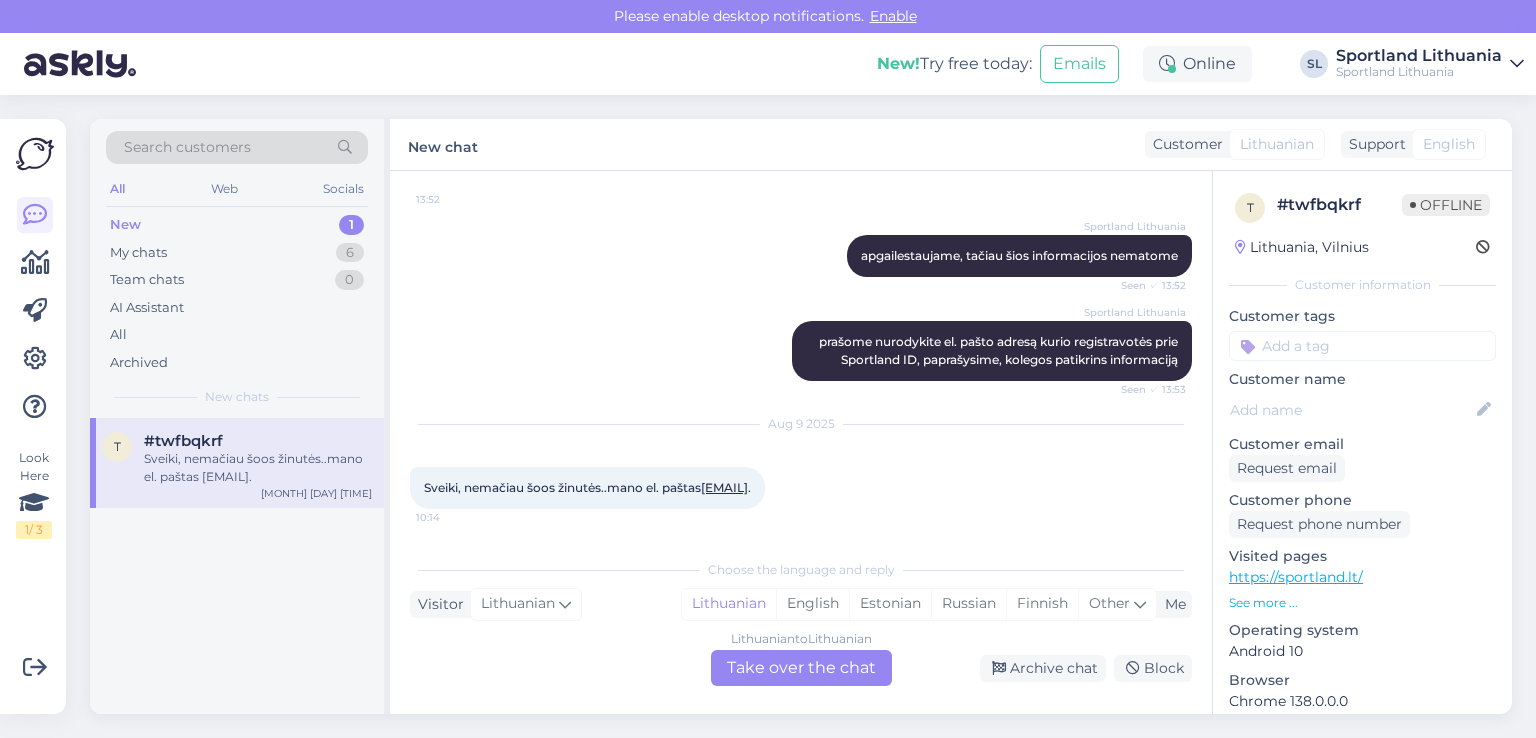 click on "Lithuanian  to  Lithuanian Take over the chat" at bounding box center [801, 668] 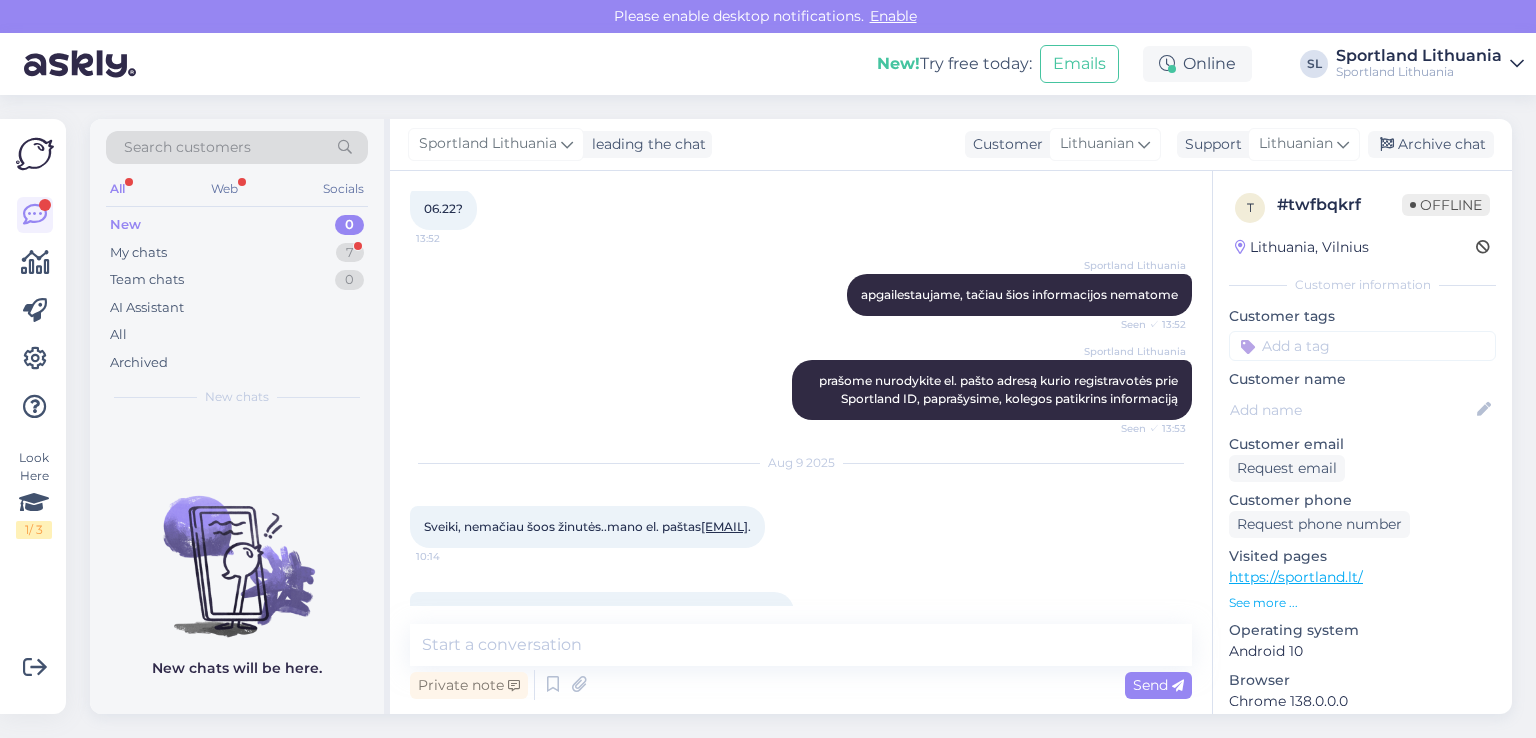 scroll, scrollTop: 1177, scrollLeft: 0, axis: vertical 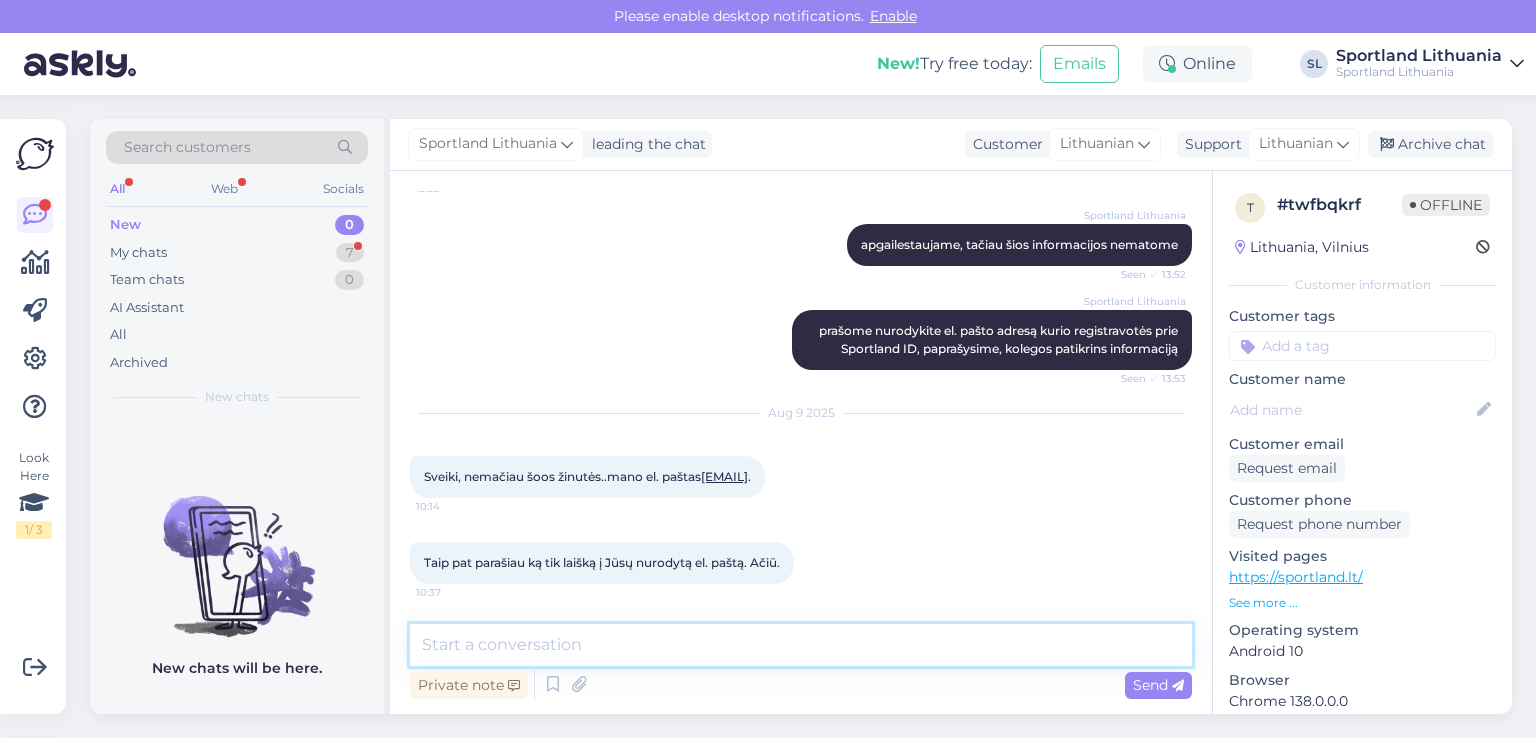 click at bounding box center [801, 645] 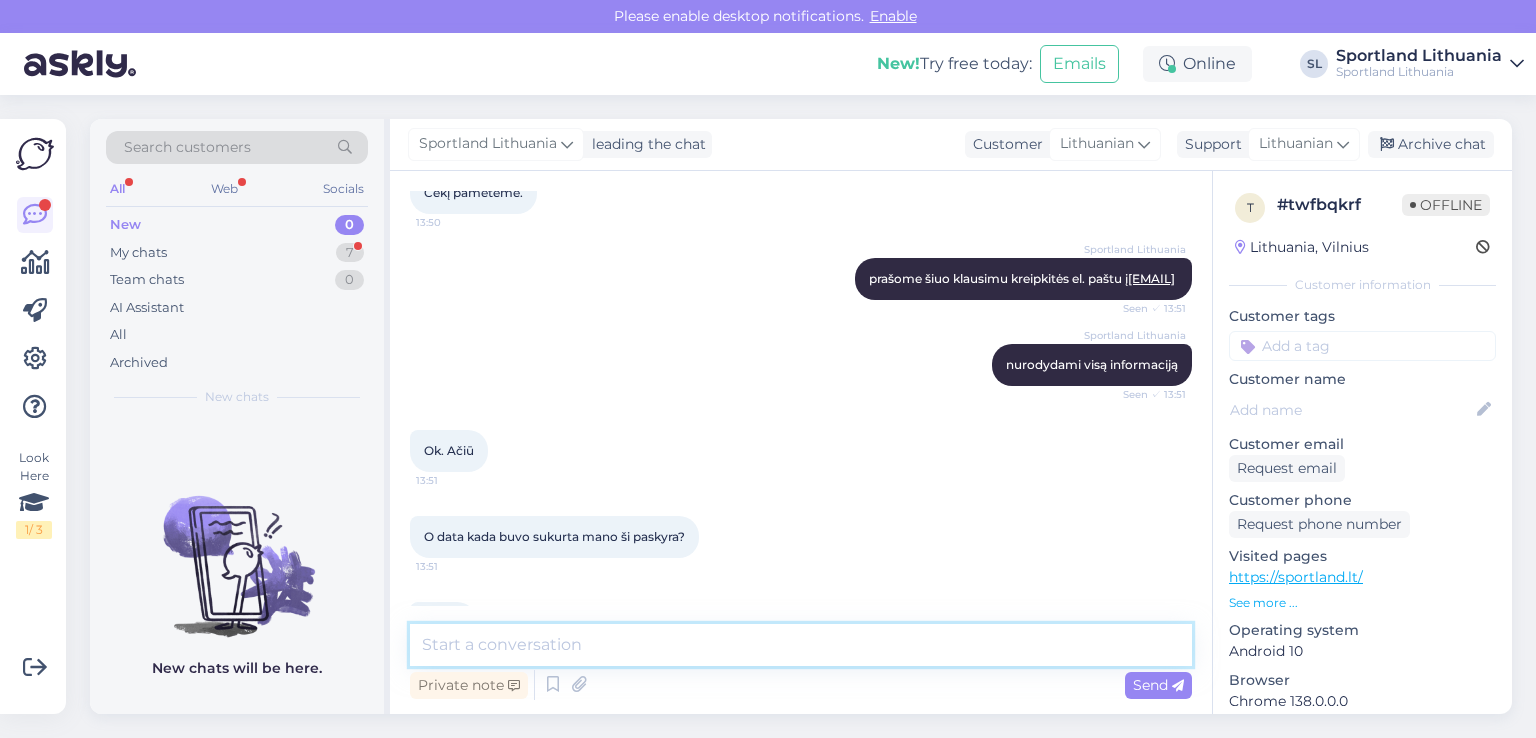 scroll, scrollTop: 1177, scrollLeft: 0, axis: vertical 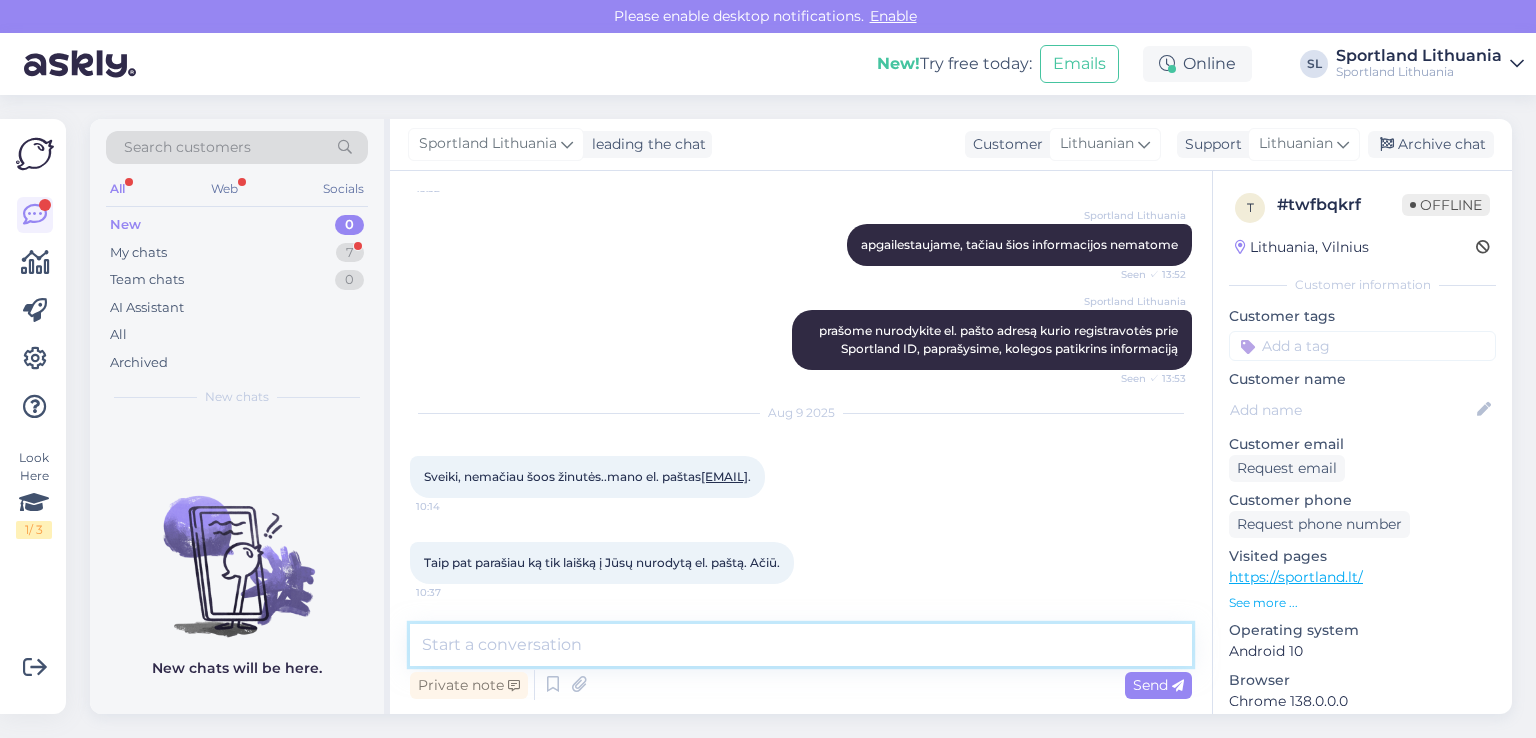 click at bounding box center [801, 645] 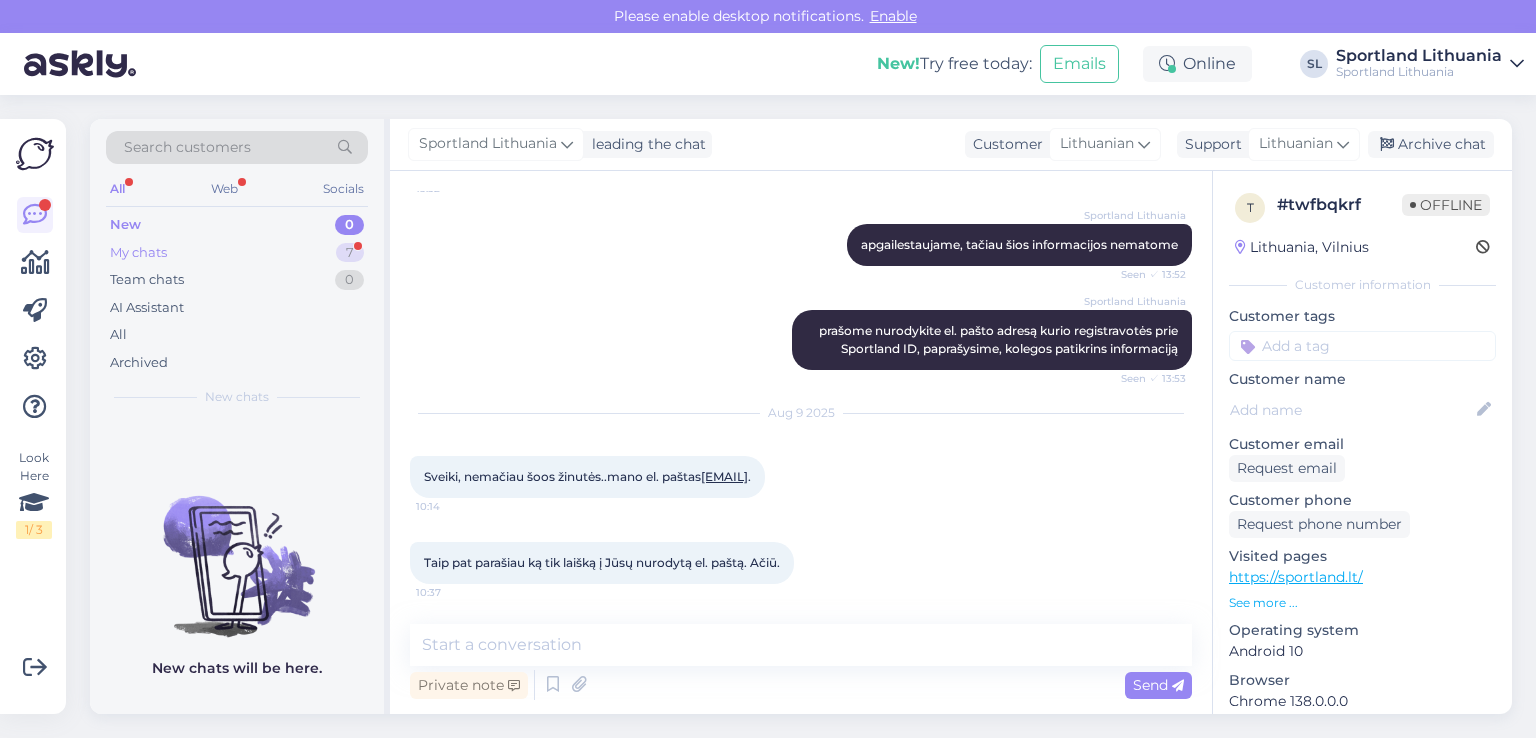 click on "My chats 7" at bounding box center (237, 253) 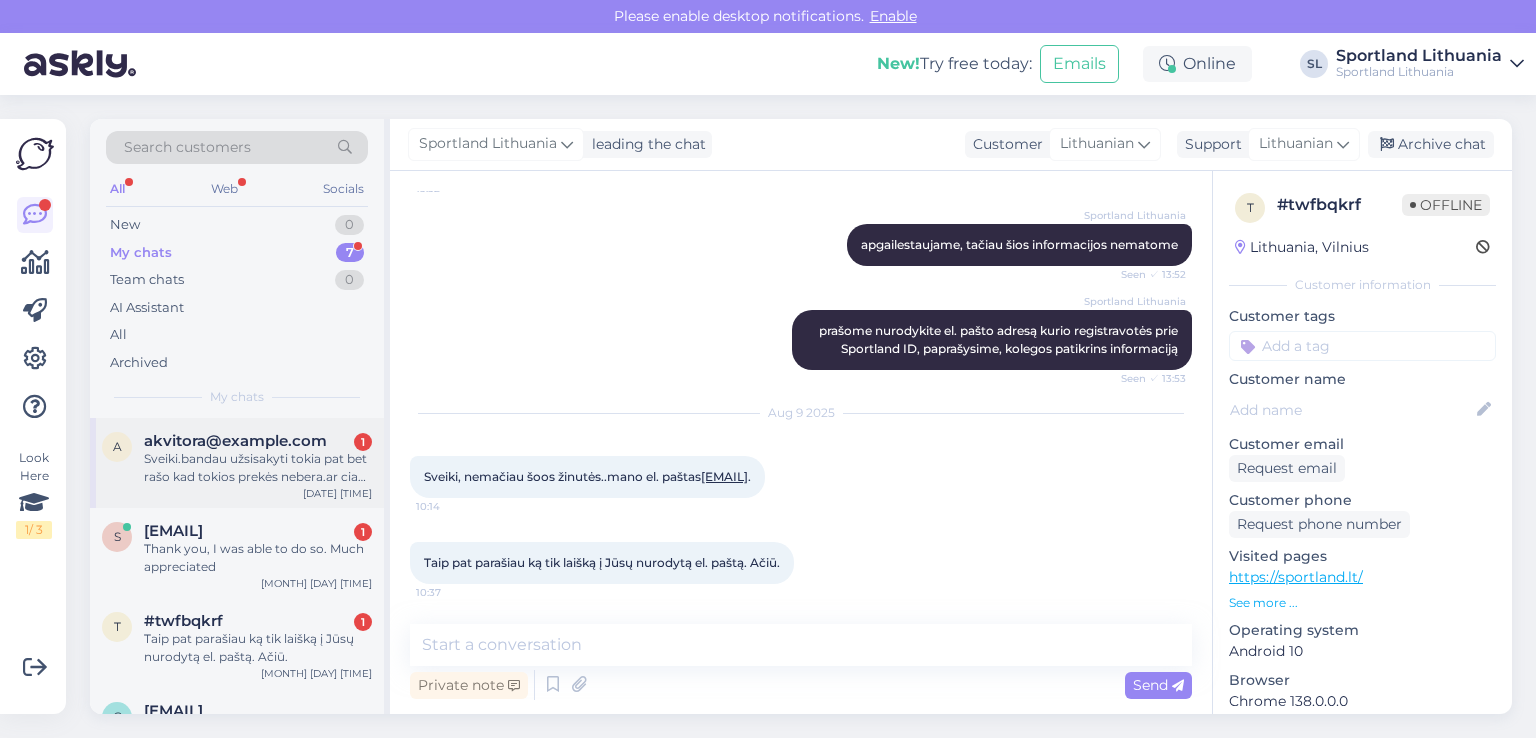 click on "Sveiki.bandau užsisakyti tokia pat bet rašo kad tokios prekės nebera.ar cia sistemoje neatnaujinta?nes patikrinus likucius parduotuvėse rodo kad Panevezys 1..bet idėjus i krepseli tokia prekė isparduota" at bounding box center [258, 468] 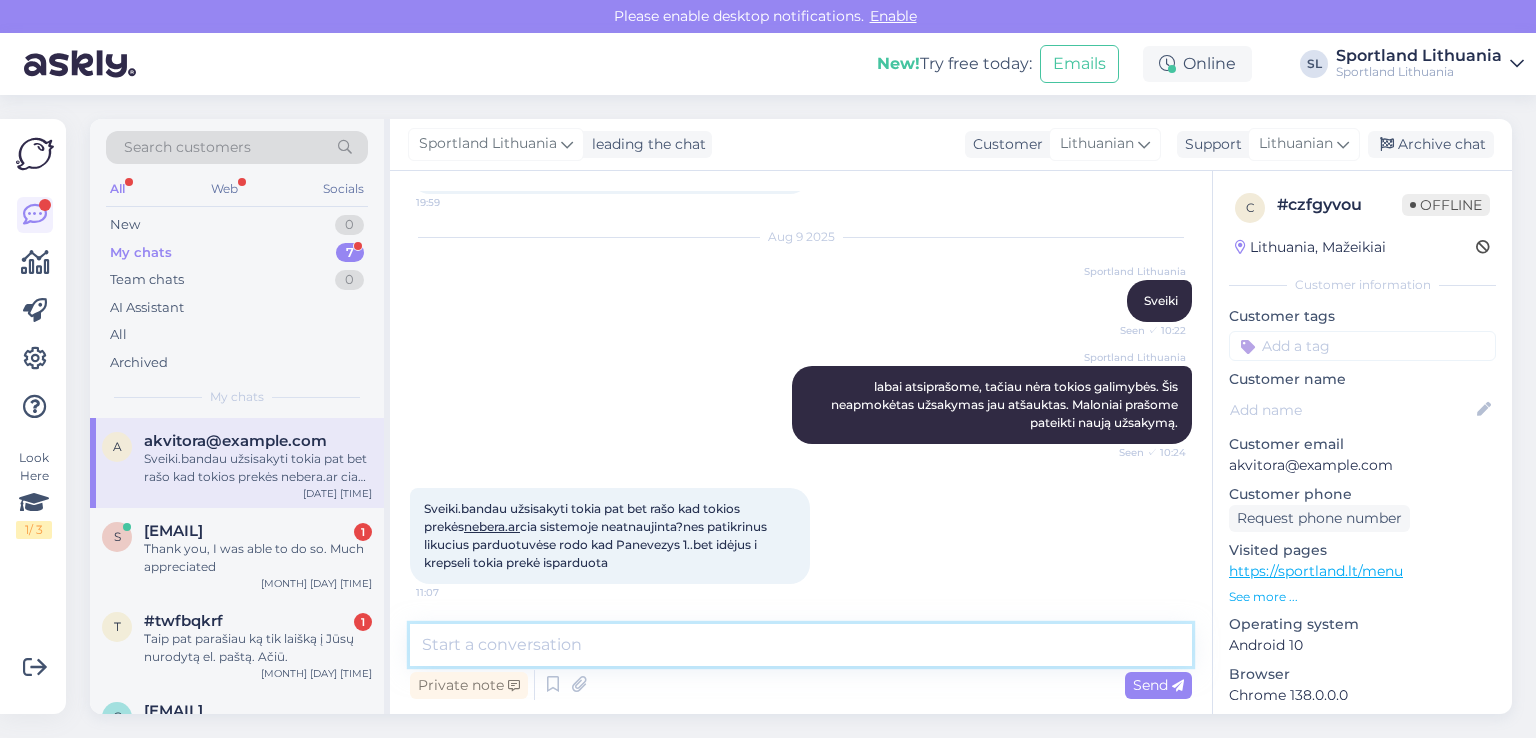 click at bounding box center [801, 645] 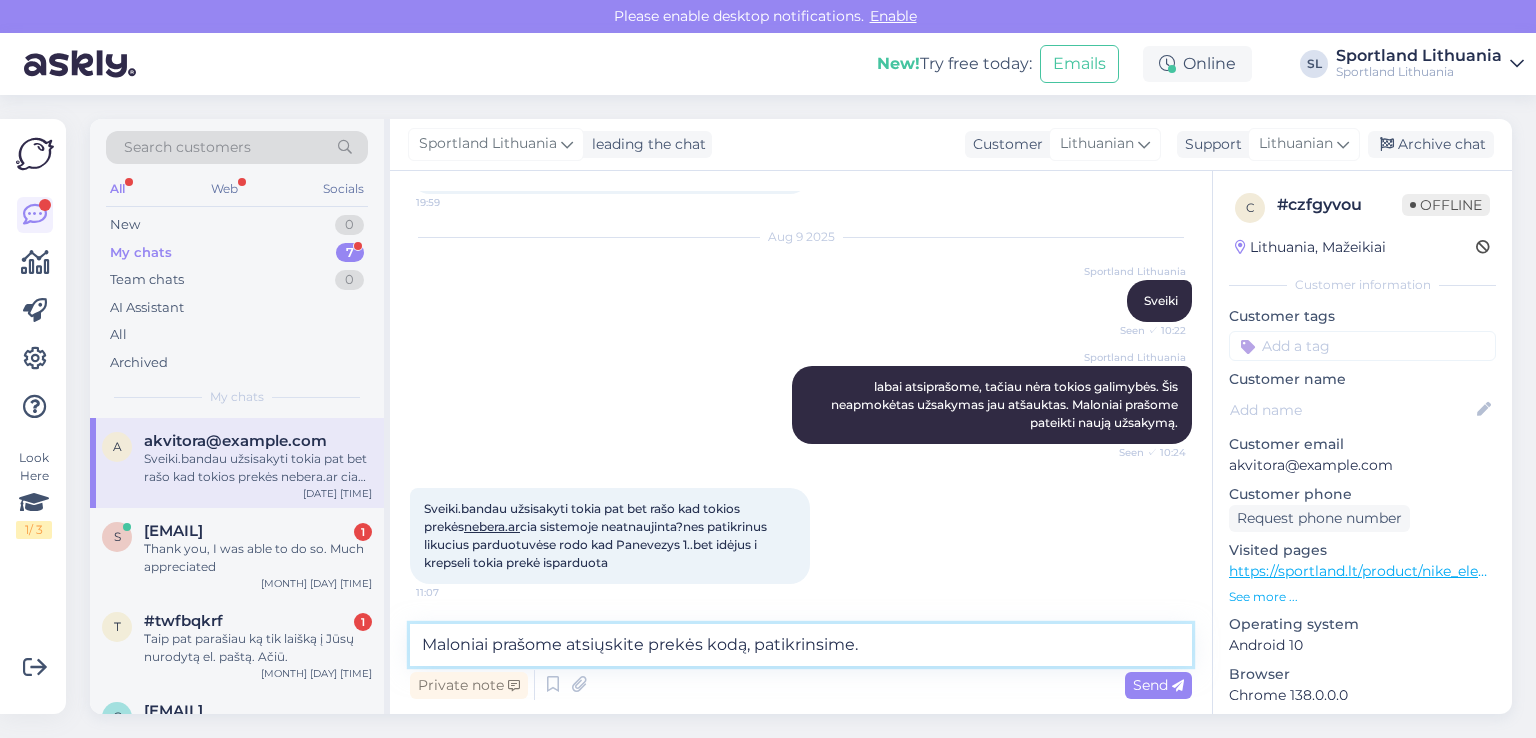 type on "Maloniai prašome atsiųskite prekės kodą, patikrinsime." 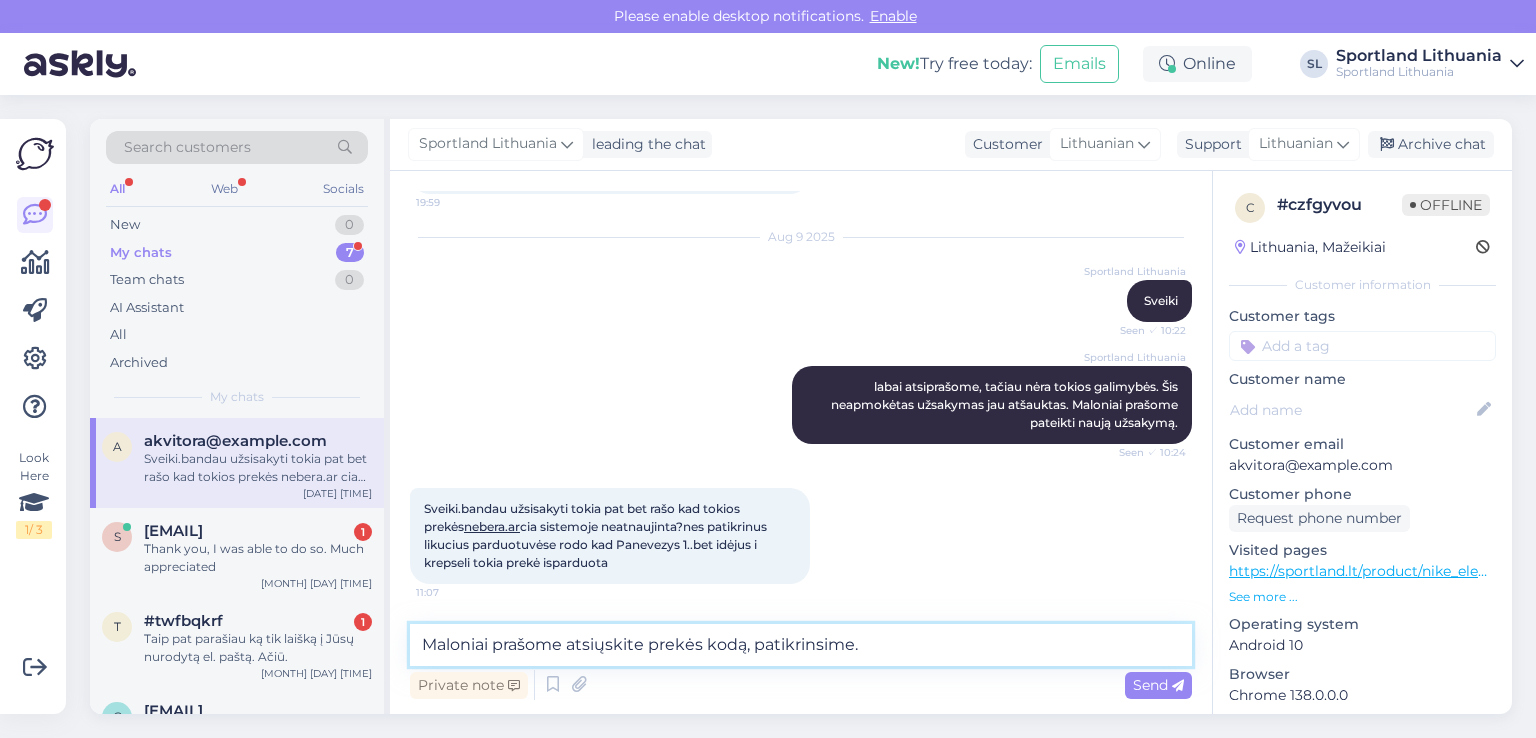 type 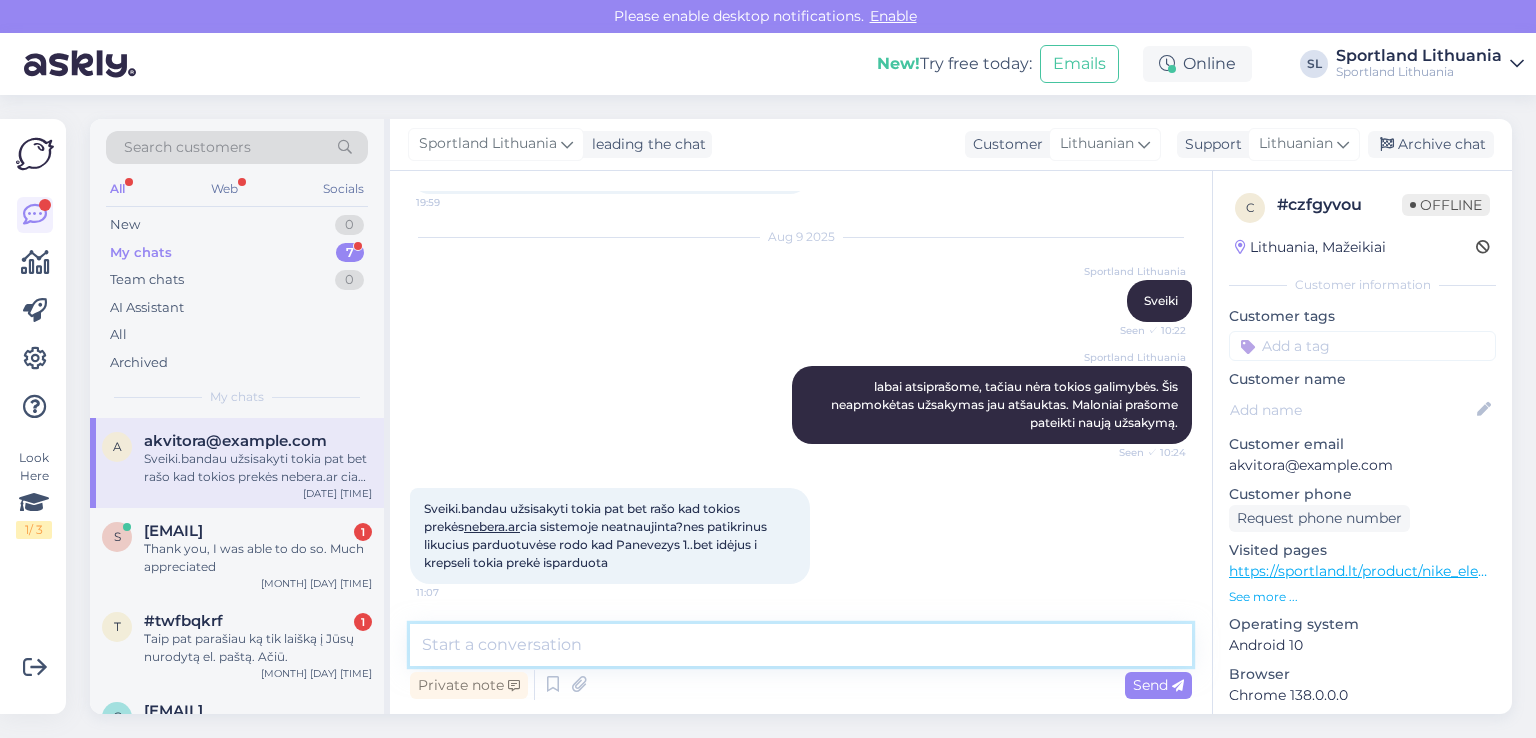 scroll, scrollTop: 372, scrollLeft: 0, axis: vertical 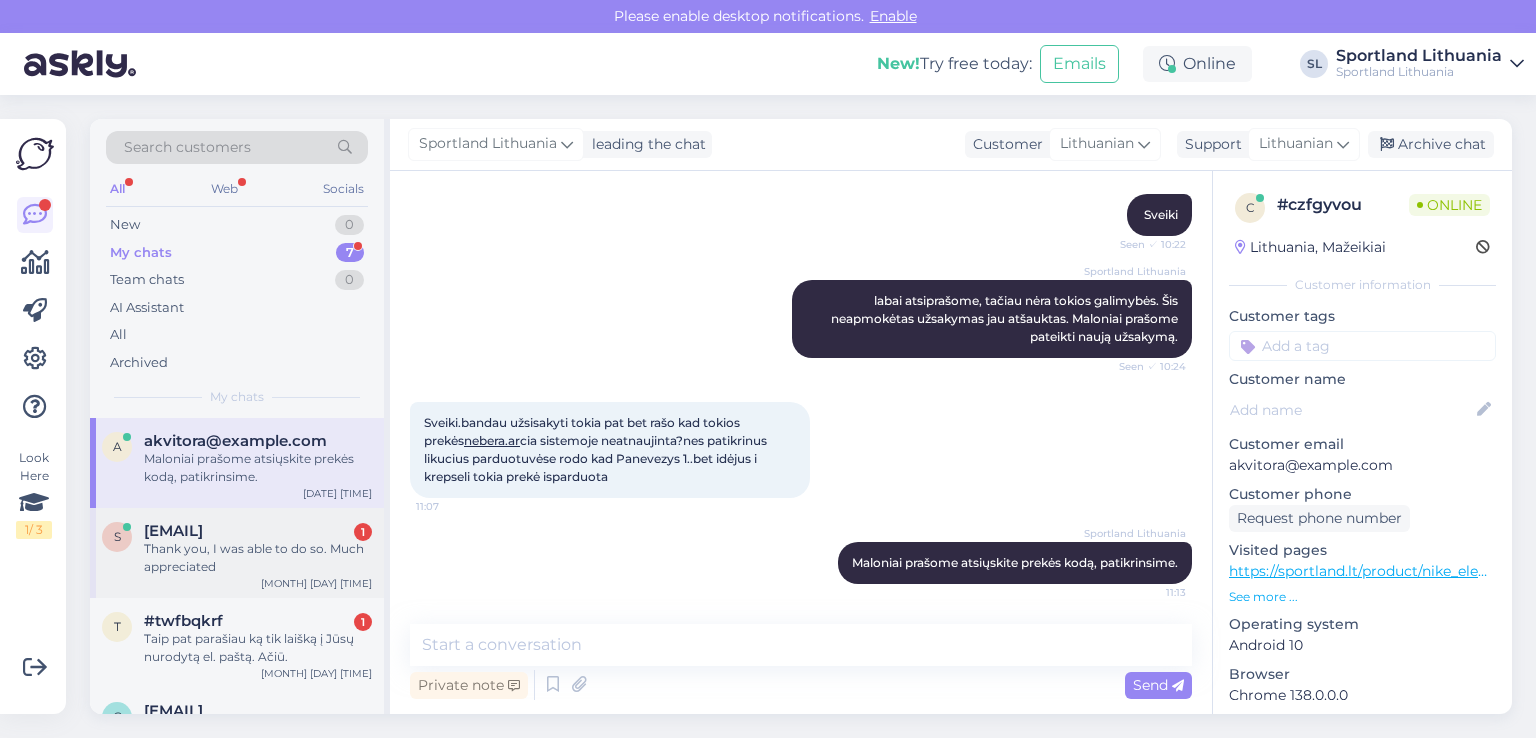click on "Thank you, I was able to do so. Much appreciated" at bounding box center (258, 558) 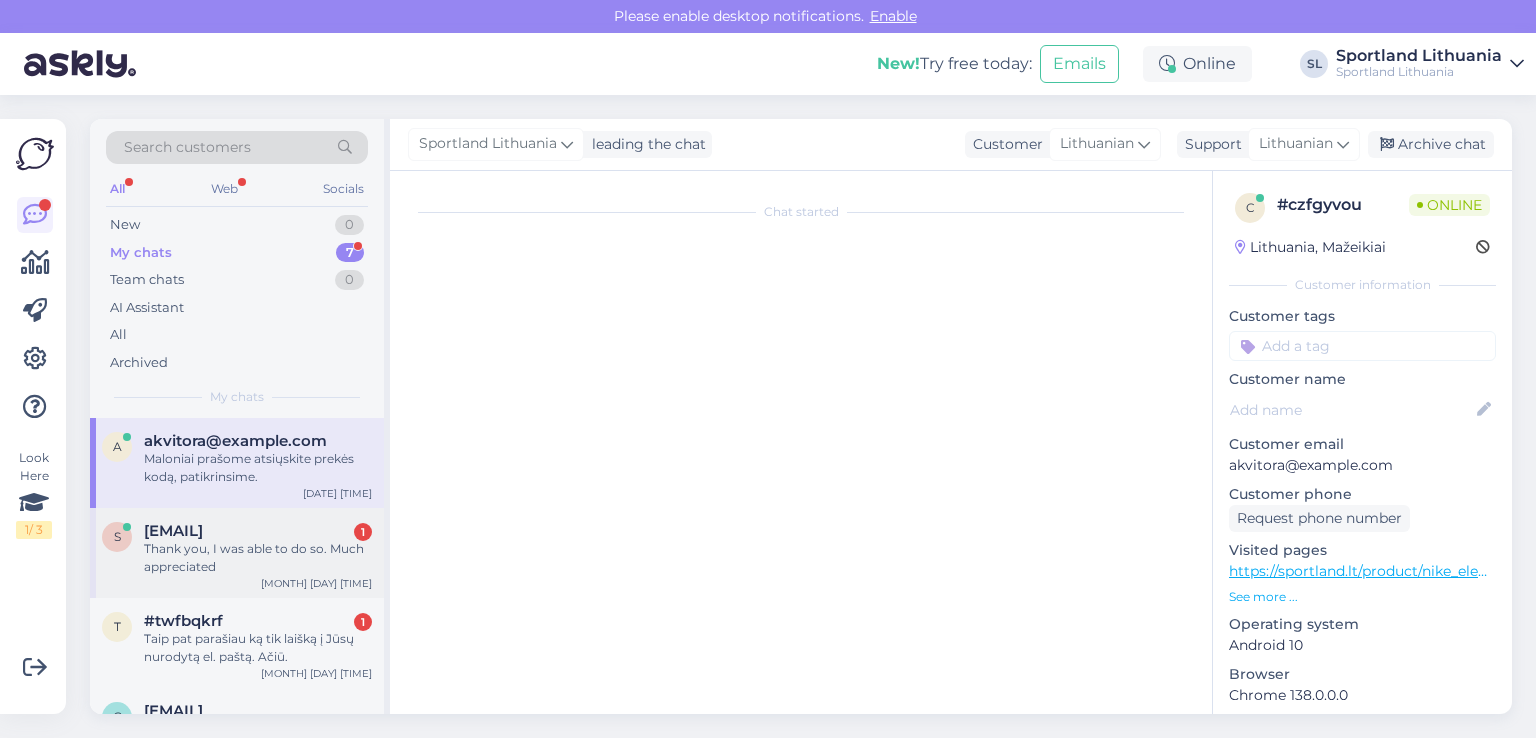 scroll, scrollTop: 208, scrollLeft: 0, axis: vertical 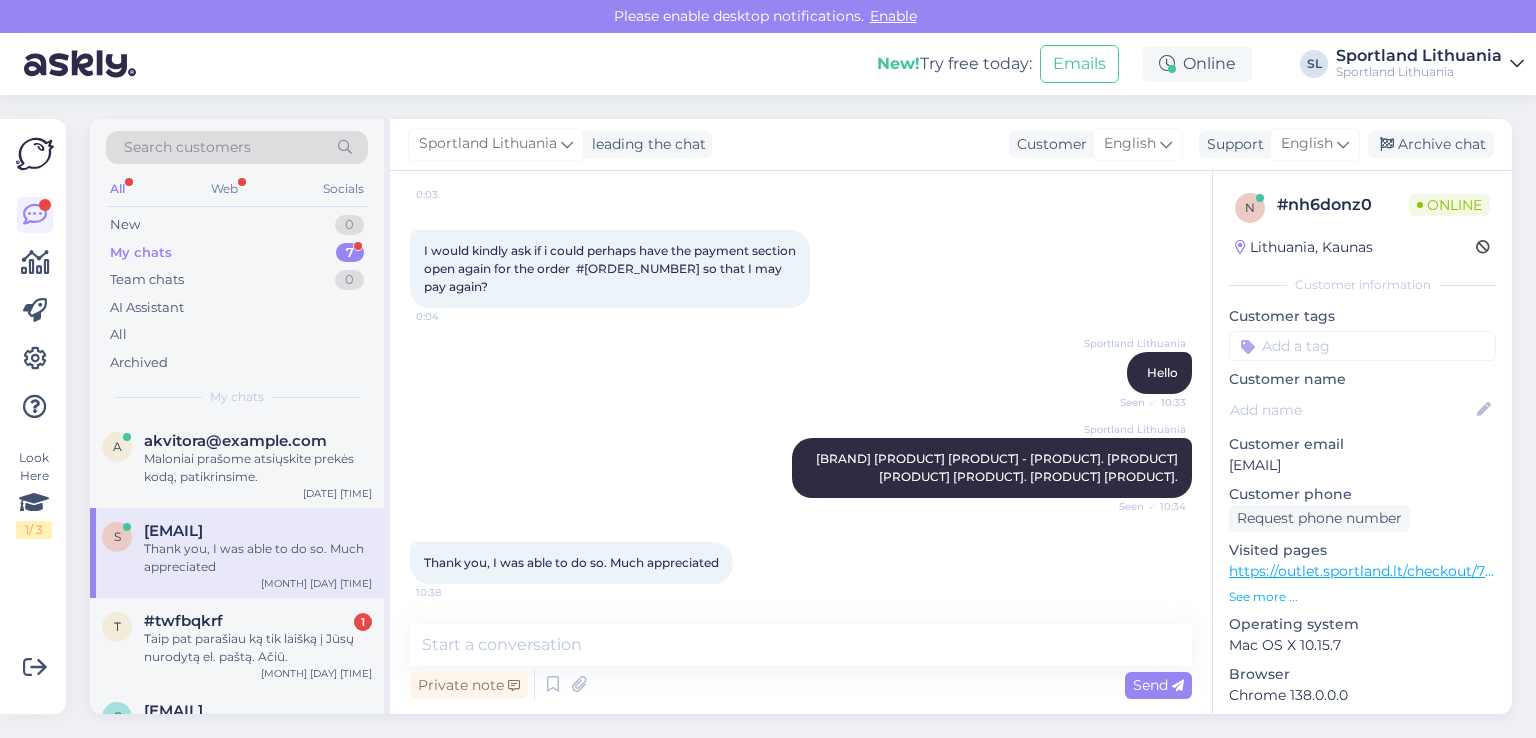 click on "Thank you, I was able to do so. Much appreciated" at bounding box center [571, 562] 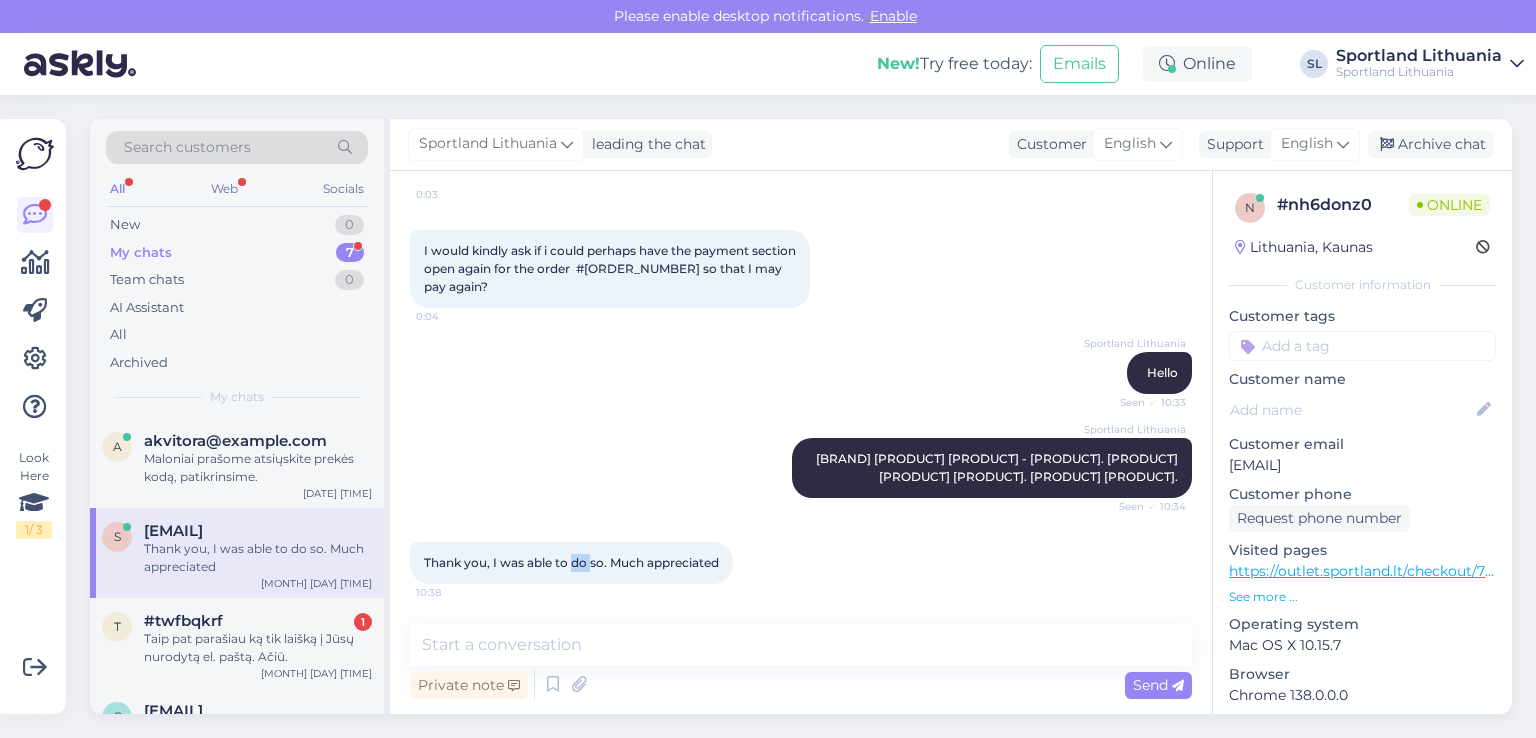 click on "Thank you, I was able to do so. Much appreciated" at bounding box center (571, 562) 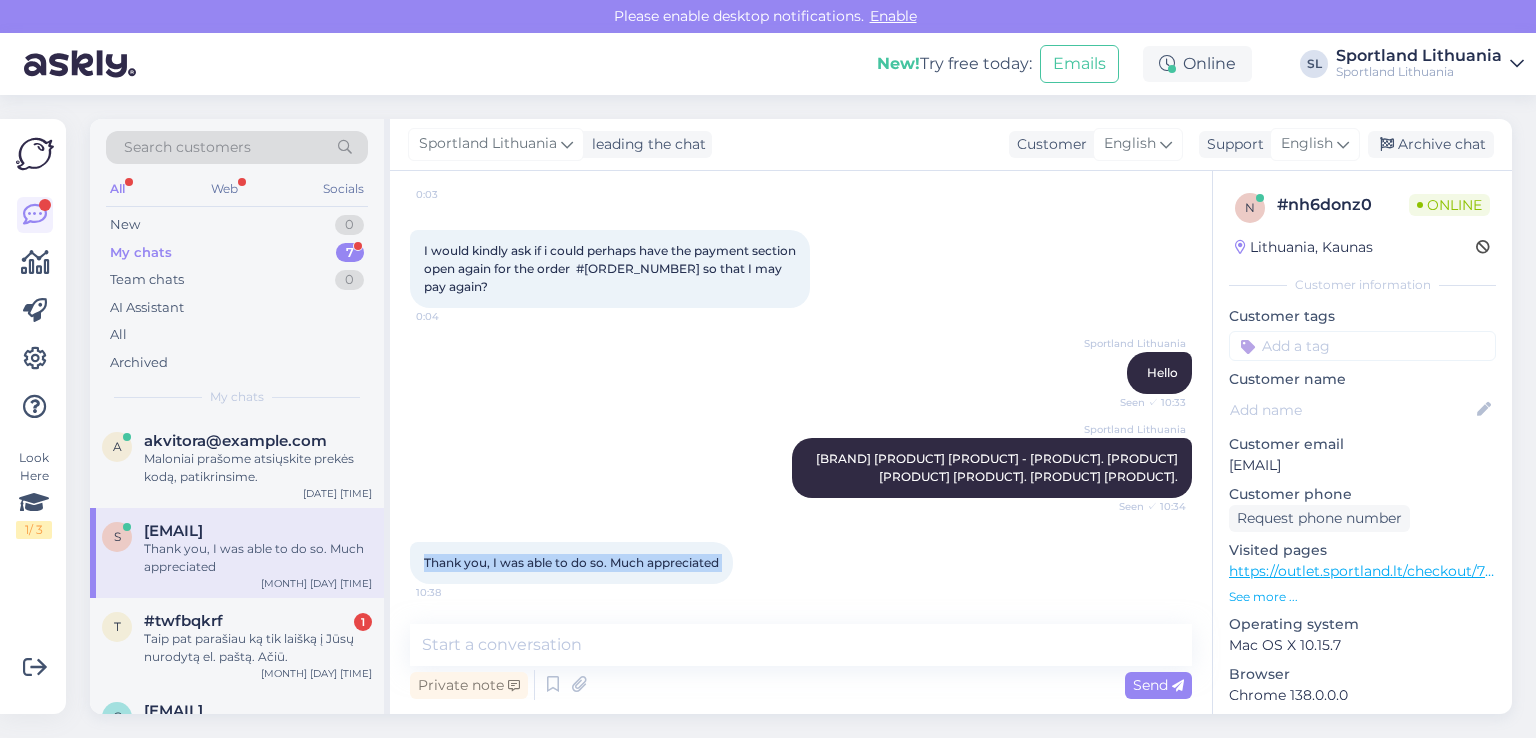 click on "Thank you, I was able to do so. Much appreciated" at bounding box center [571, 562] 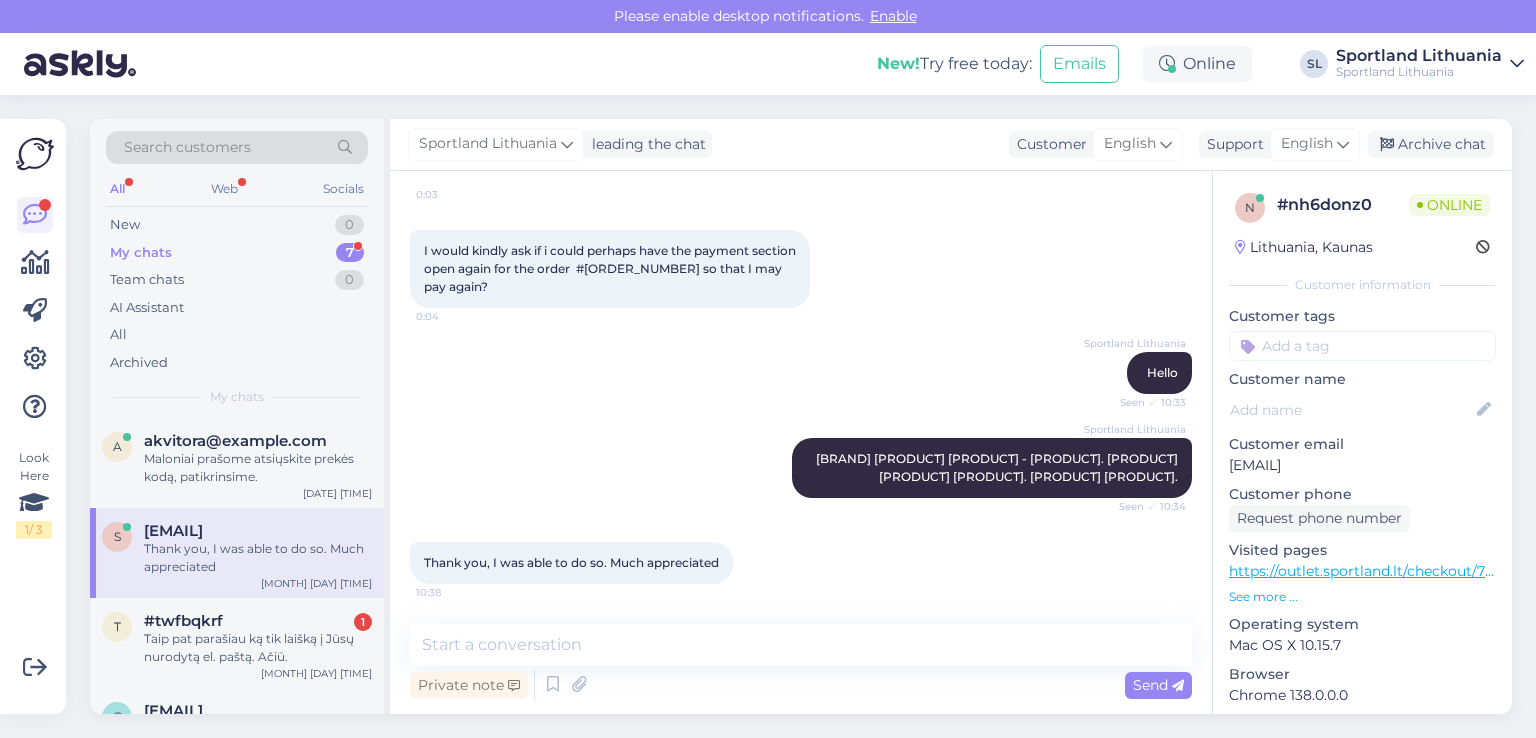 click on "Sportland Lithuania Hello Seen ✓ [TIME]" at bounding box center [801, 373] 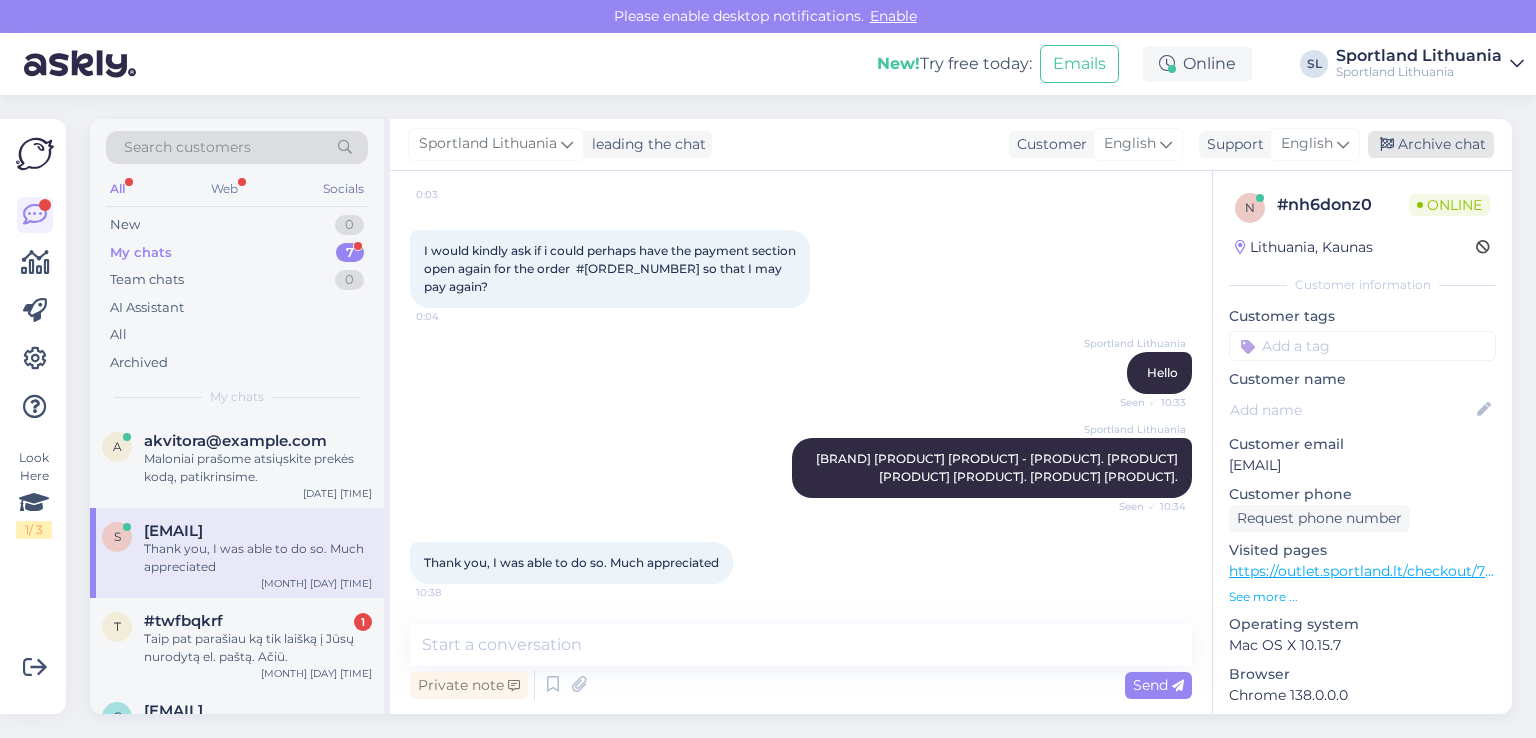 click on "Archive chat" at bounding box center (1431, 144) 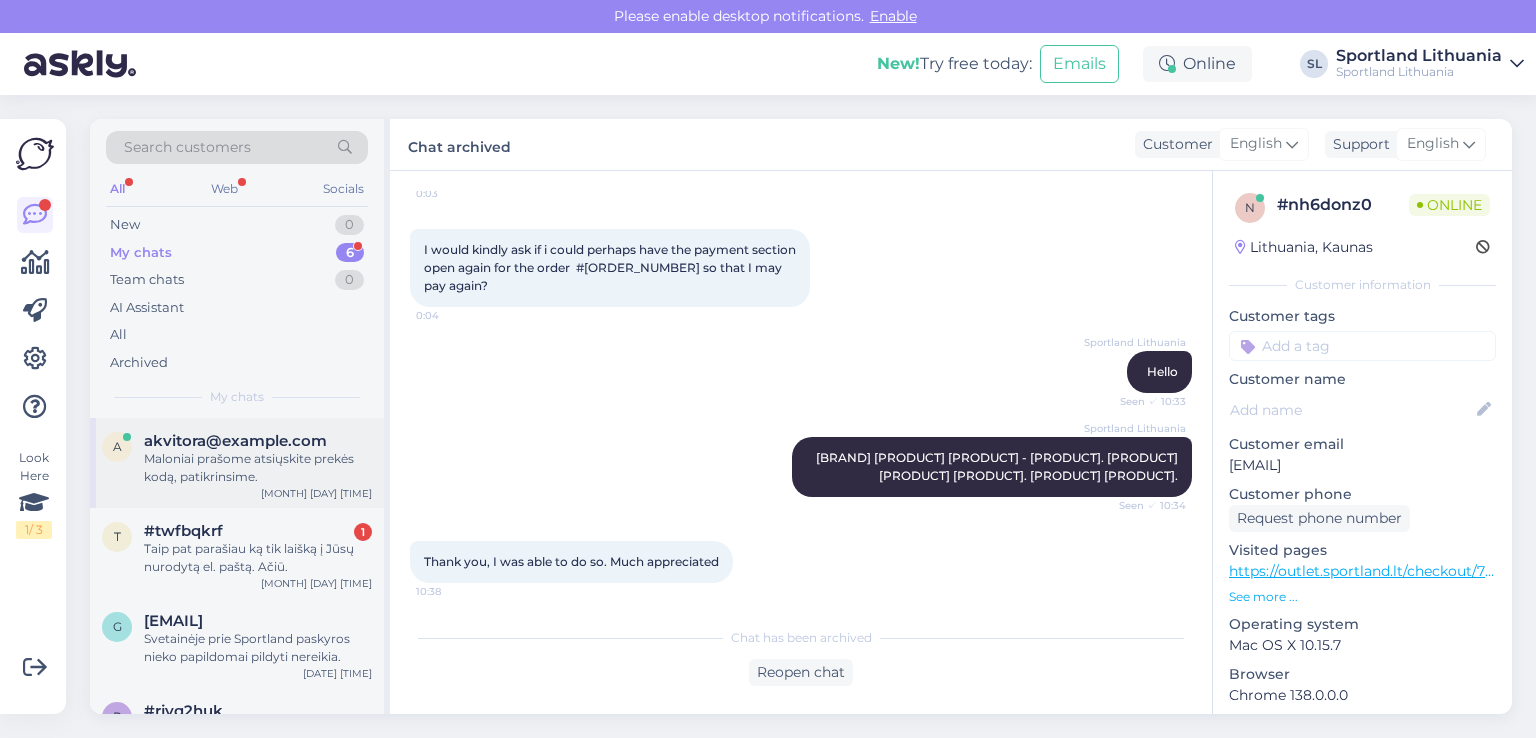 click on "Maloniai prašome atsiųskite prekės kodą, patikrinsime." at bounding box center [258, 468] 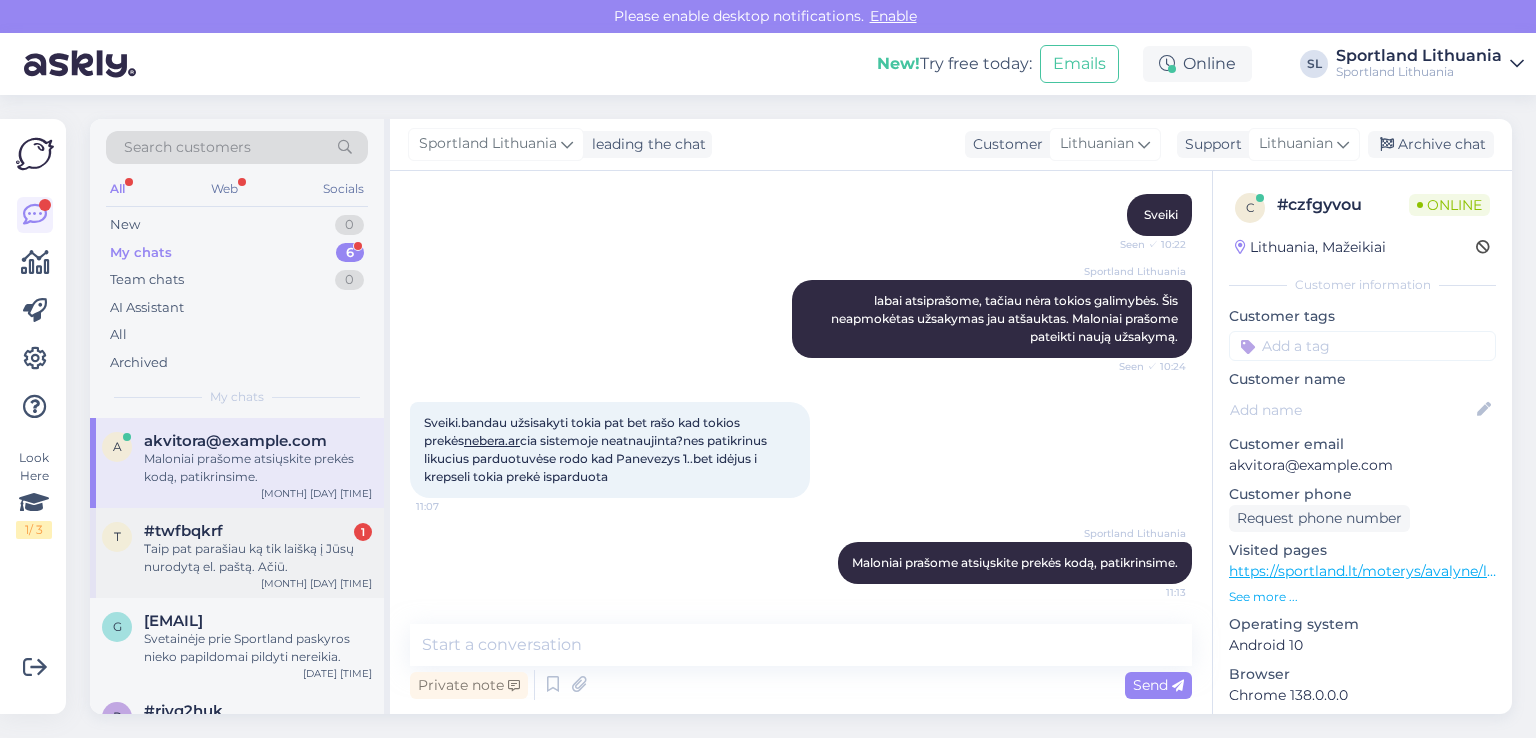 click on "#twfbqkrf 1" at bounding box center (258, 531) 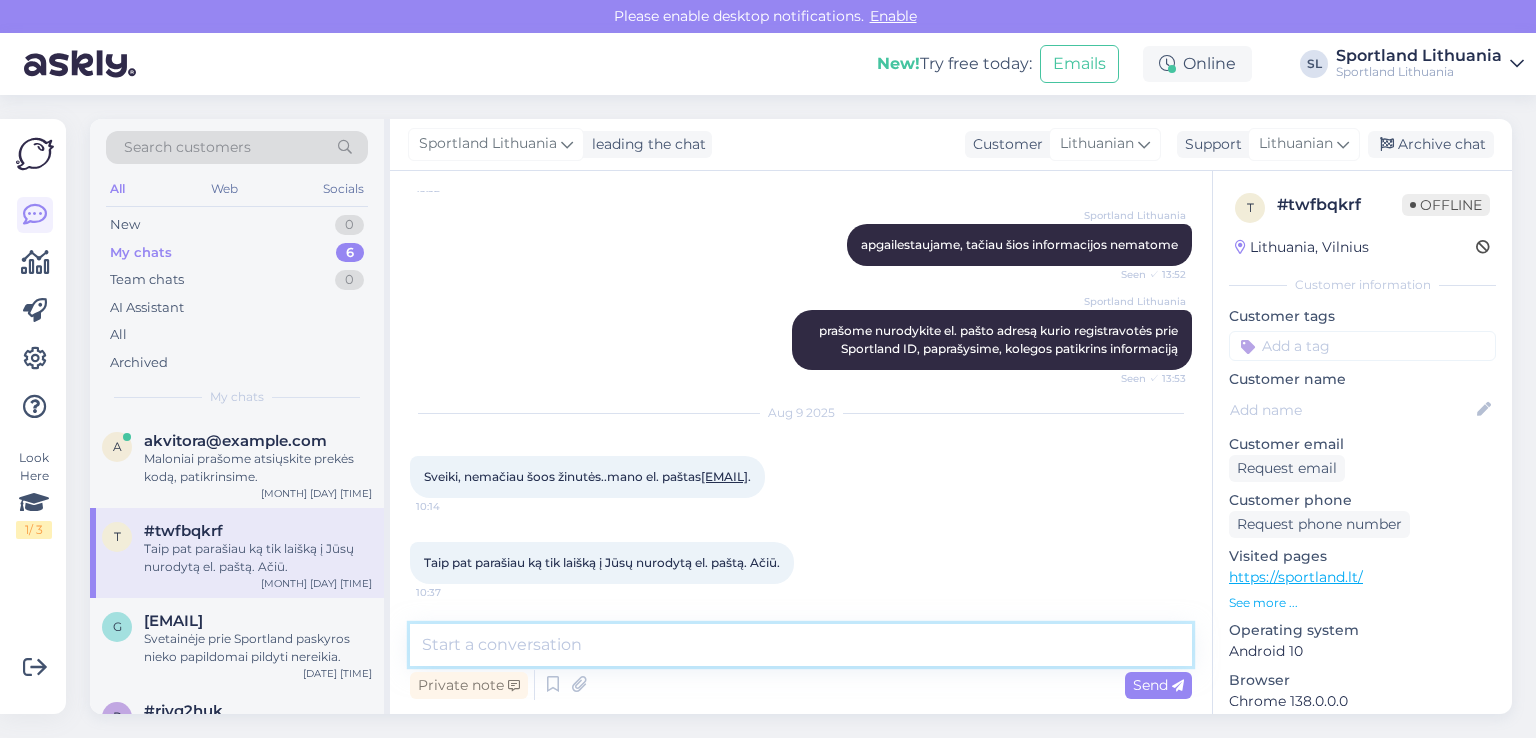 click at bounding box center (801, 645) 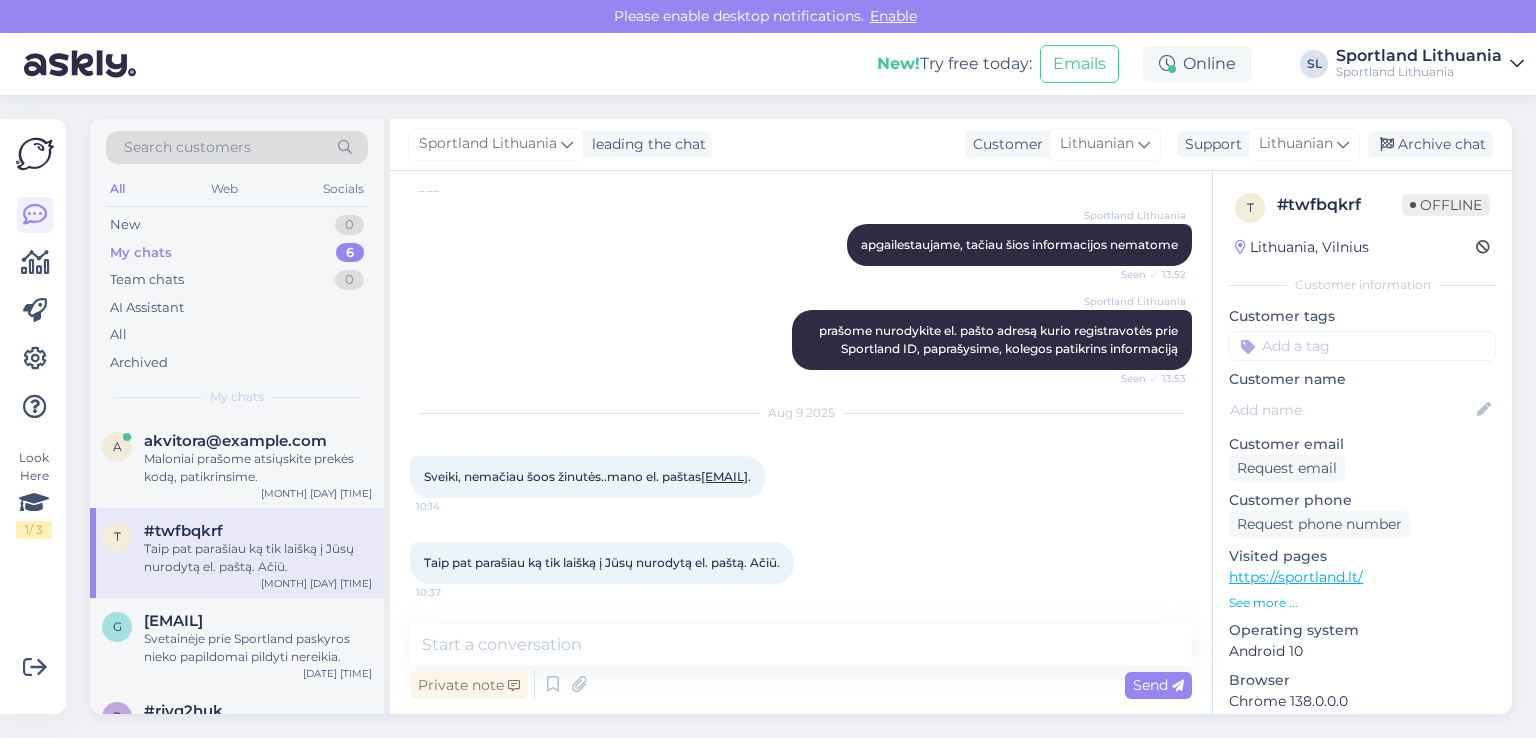drag, startPoint x: 566, startPoint y: 481, endPoint x: 414, endPoint y: 470, distance: 152.3975 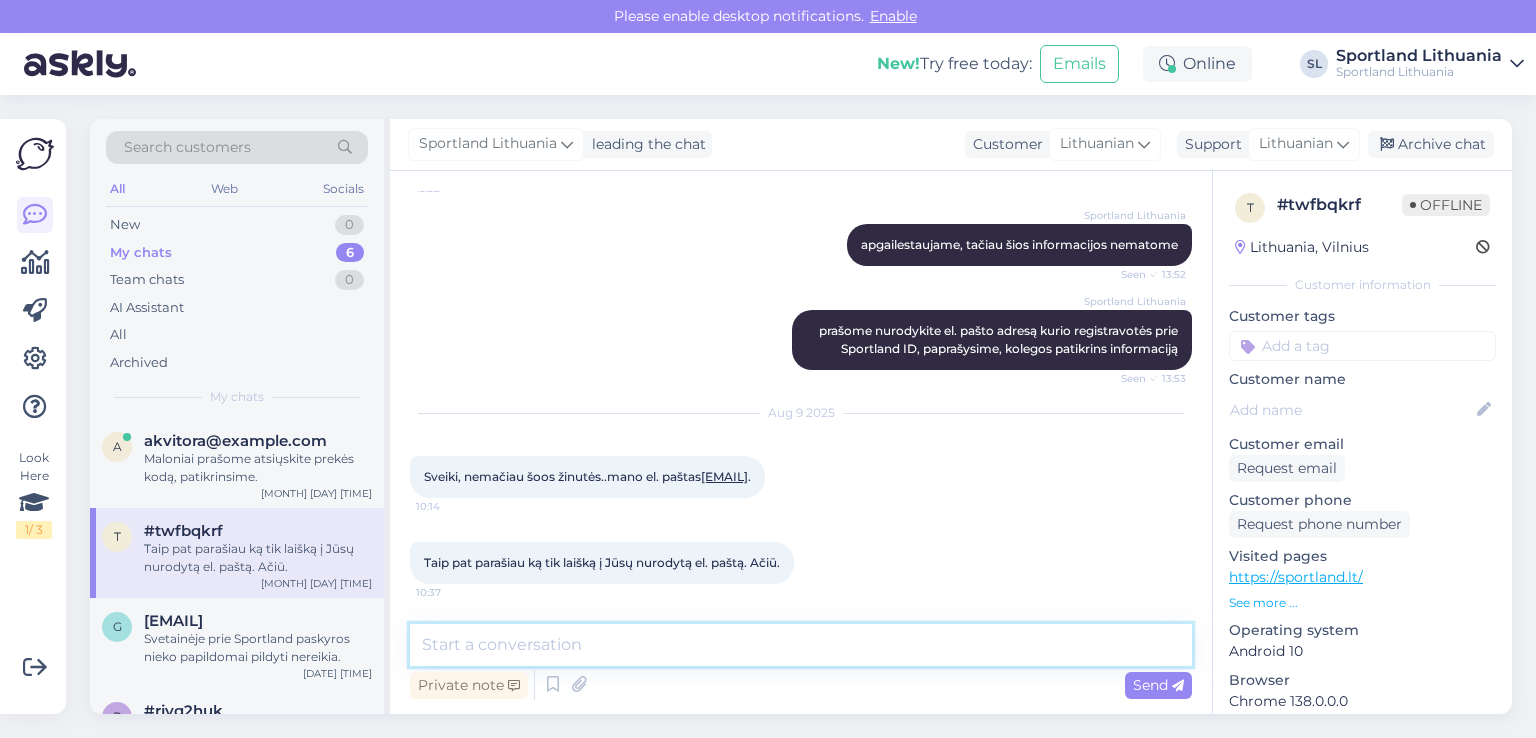 click at bounding box center [801, 645] 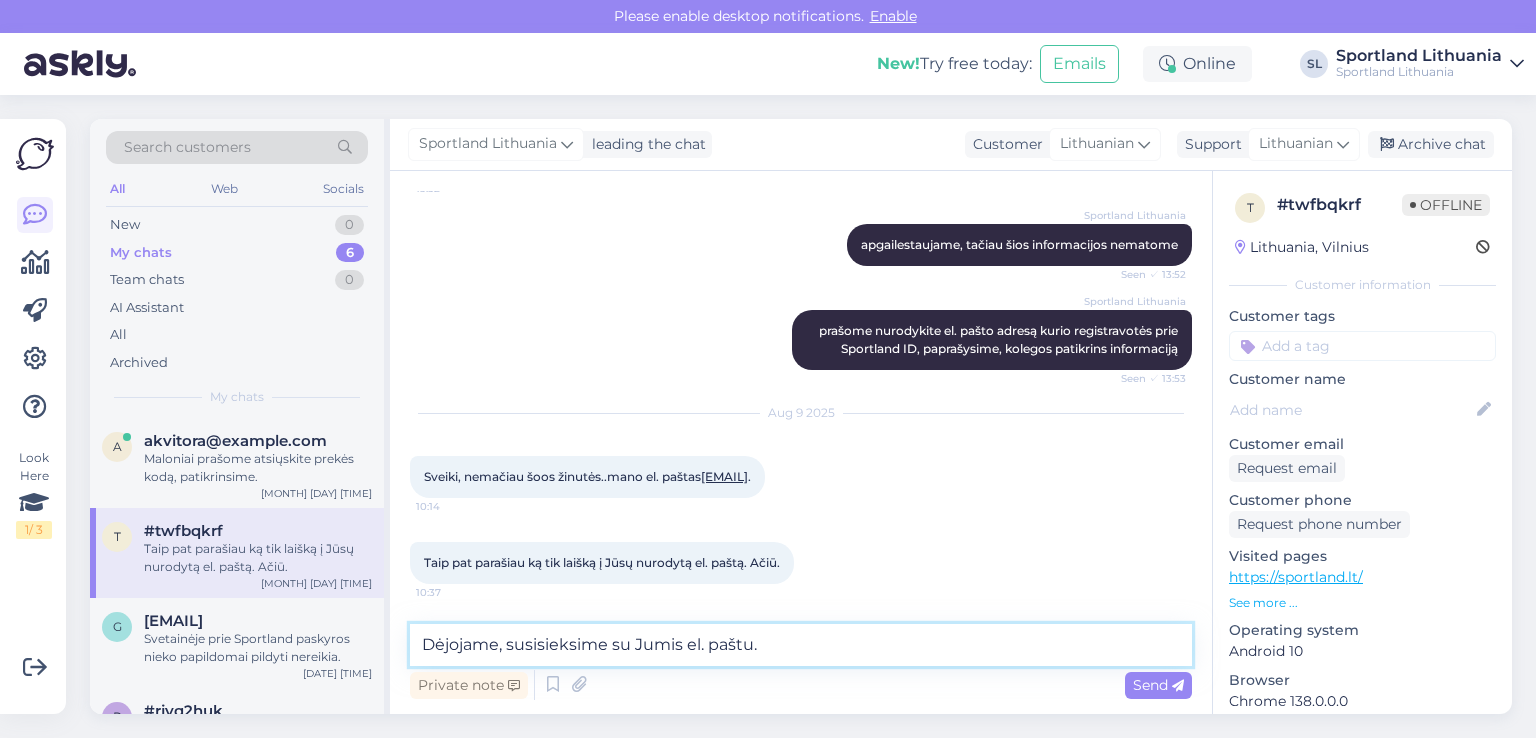type on "Dėjojame, susisieksime su Jumis el. paštu." 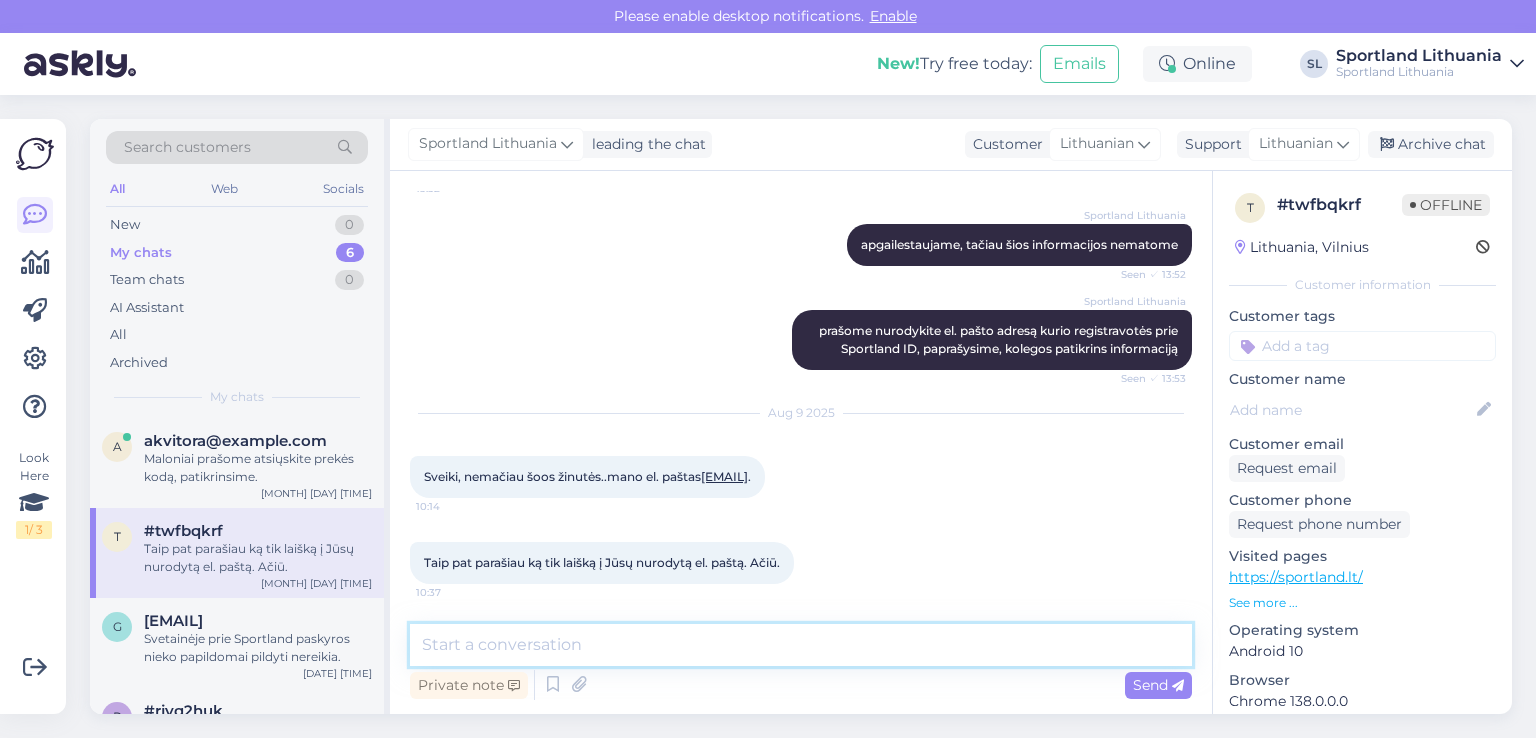 scroll, scrollTop: 1264, scrollLeft: 0, axis: vertical 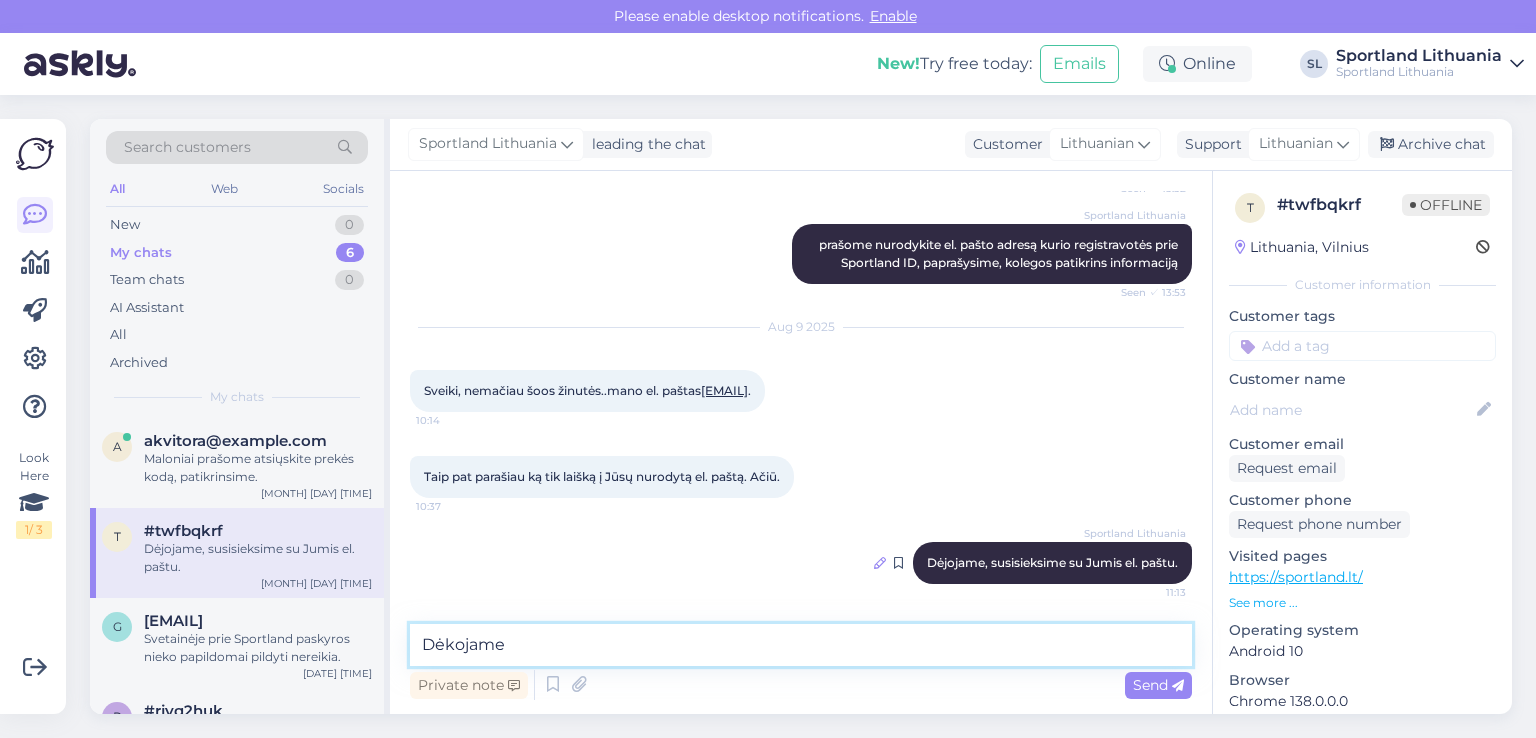 type on "Dėkojame" 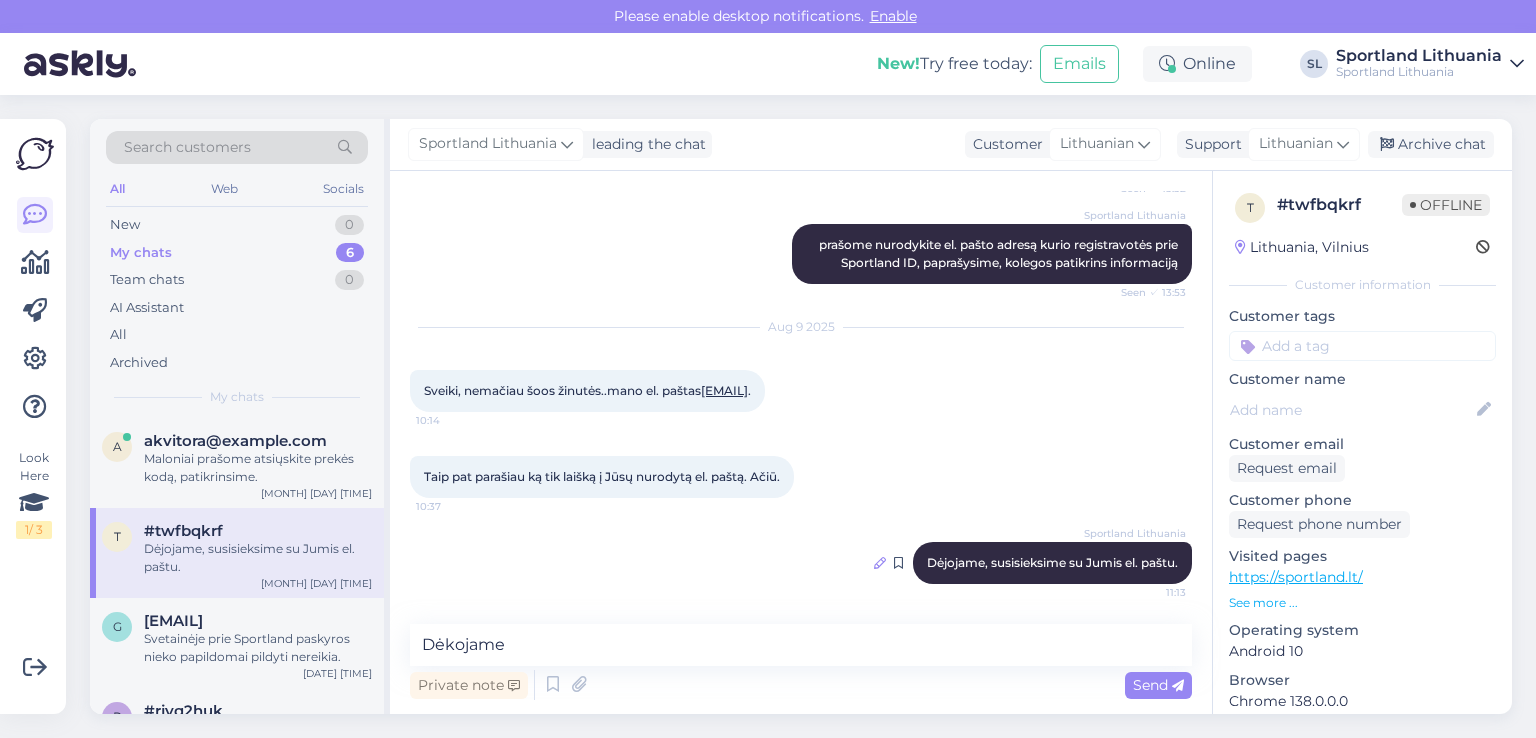 click at bounding box center (880, 563) 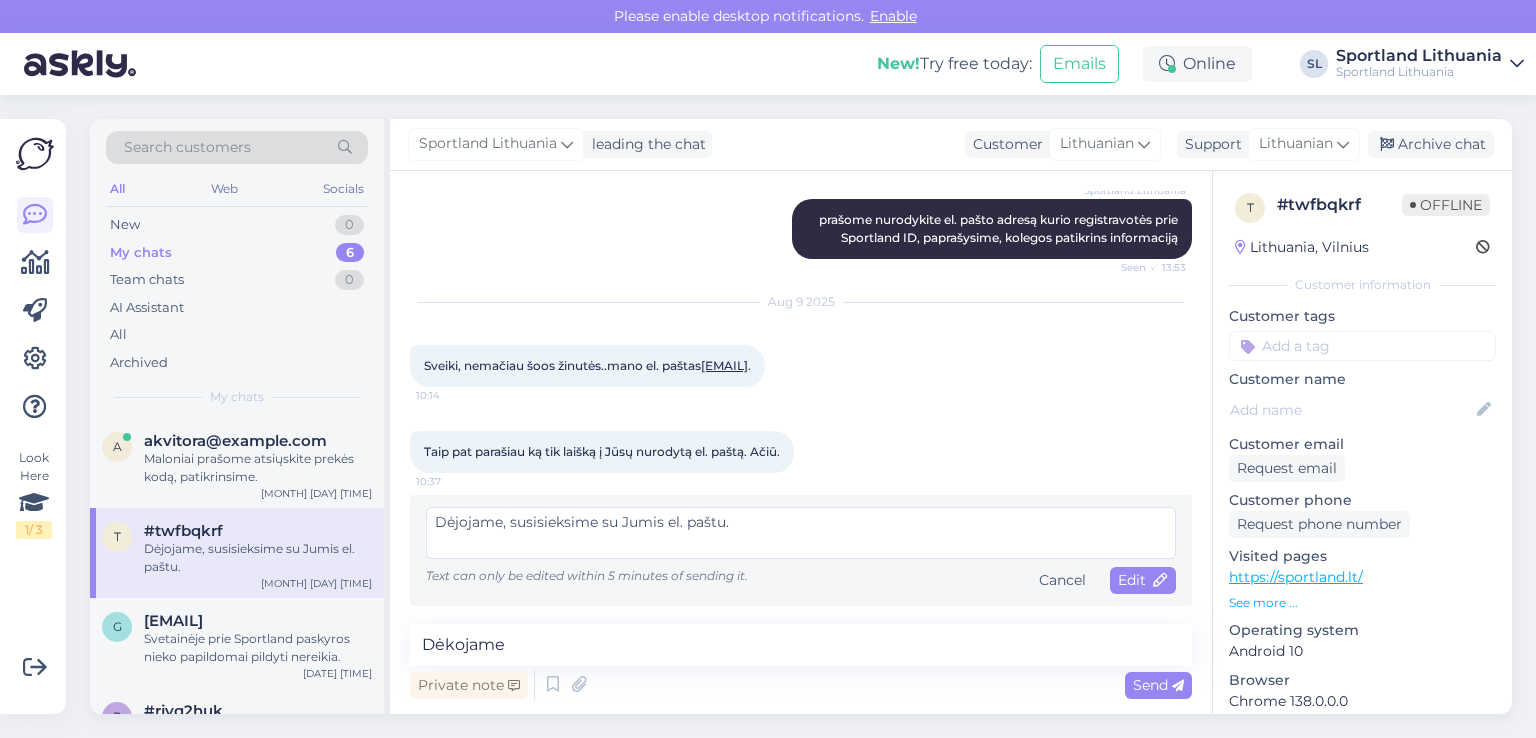 click on "Dėjojame, susisieksime su Jumis el. paštu." at bounding box center [801, 533] 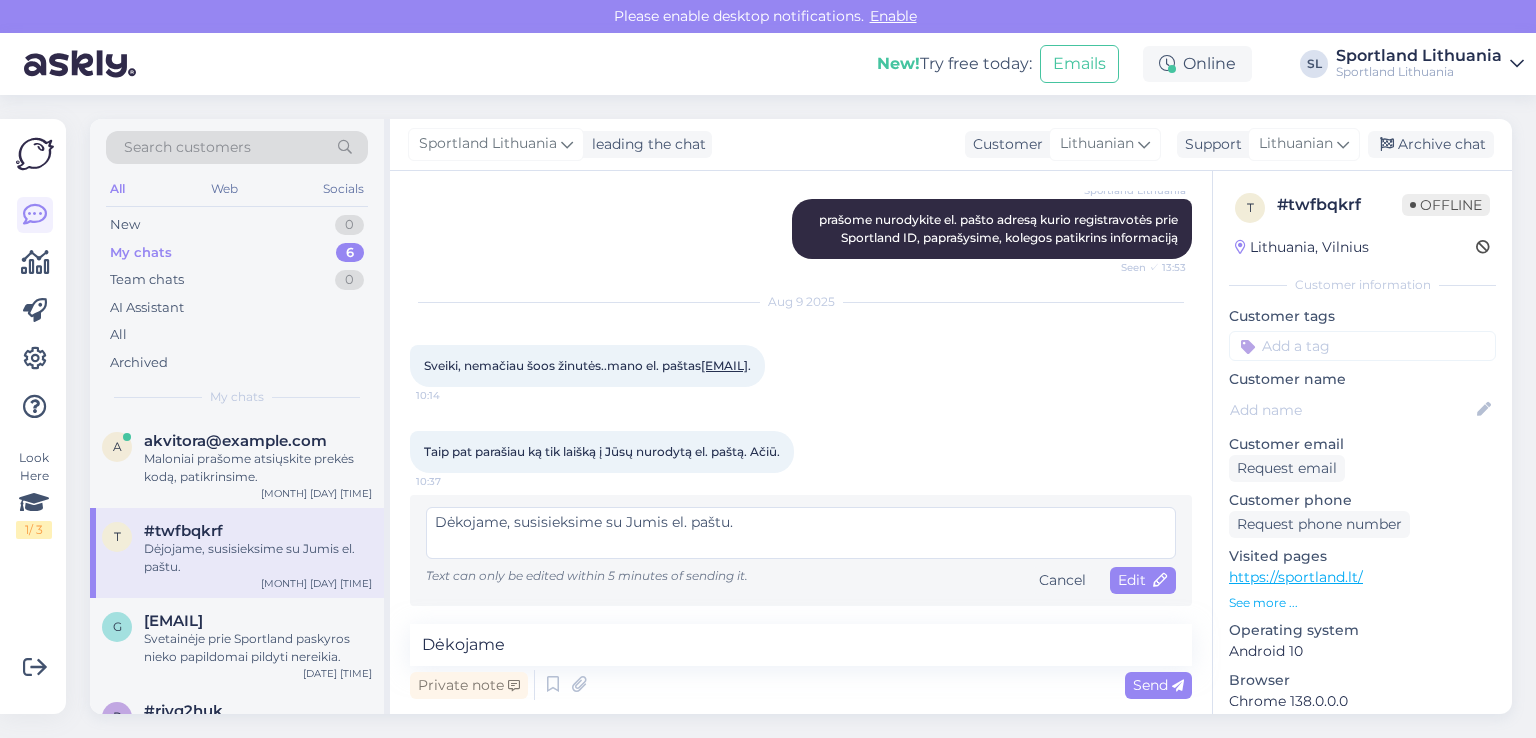 type on "Dėkojame, susisieksime su Jumis el. paštu." 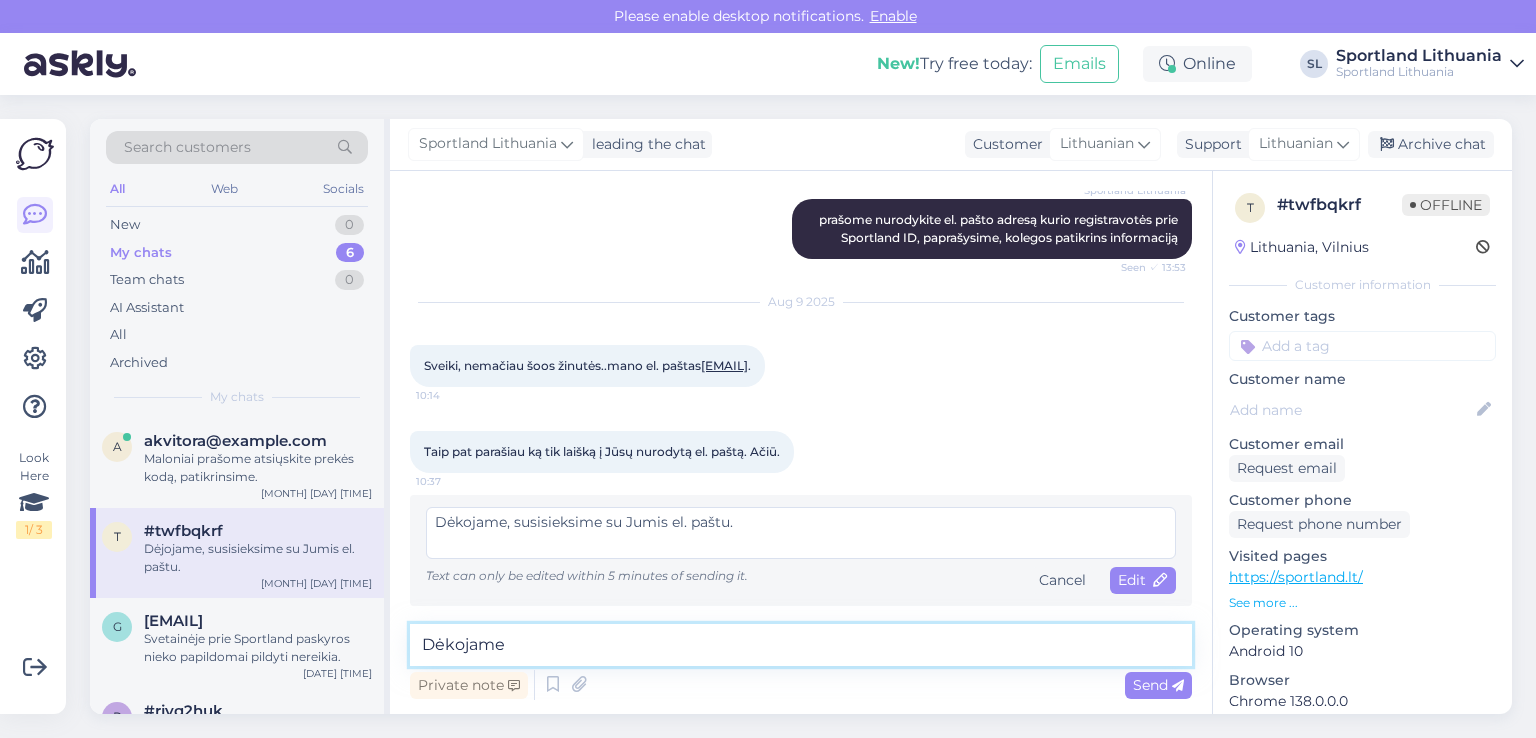 click on "Dėkojame" at bounding box center [801, 645] 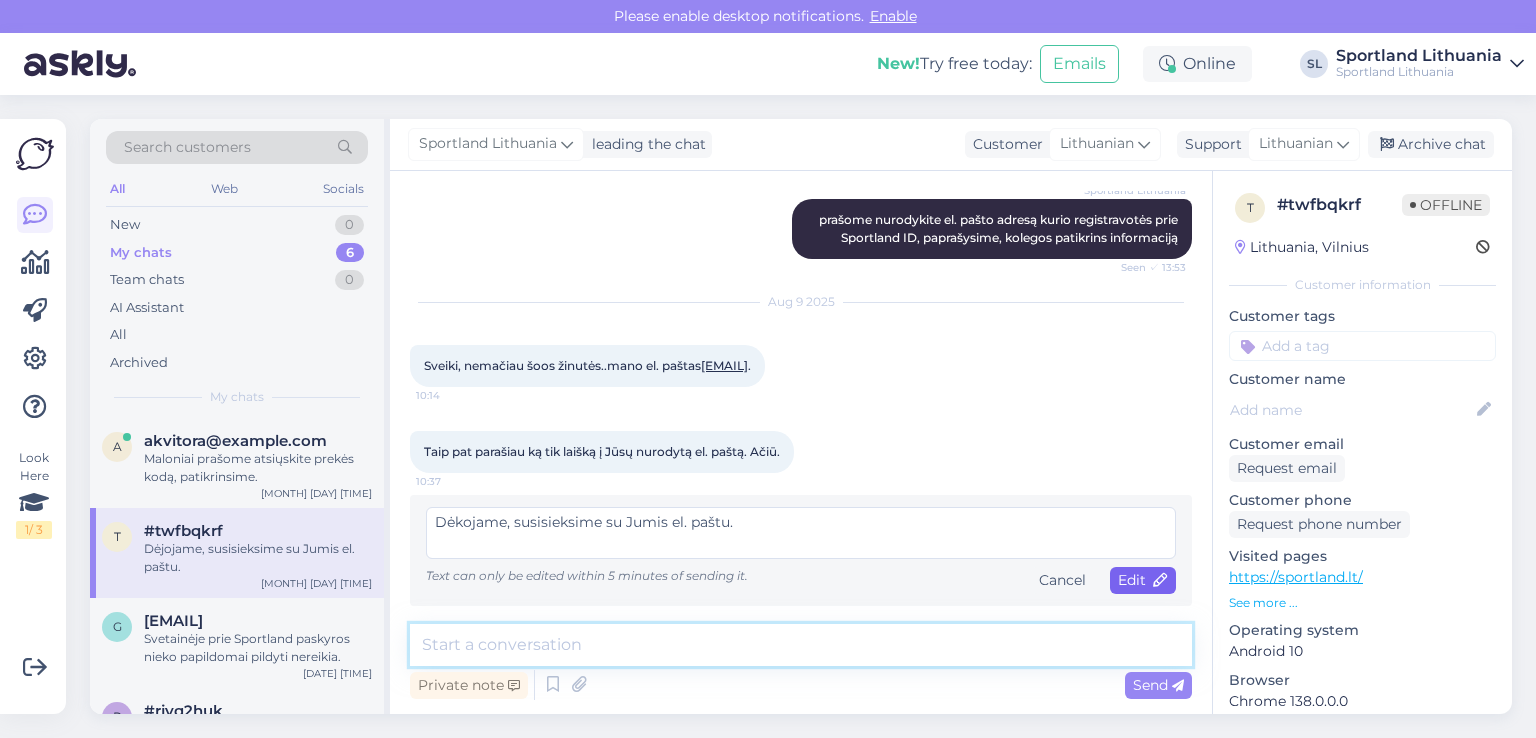 type 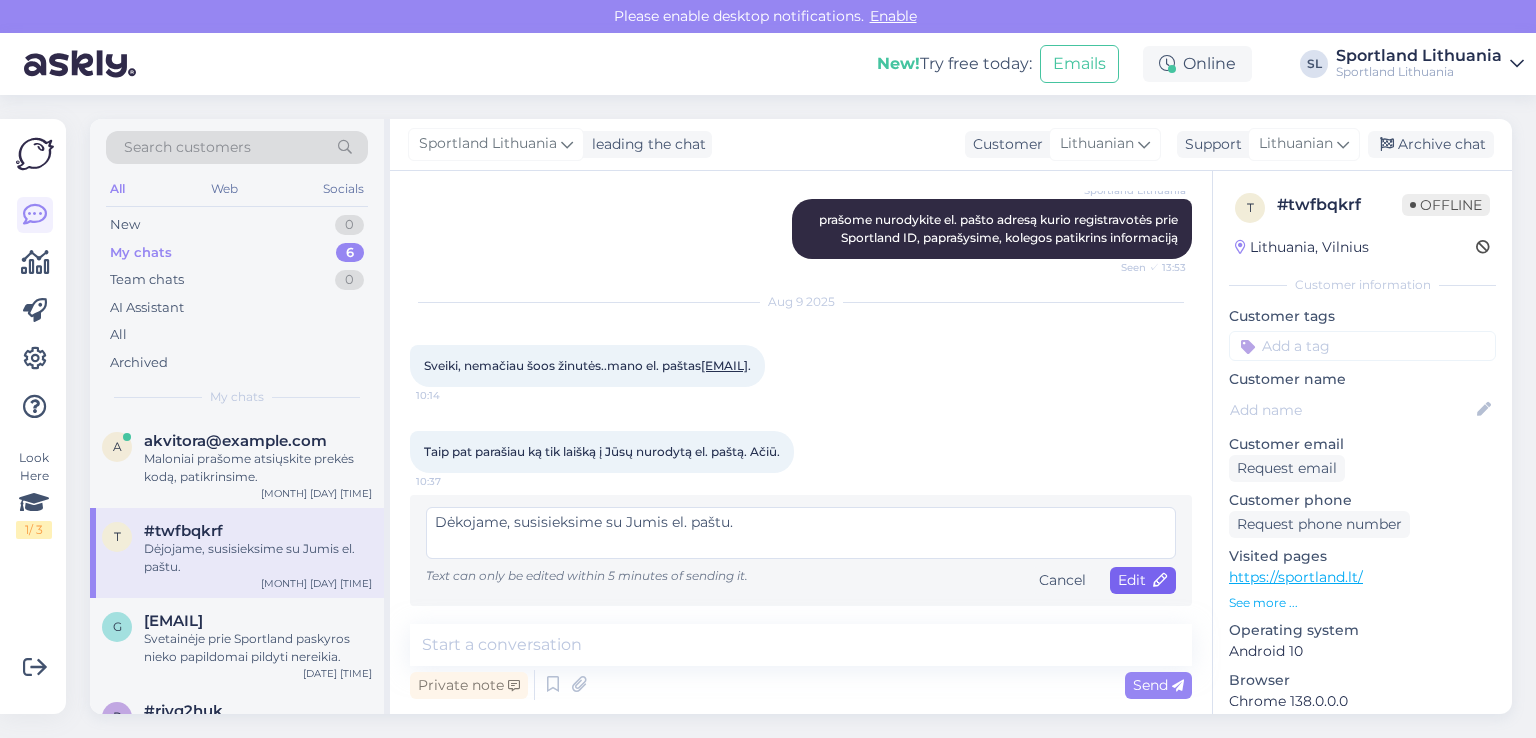 click on "Edit" at bounding box center (1143, 580) 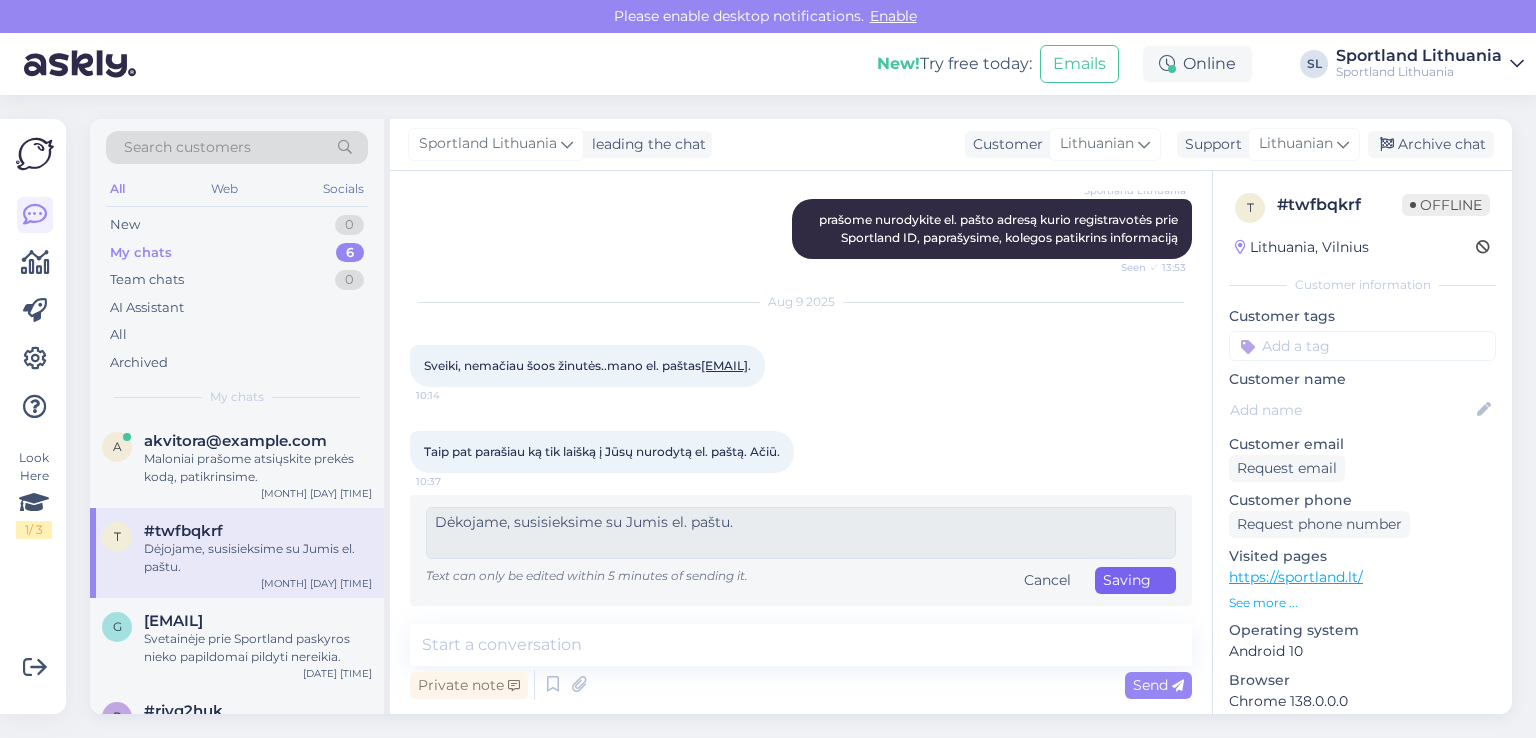 scroll, scrollTop: 1264, scrollLeft: 0, axis: vertical 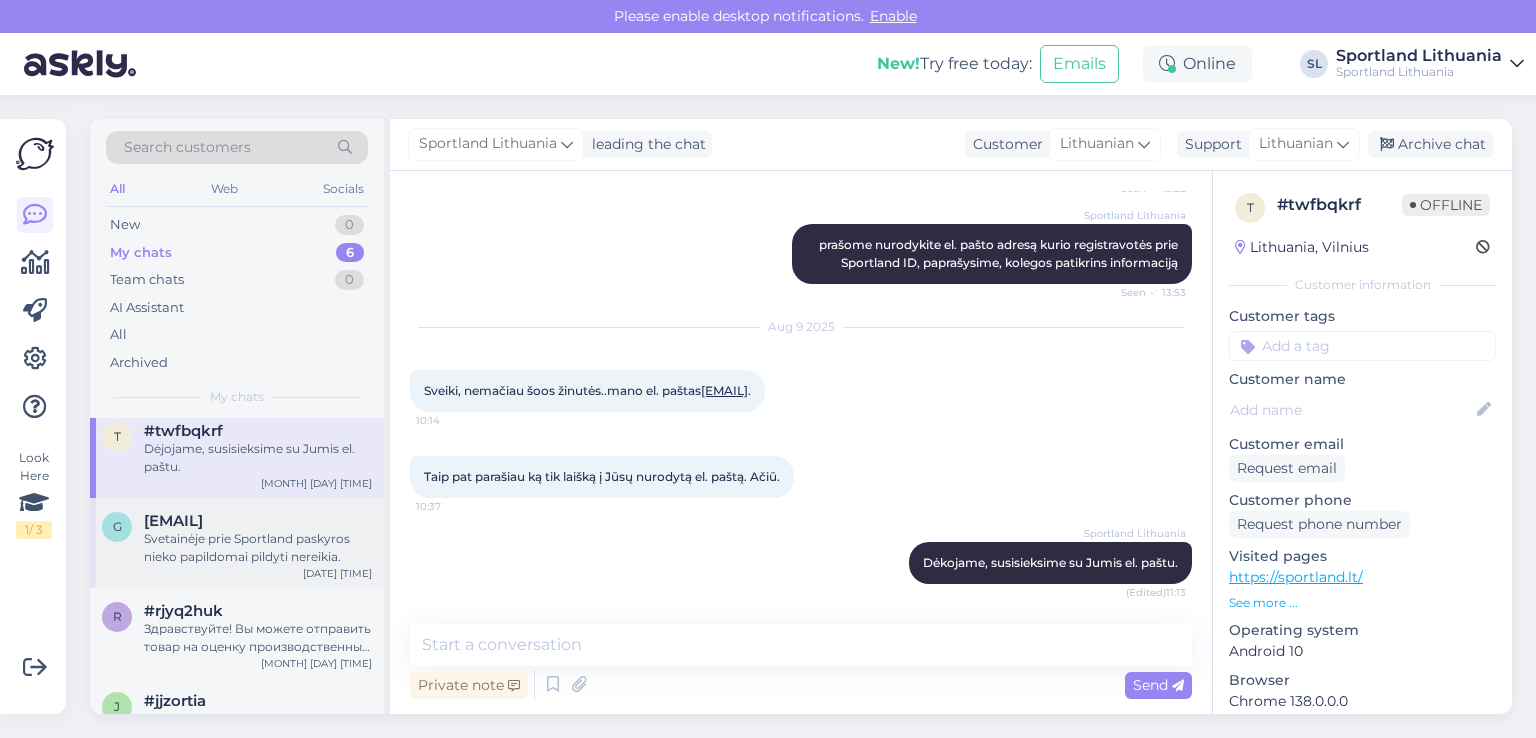 click on "Svetainėje prie Sportland paskyros nieko papildomai pildyti nereikia." at bounding box center (258, 548) 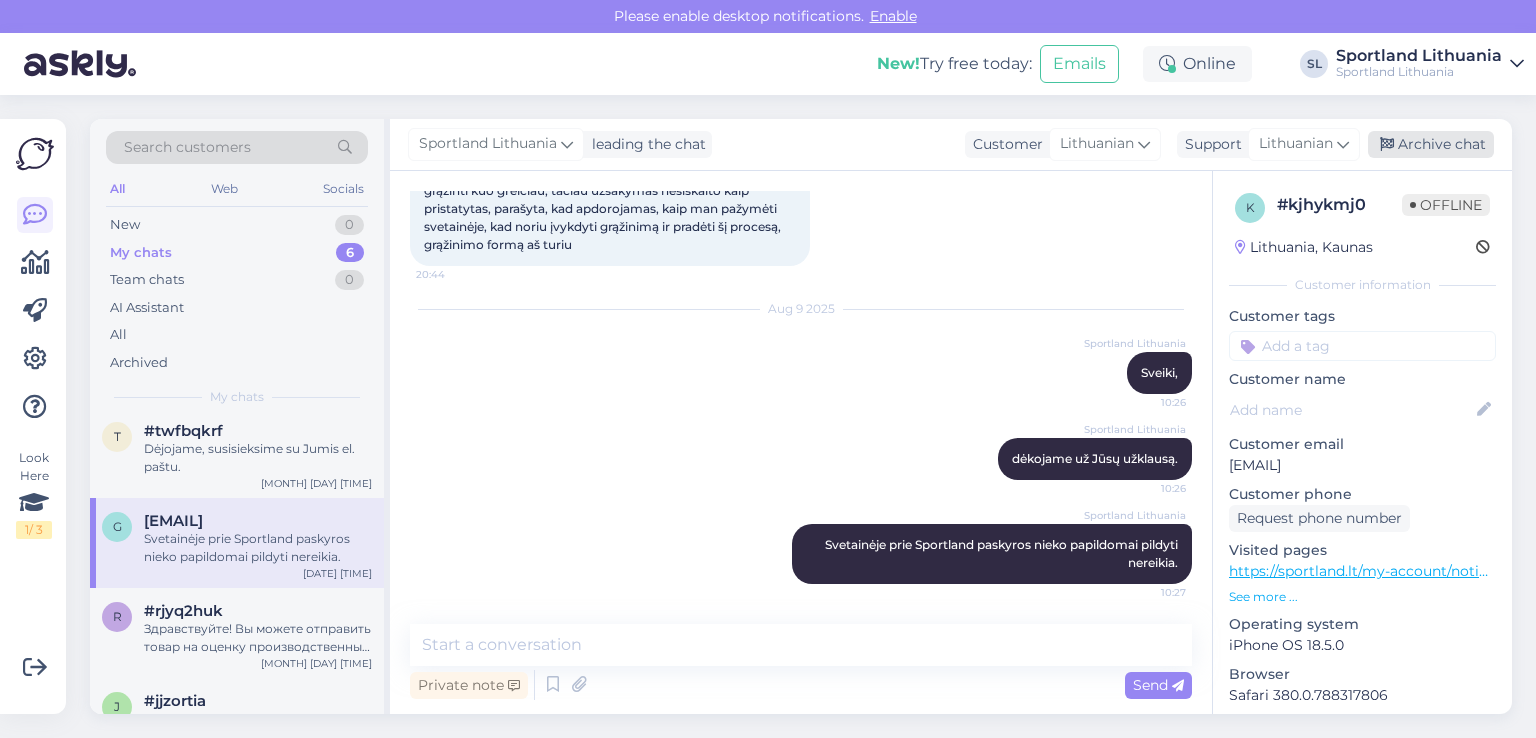 click on "Archive chat" at bounding box center [1431, 144] 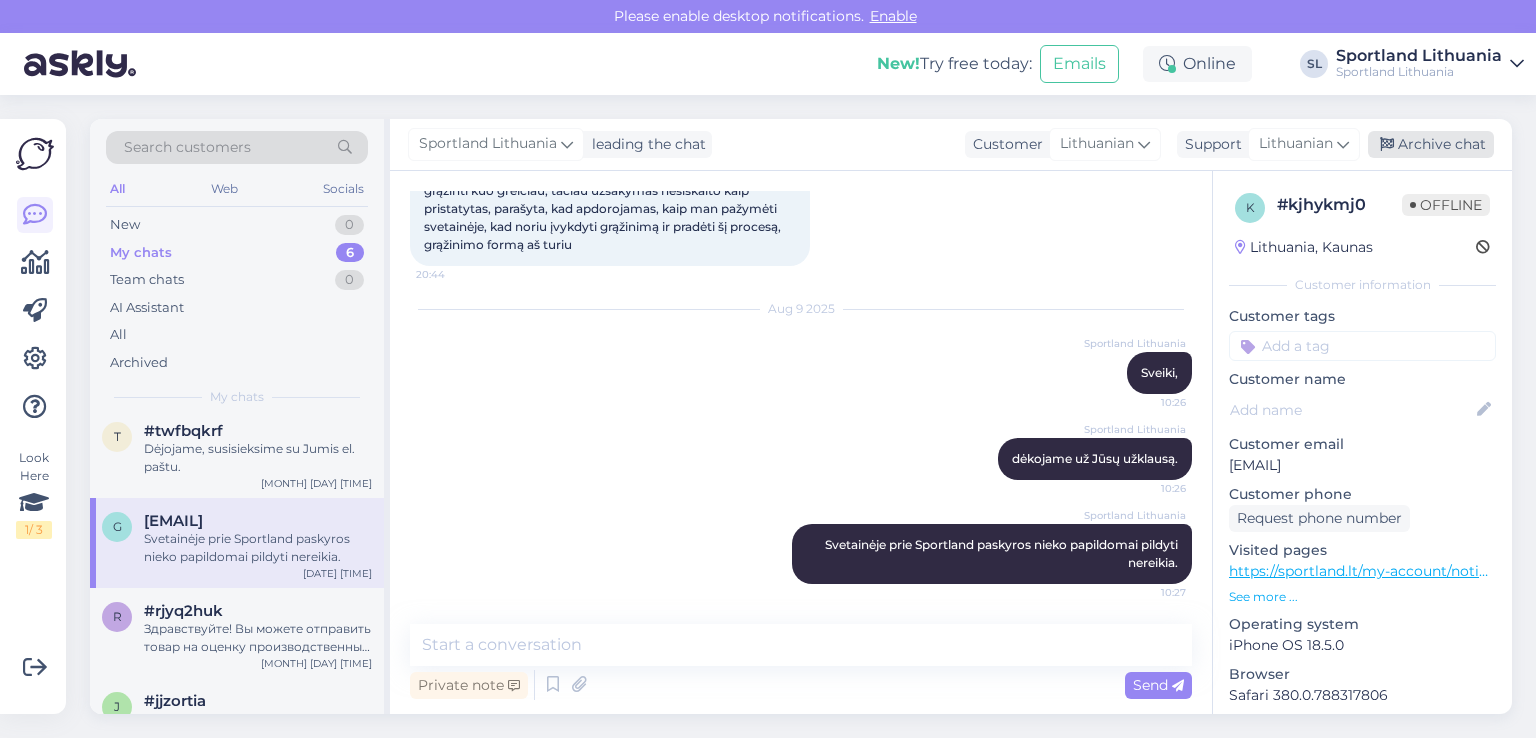 scroll, scrollTop: 0, scrollLeft: 0, axis: both 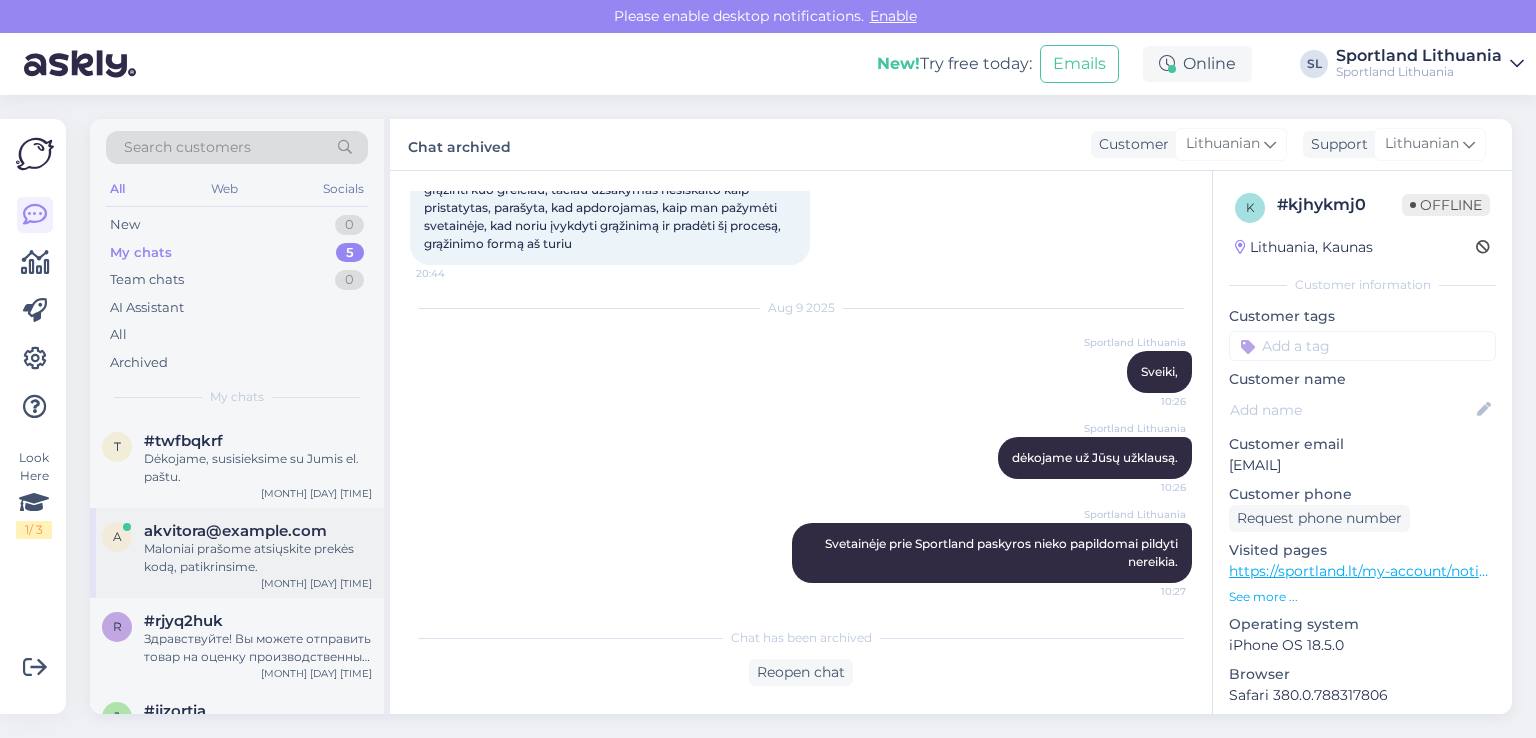 click on "Maloniai prašome atsiųskite prekės kodą, patikrinsime." at bounding box center (258, 558) 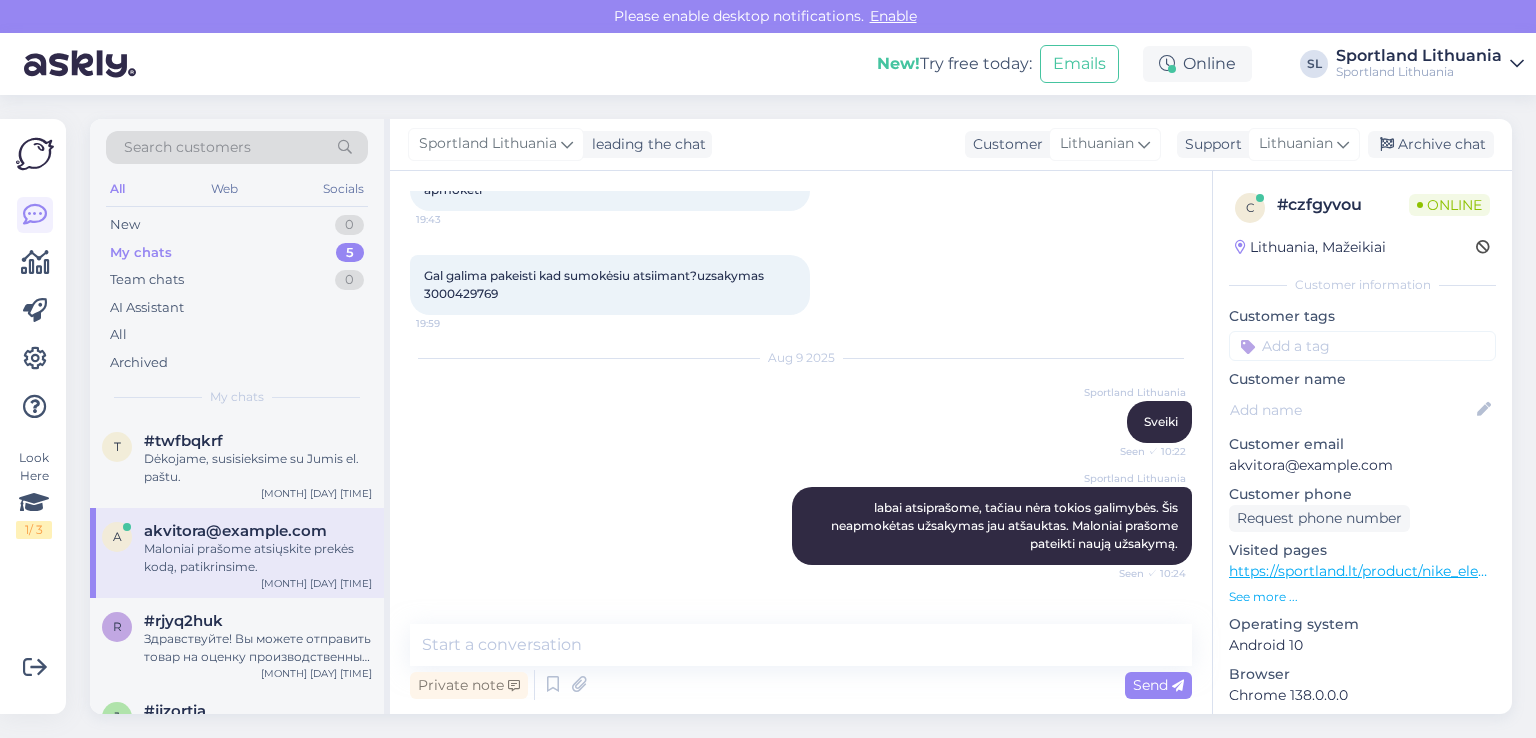 scroll, scrollTop: 372, scrollLeft: 0, axis: vertical 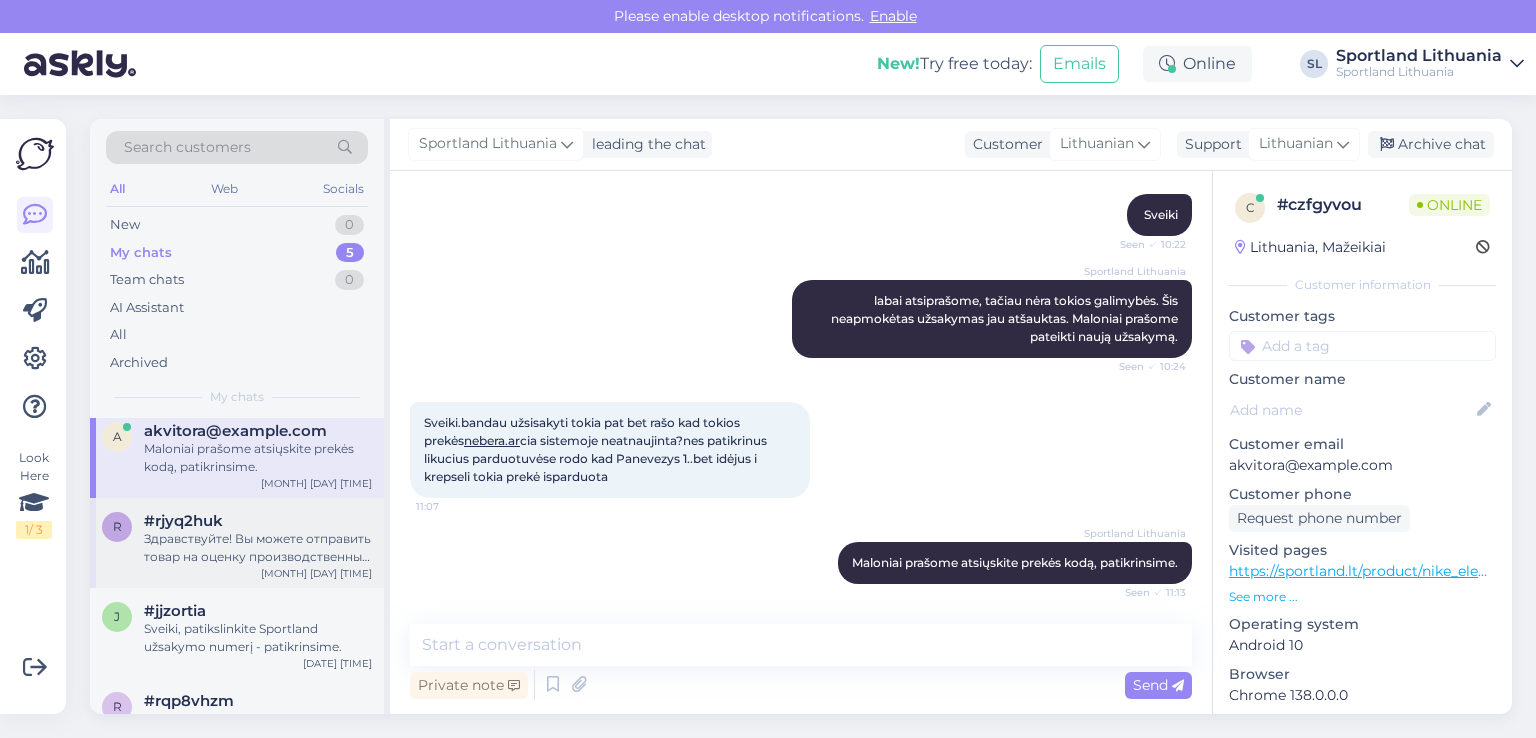 click on "r #rjyq2huk Здравствуйте!
Вы можете отправить товар на оценку производственных дефектов в течение 2 лет с даты покупки. Укажите номер заказа Sportland или отправьте копию выписки из вашего банковского счета. Мы расскажем вам о дальнейших действиях. Aug 9 10:26" at bounding box center [237, 543] 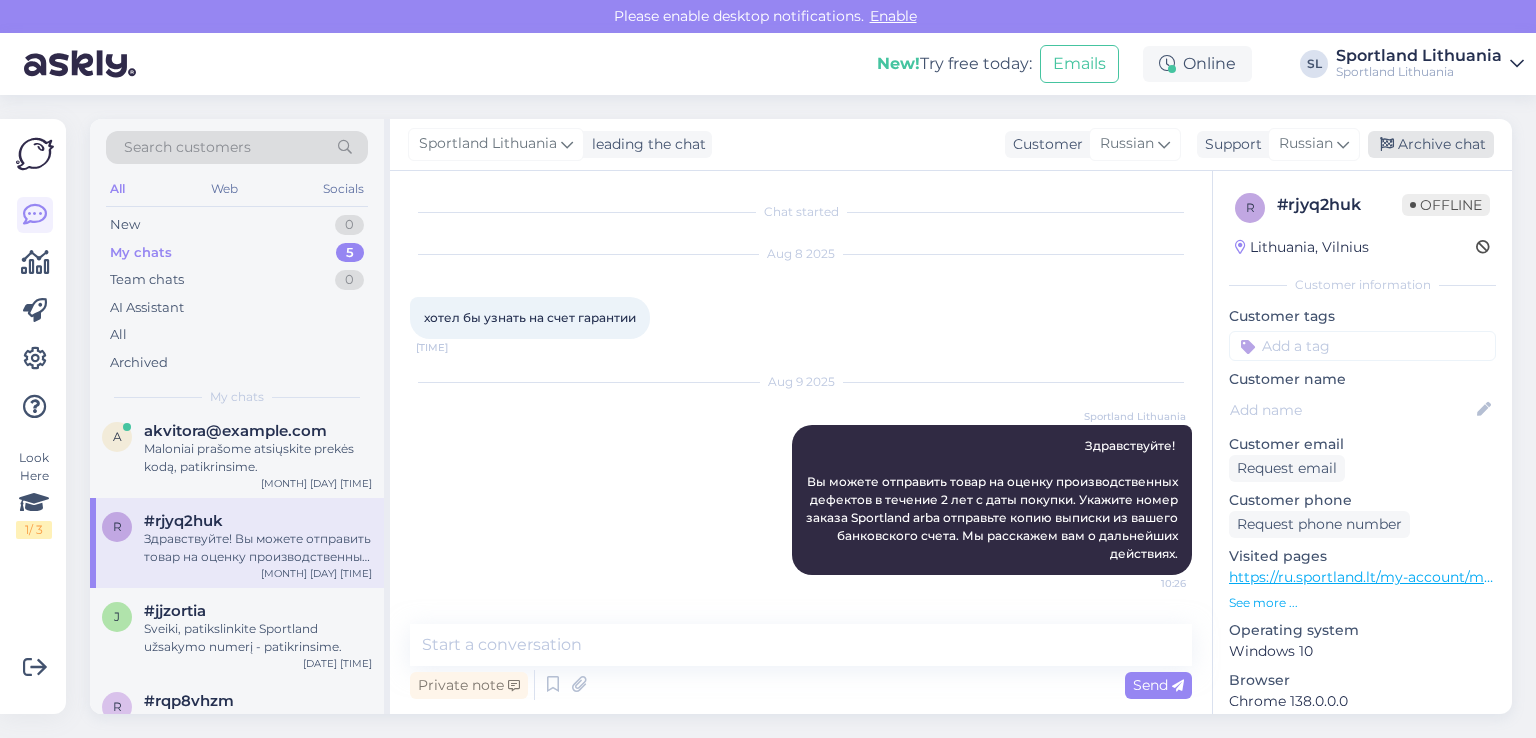 click on "Archive chat" at bounding box center [1431, 144] 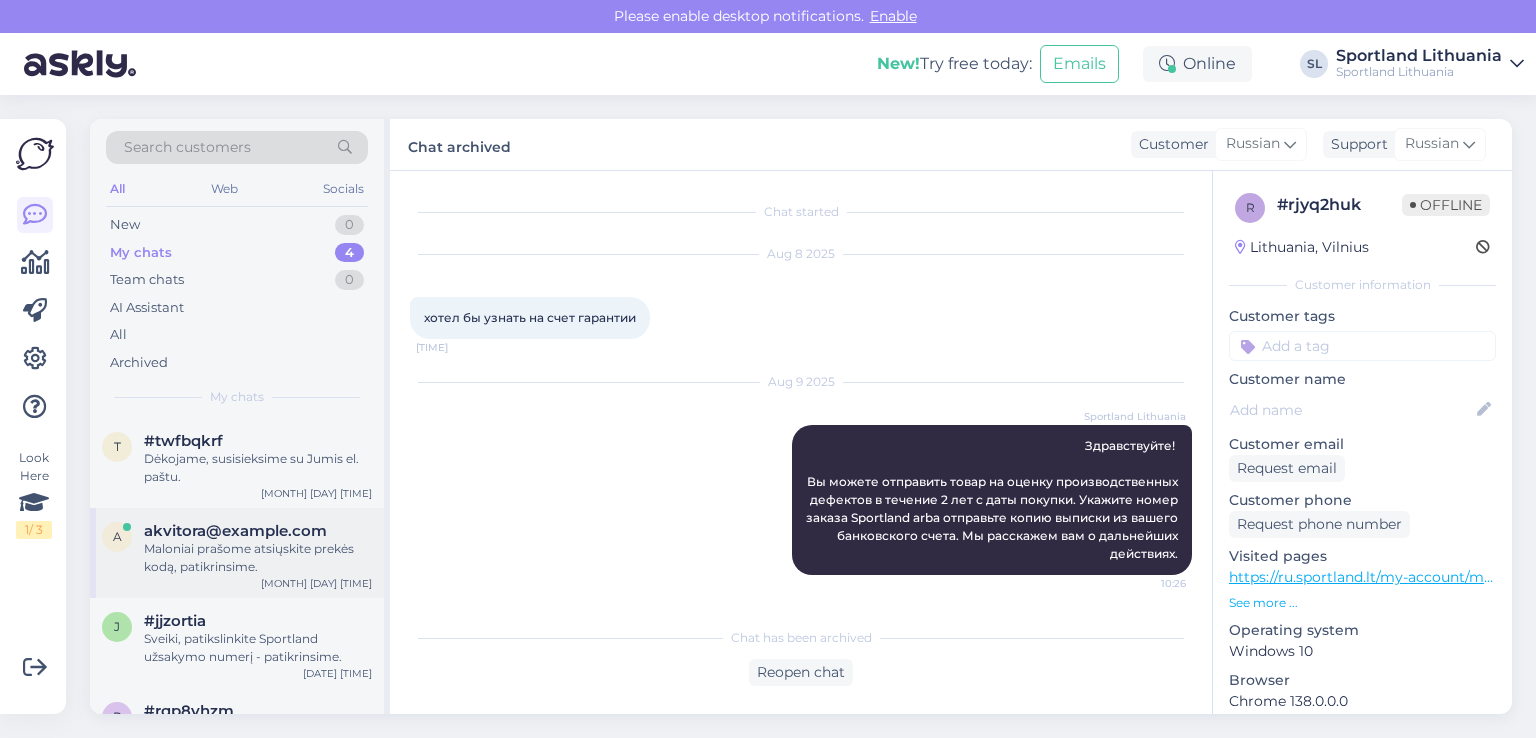 scroll, scrollTop: 64, scrollLeft: 0, axis: vertical 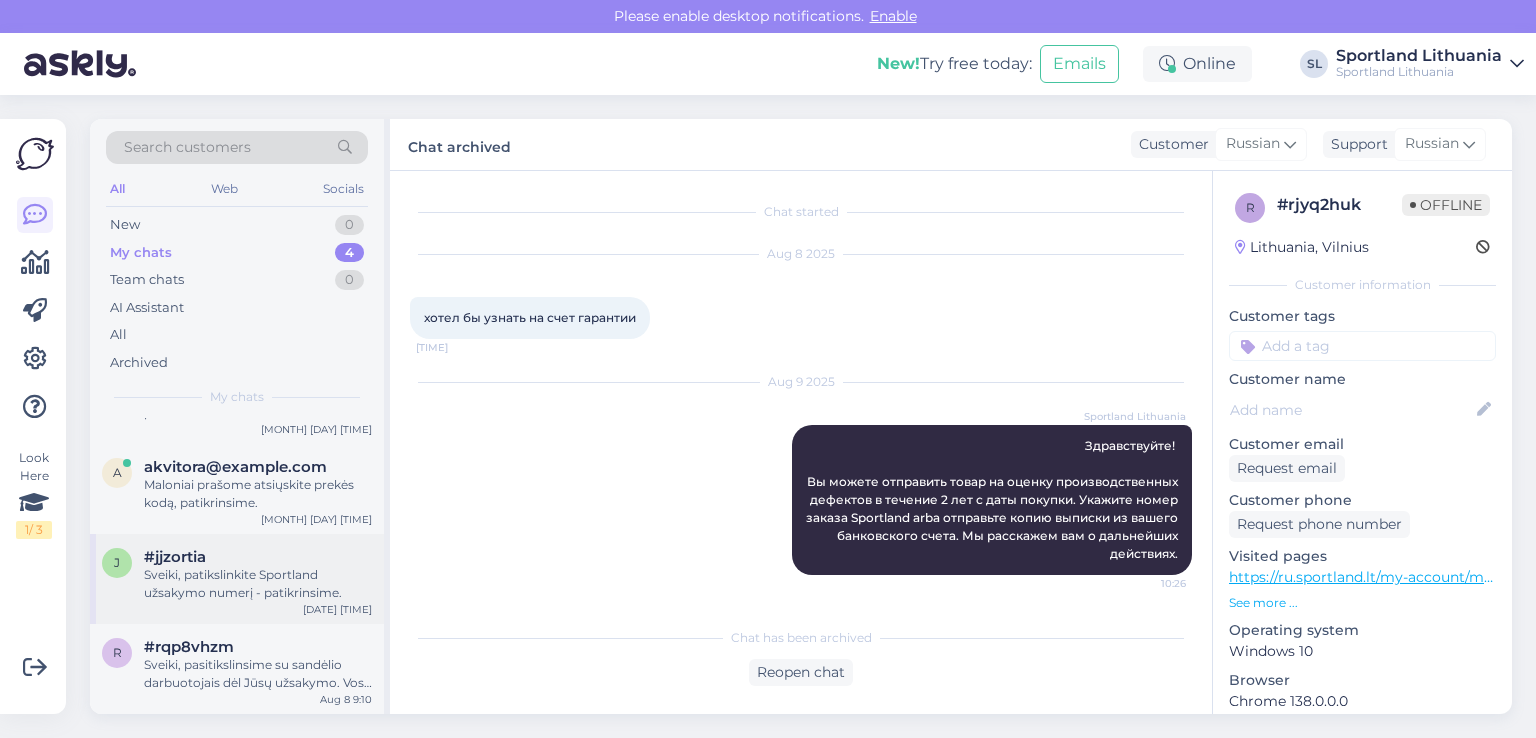 click on "Sveiki, patikslinkite Sportland užsakymo numerį - patikrinsime." at bounding box center (258, 584) 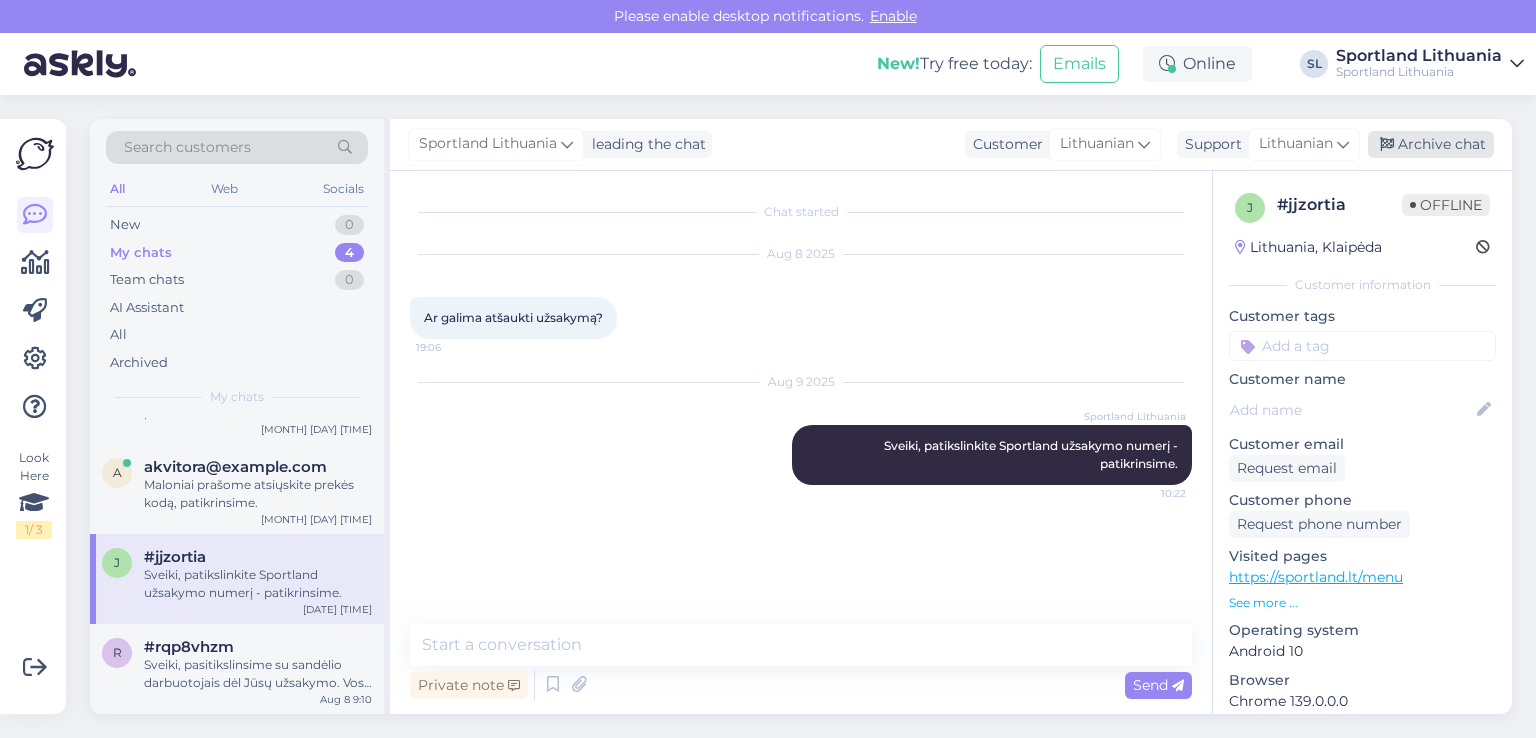 click on "Archive chat" at bounding box center (1431, 144) 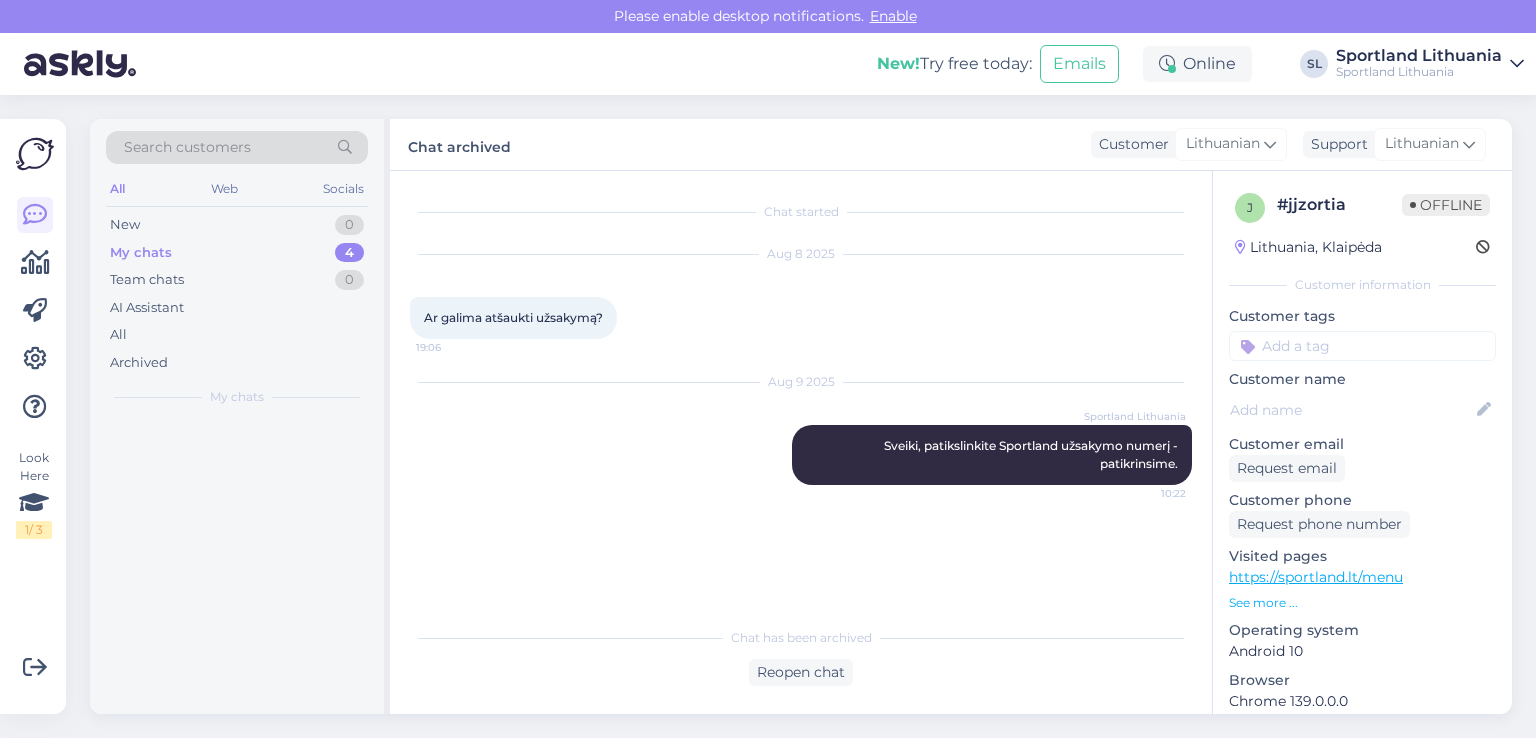 scroll, scrollTop: 0, scrollLeft: 0, axis: both 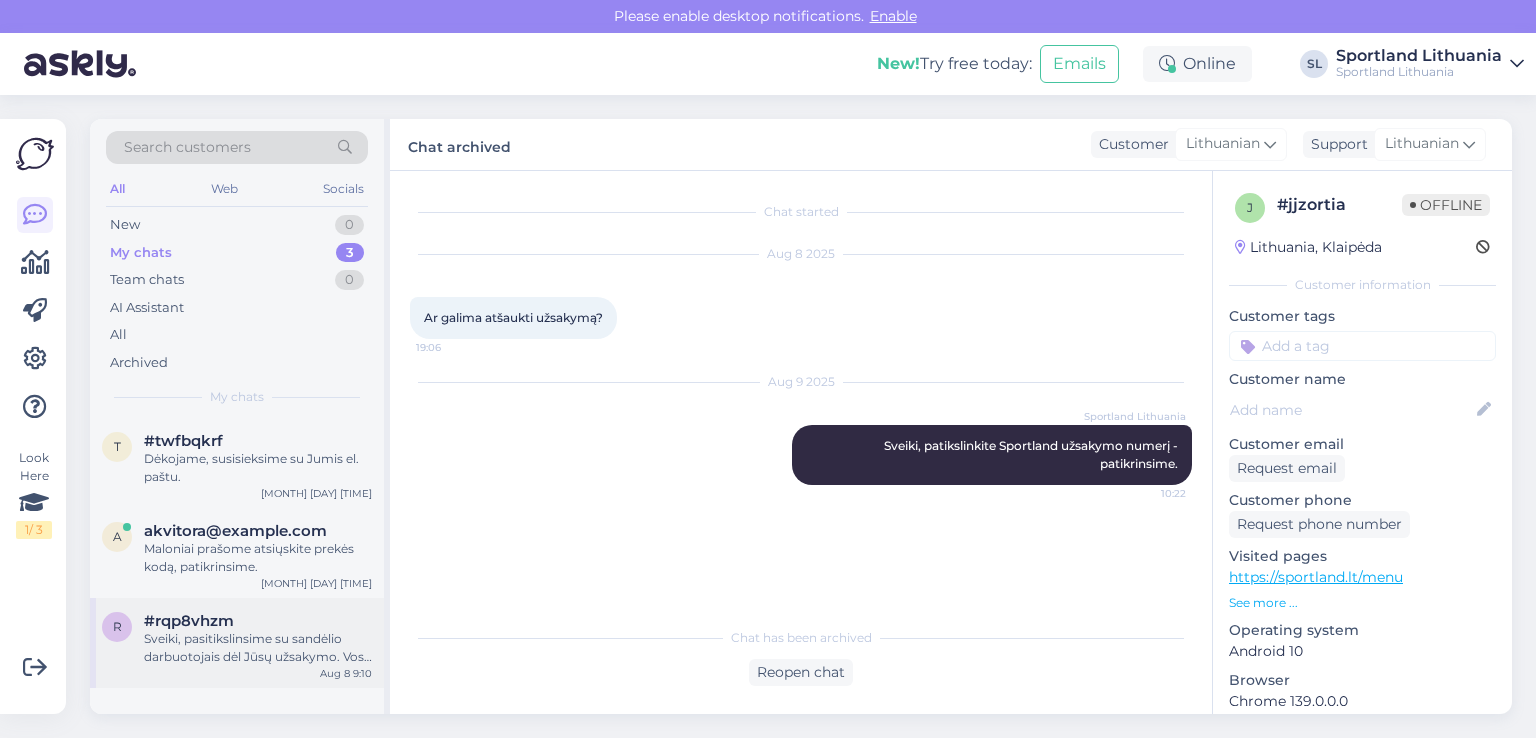 click on "Sveiki, pasitikslinsime su sandėlio darbuotojais dėl Jūsų užsakymo. Vos tik gausime atsakymą, informuosime Jus." at bounding box center (258, 648) 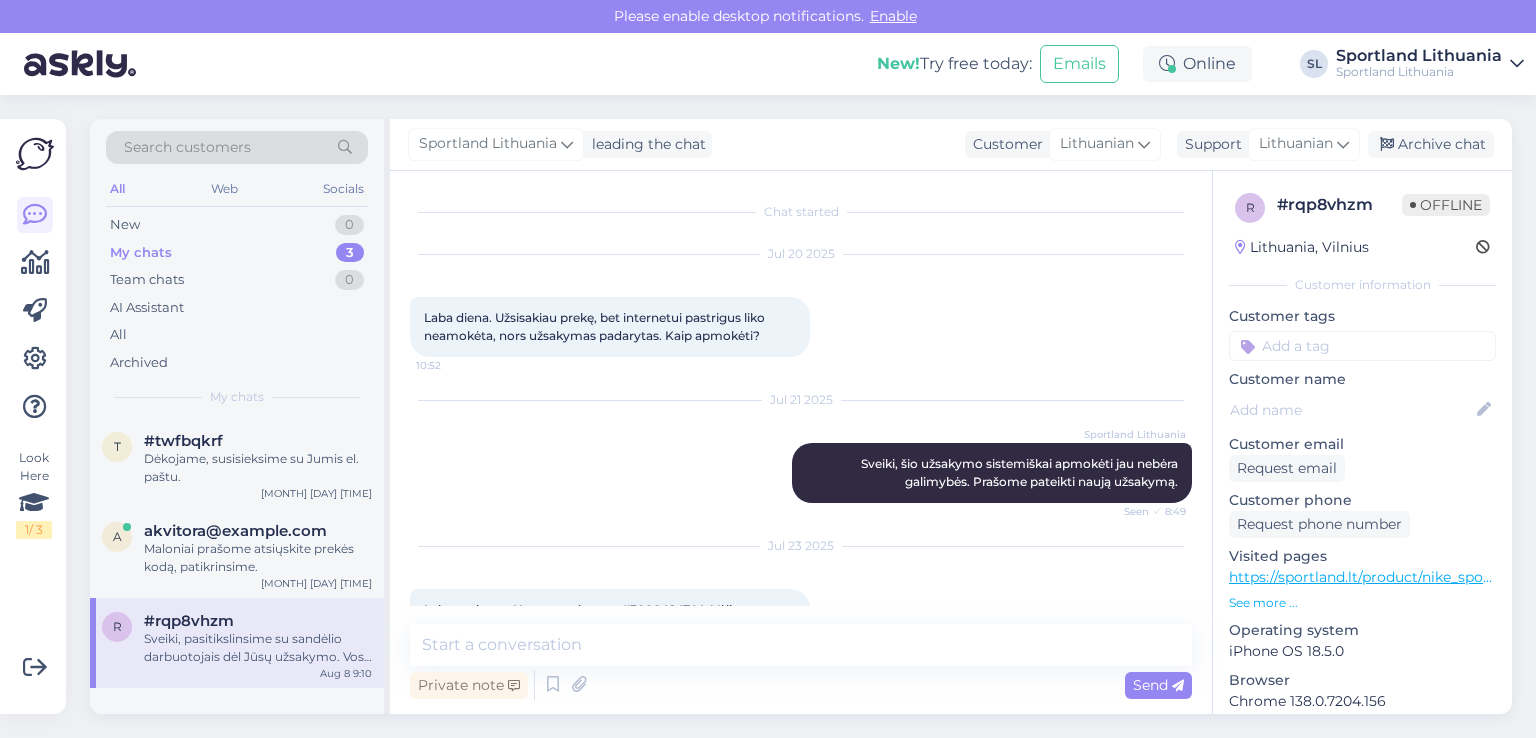 scroll, scrollTop: 696, scrollLeft: 0, axis: vertical 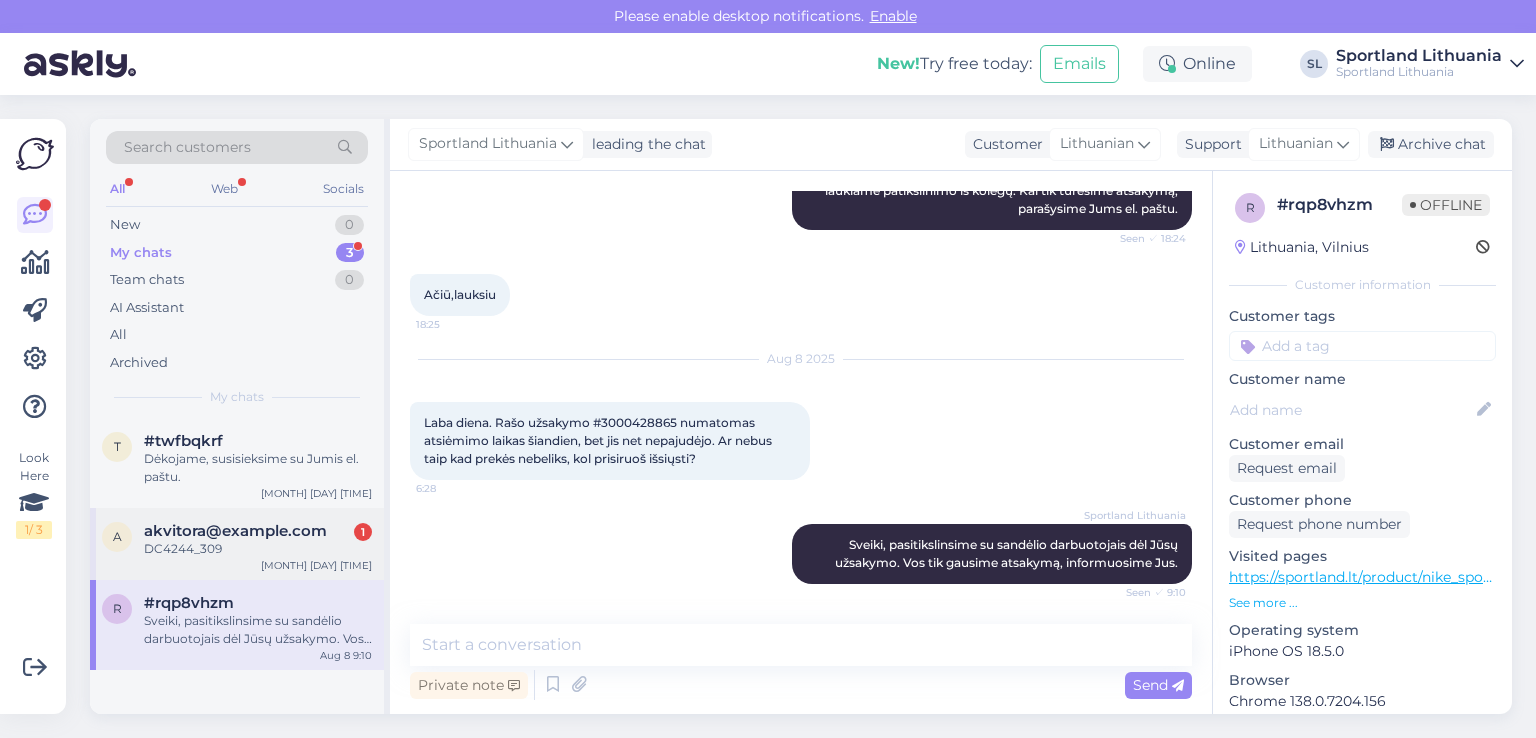 click on "akvitora@example.com" at bounding box center (235, 531) 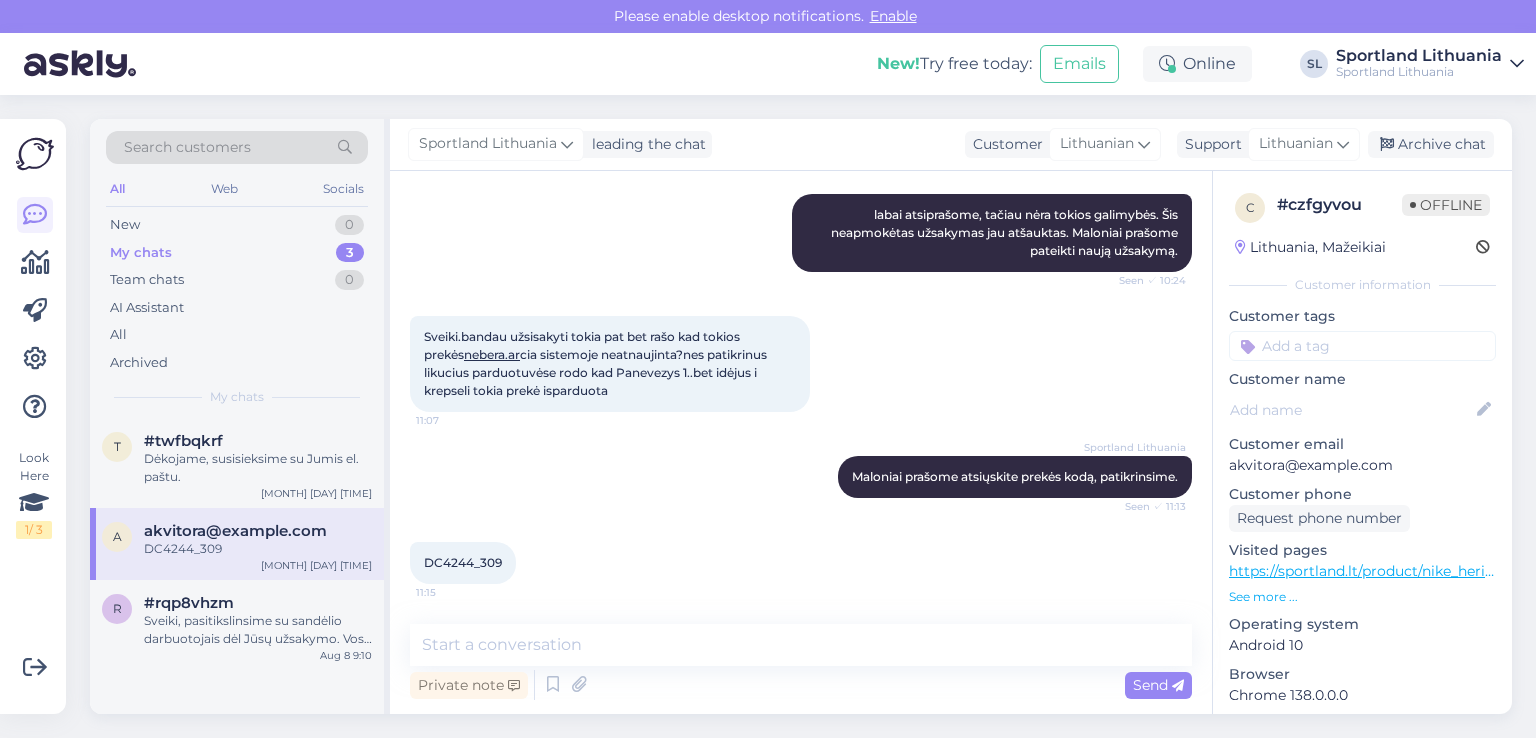 click on "DC4244_309" at bounding box center [463, 562] 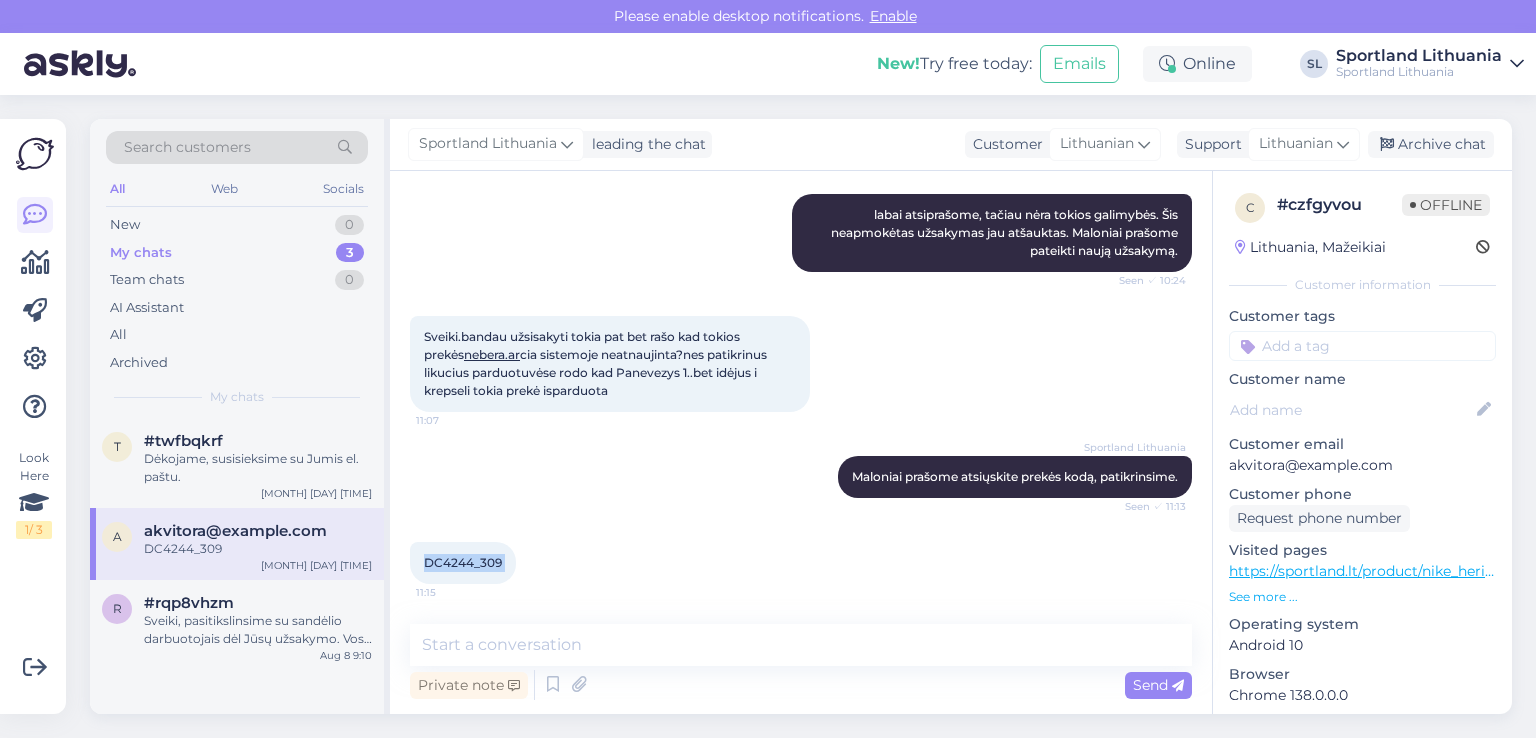 click on "DC4244_309" at bounding box center (463, 562) 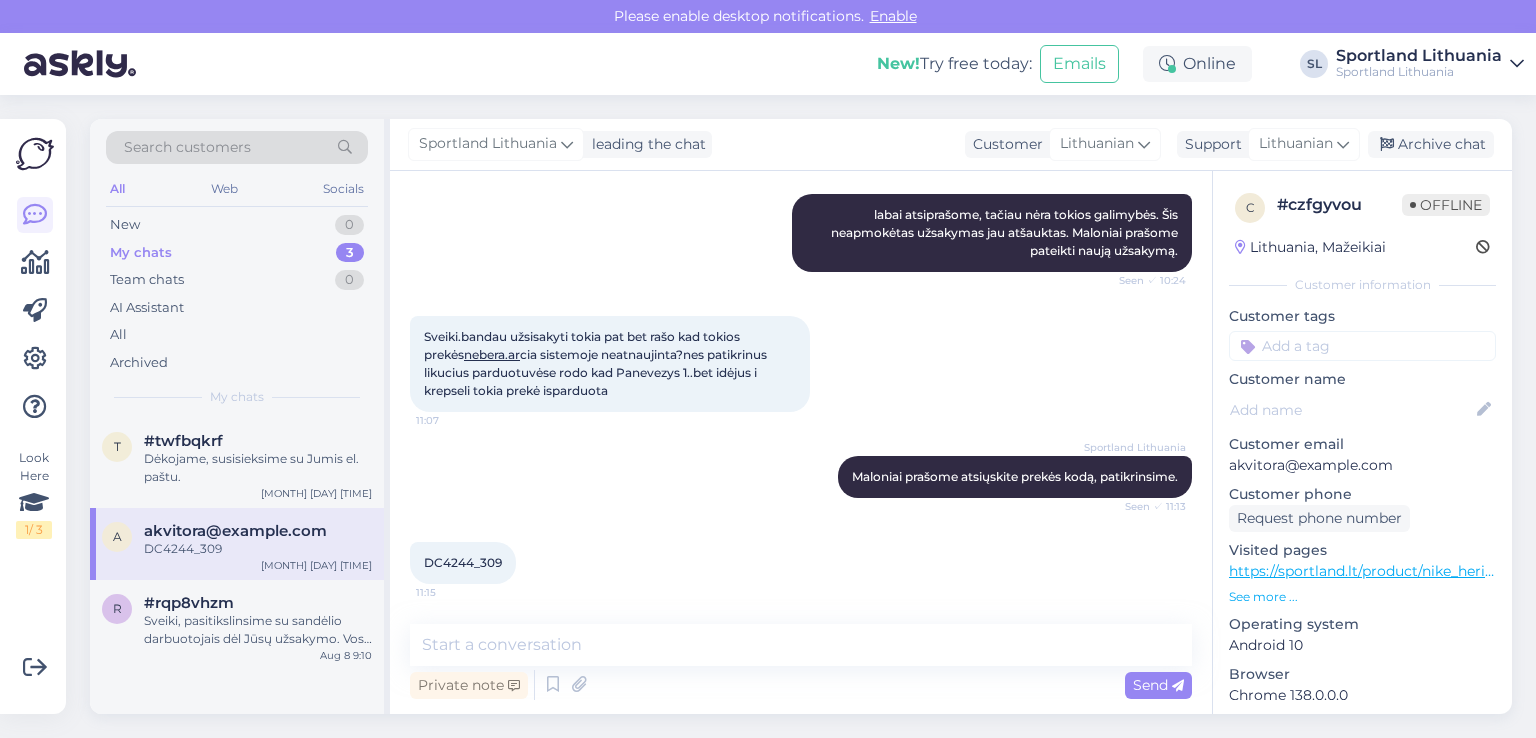 click on "Sportland Lithuania Maloniai prašome atsiųskite prekės kodą, patikrinsime.  Seen ✓ 11:13" at bounding box center [801, 477] 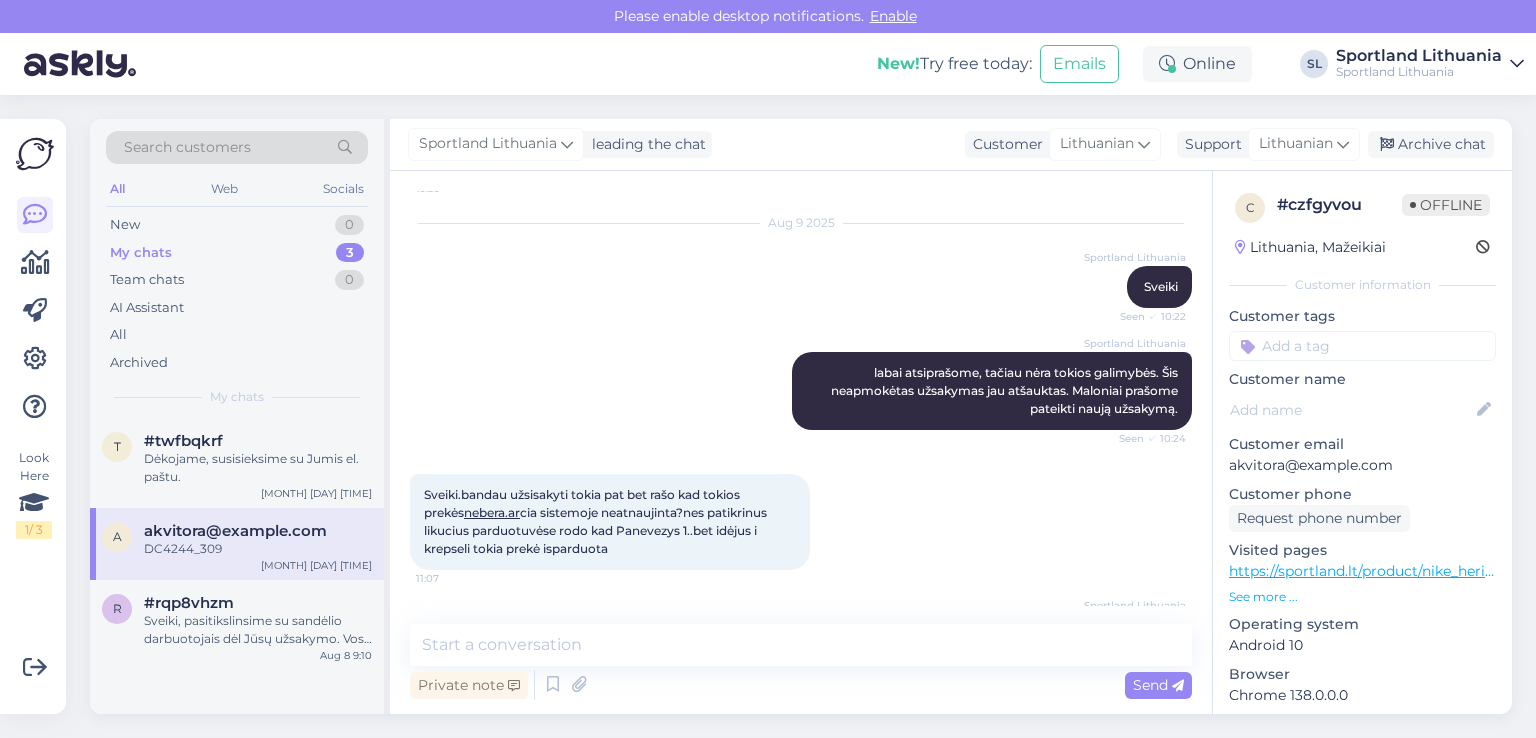 scroll, scrollTop: 57, scrollLeft: 0, axis: vertical 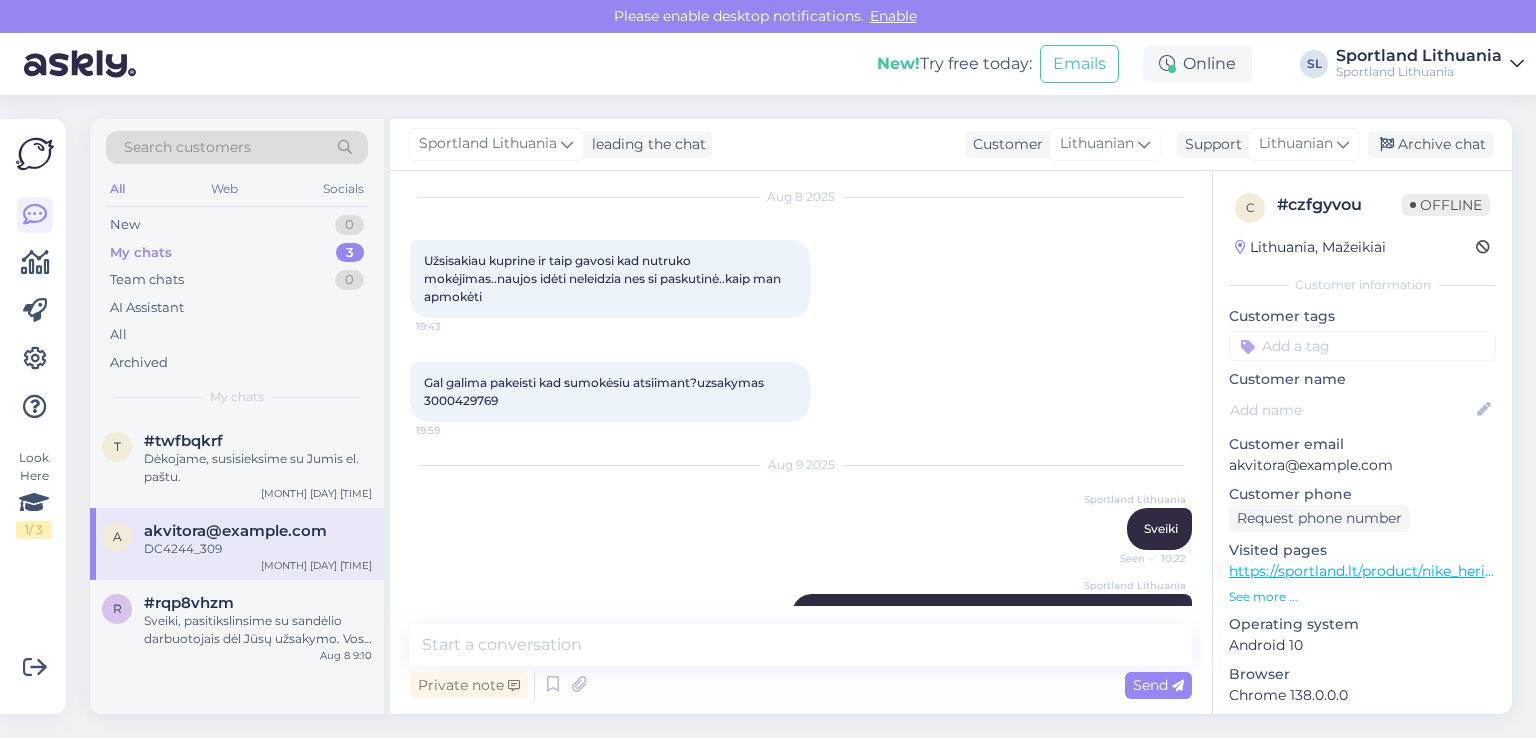click on "Gal galima pakeisti kad sumokėsiu atsiimant?uzsakymas 3000429769" at bounding box center [595, 391] 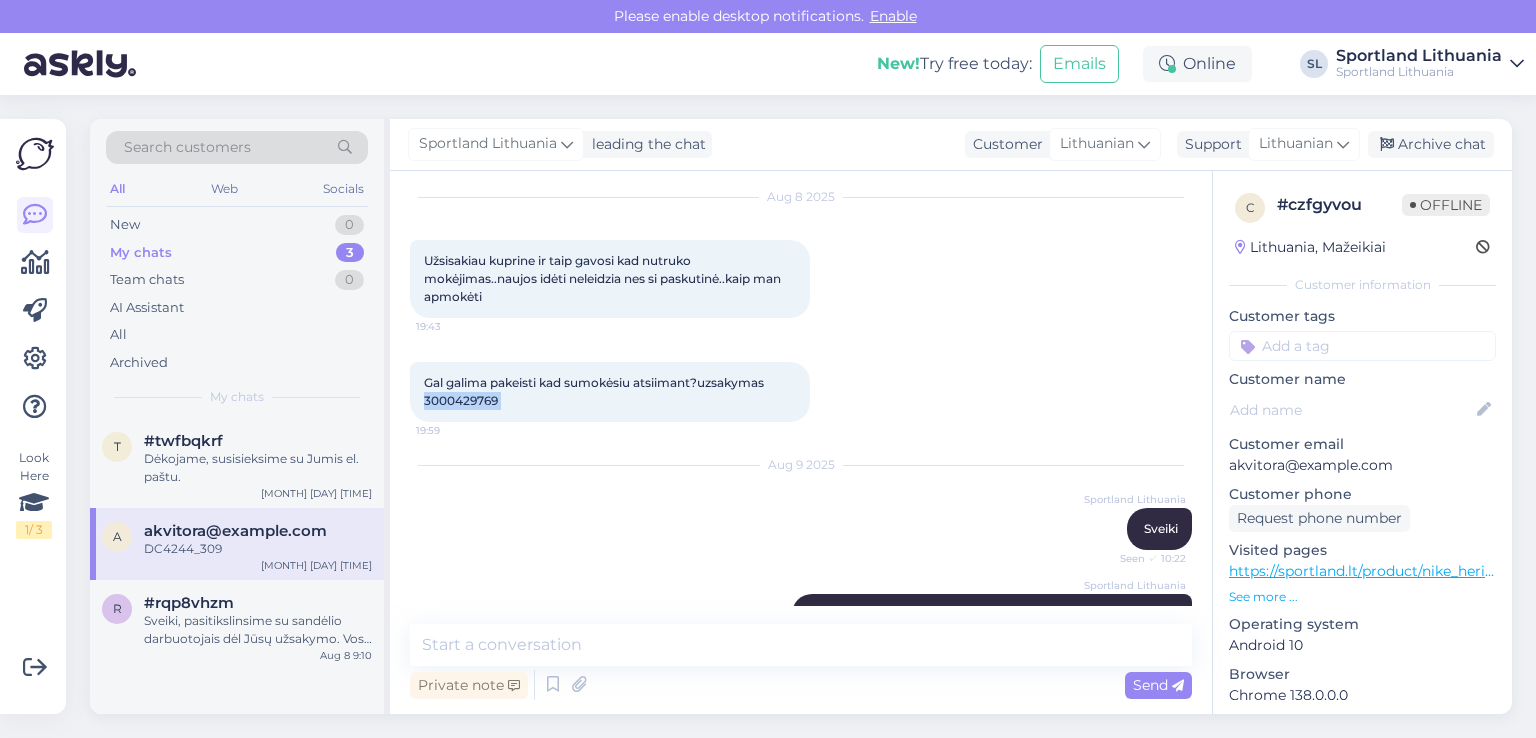 click on "Gal galima pakeisti kad sumokėsiu atsiimant?uzsakymas 3000429769" at bounding box center (595, 391) 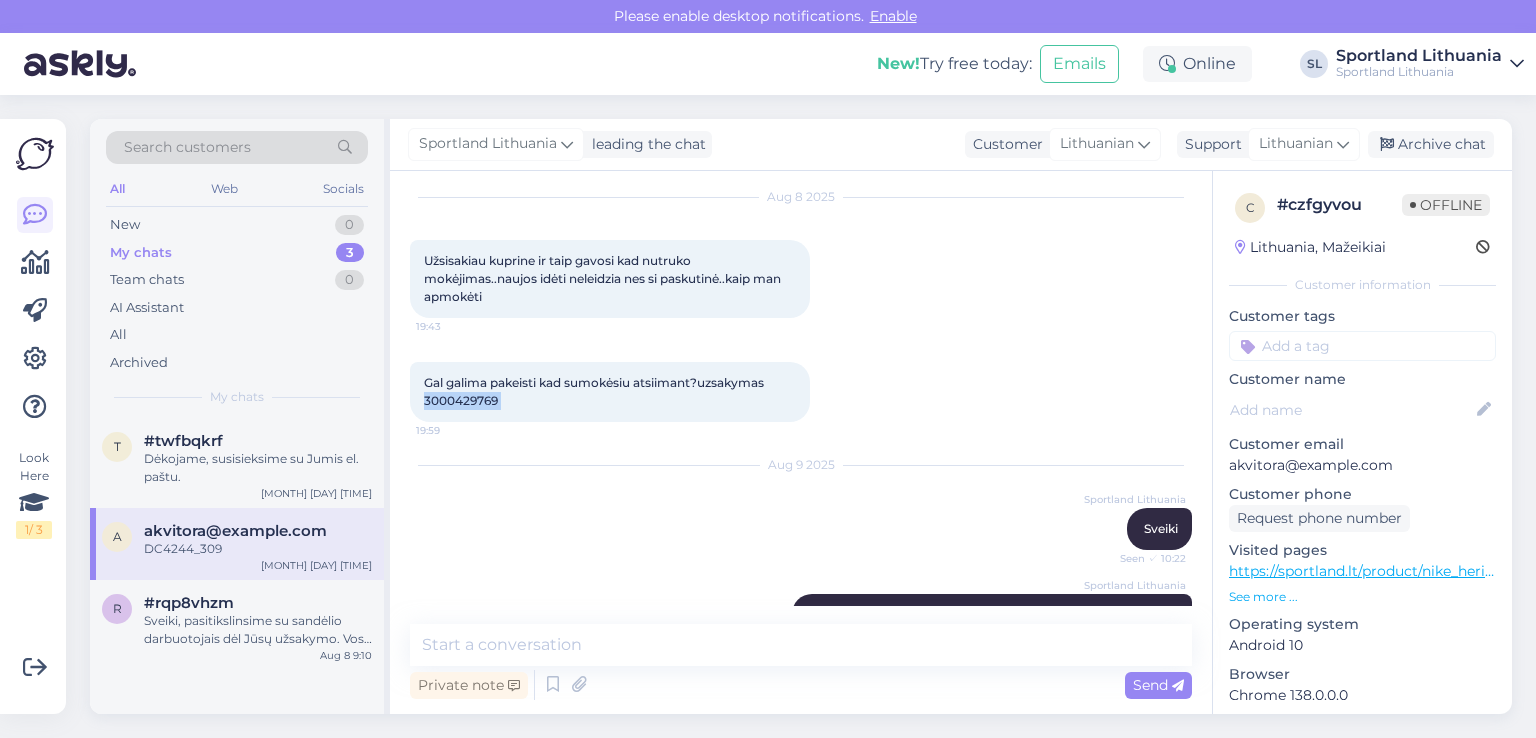 scroll, scrollTop: 457, scrollLeft: 0, axis: vertical 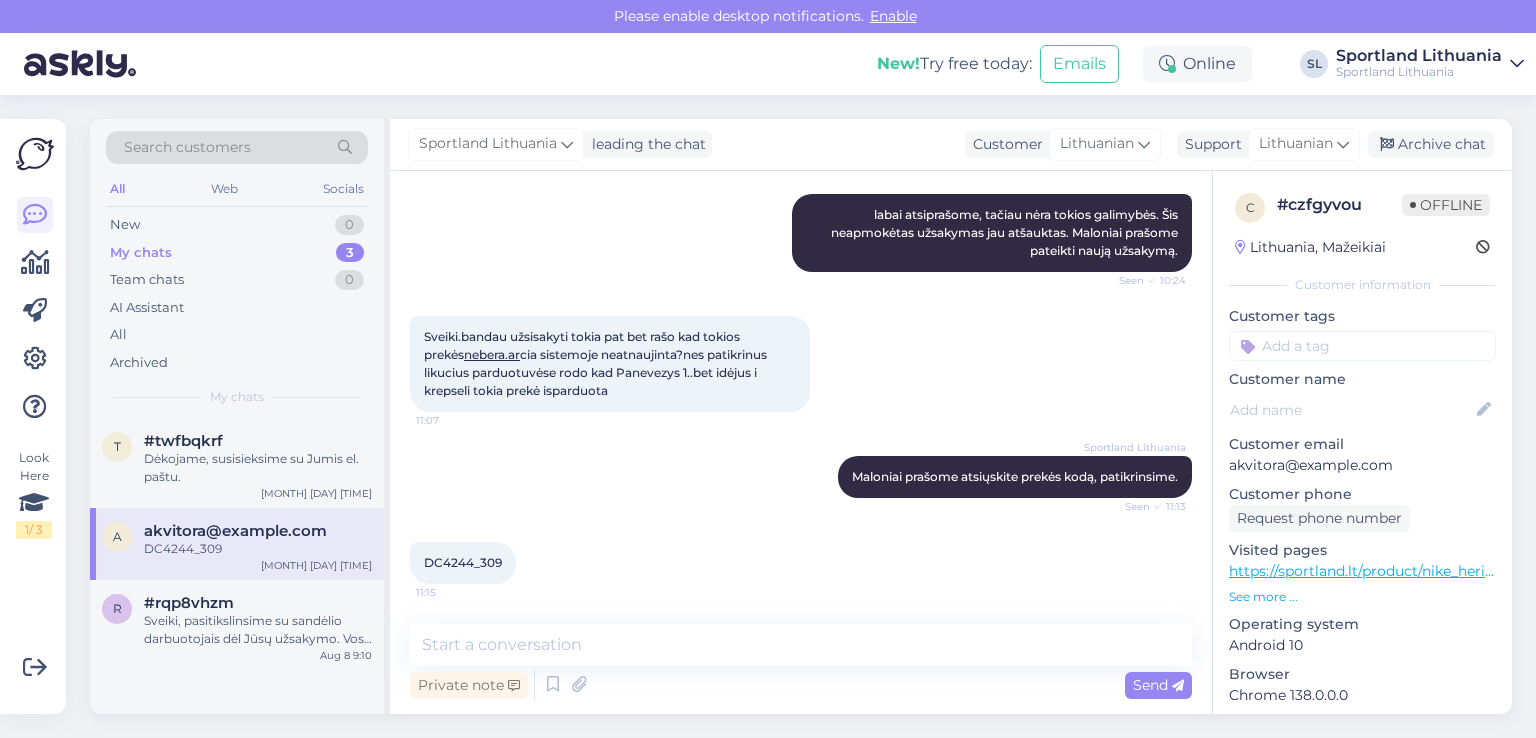 click on "Private note Send" at bounding box center [801, 685] 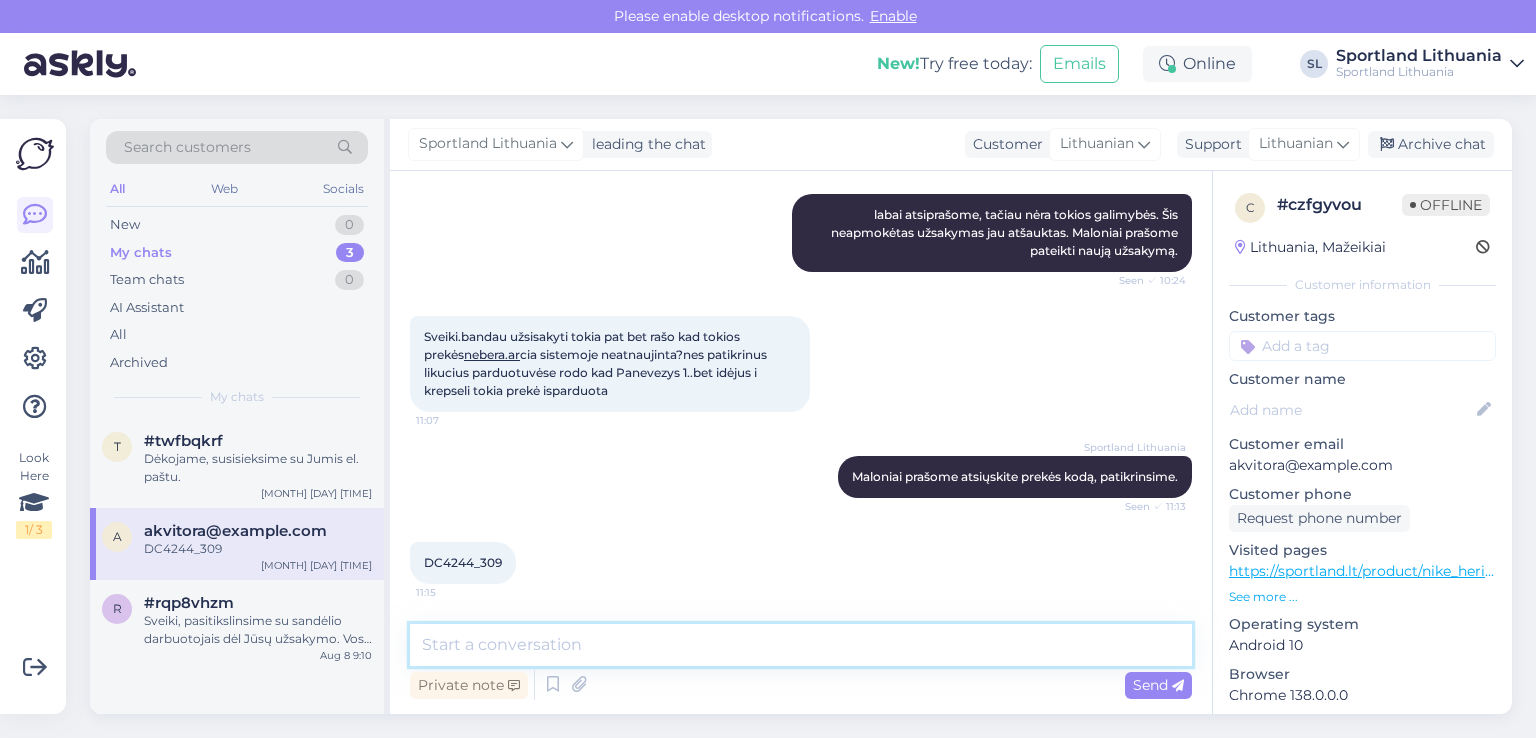 click at bounding box center (801, 645) 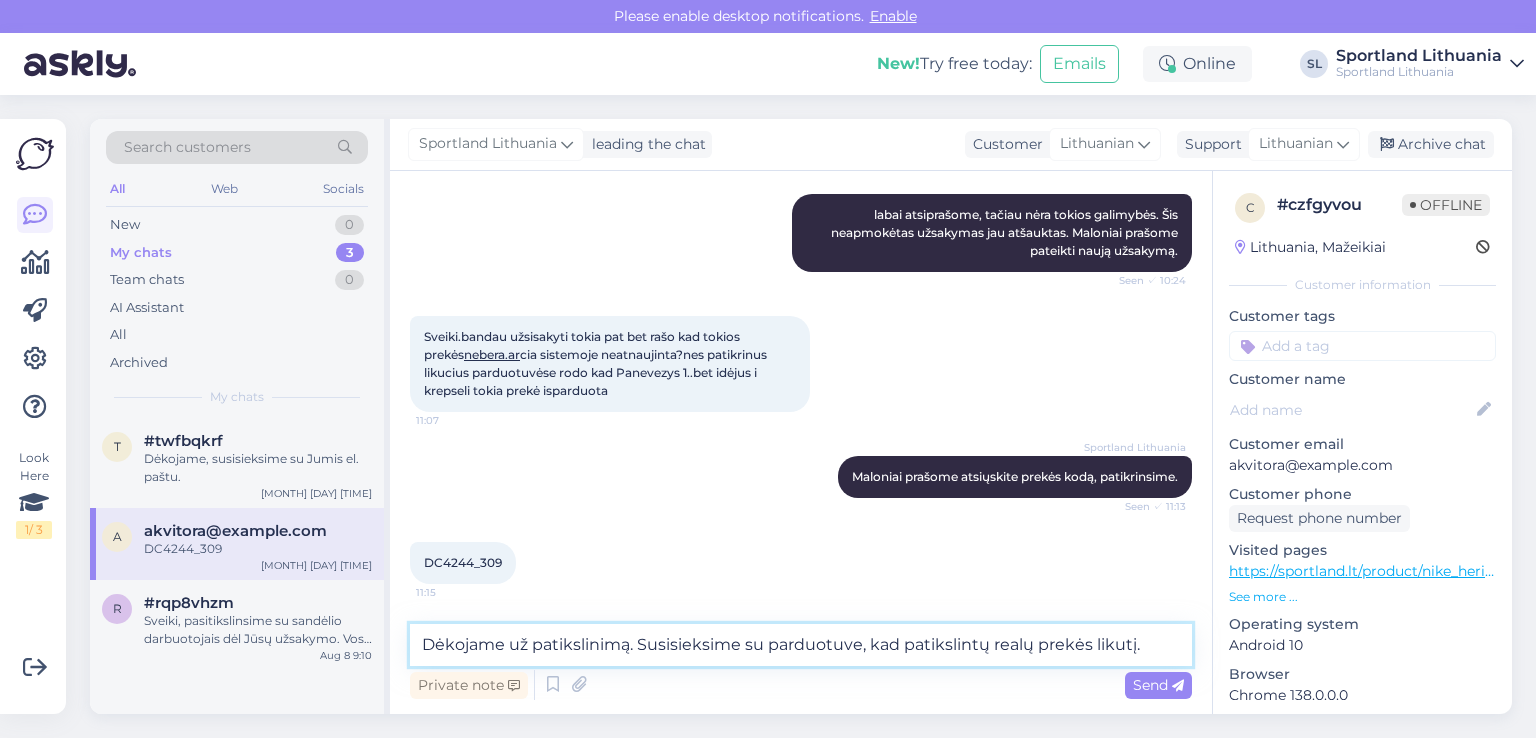 type on "Dėkojame už patikslinimą. Susisieksime su parduotuve, kad patikslintų realų prekės likutį." 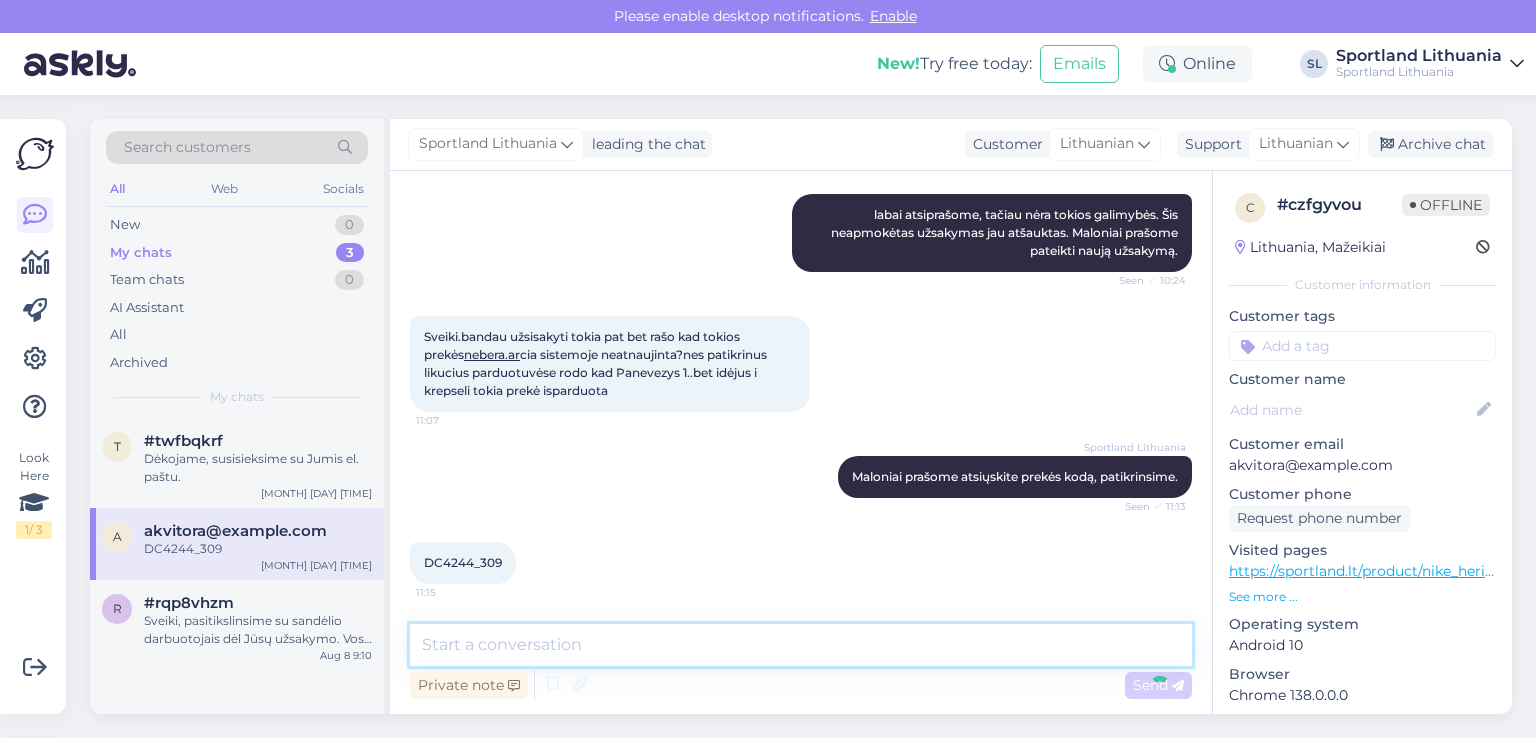 scroll, scrollTop: 561, scrollLeft: 0, axis: vertical 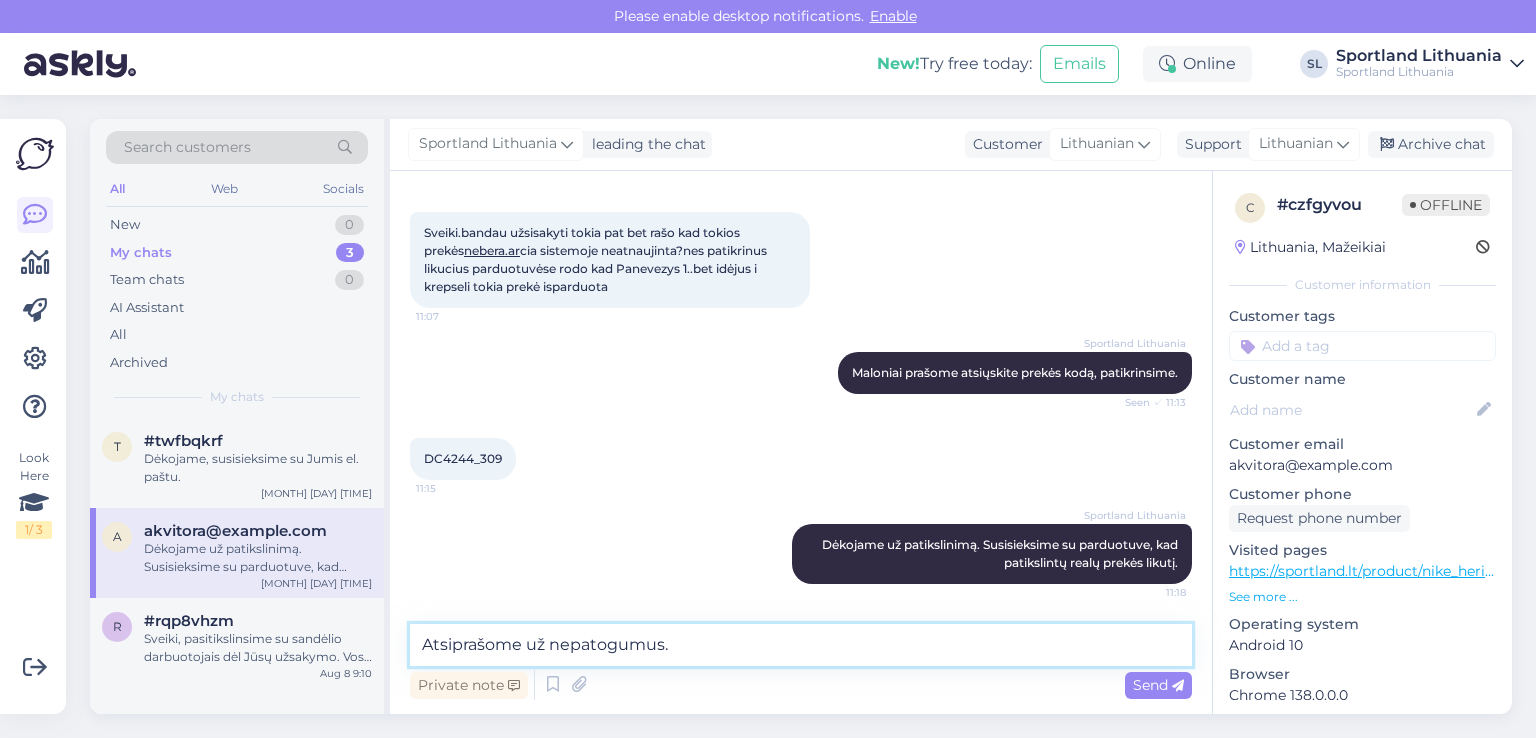 type on "Atsiprašome už nepatogumus." 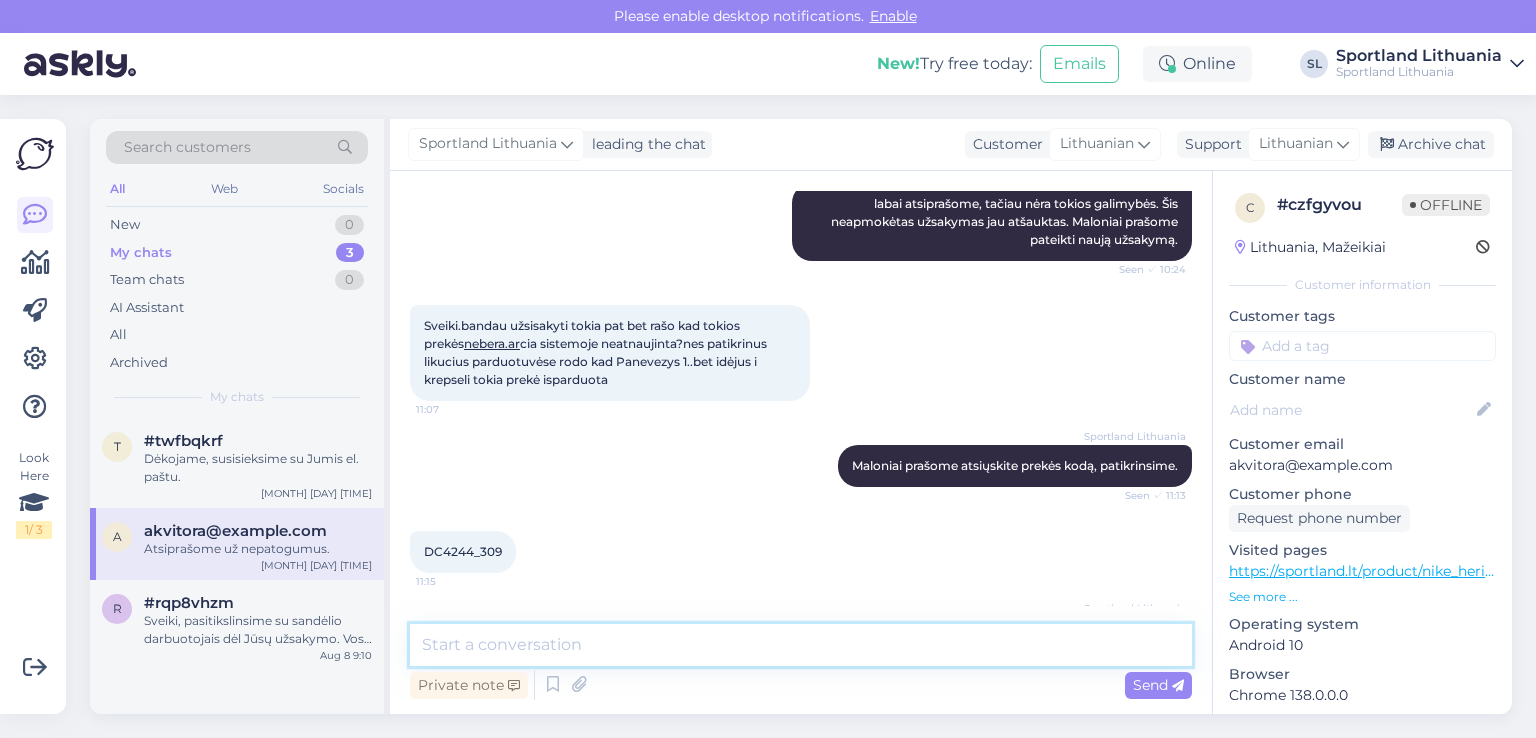 scroll, scrollTop: 647, scrollLeft: 0, axis: vertical 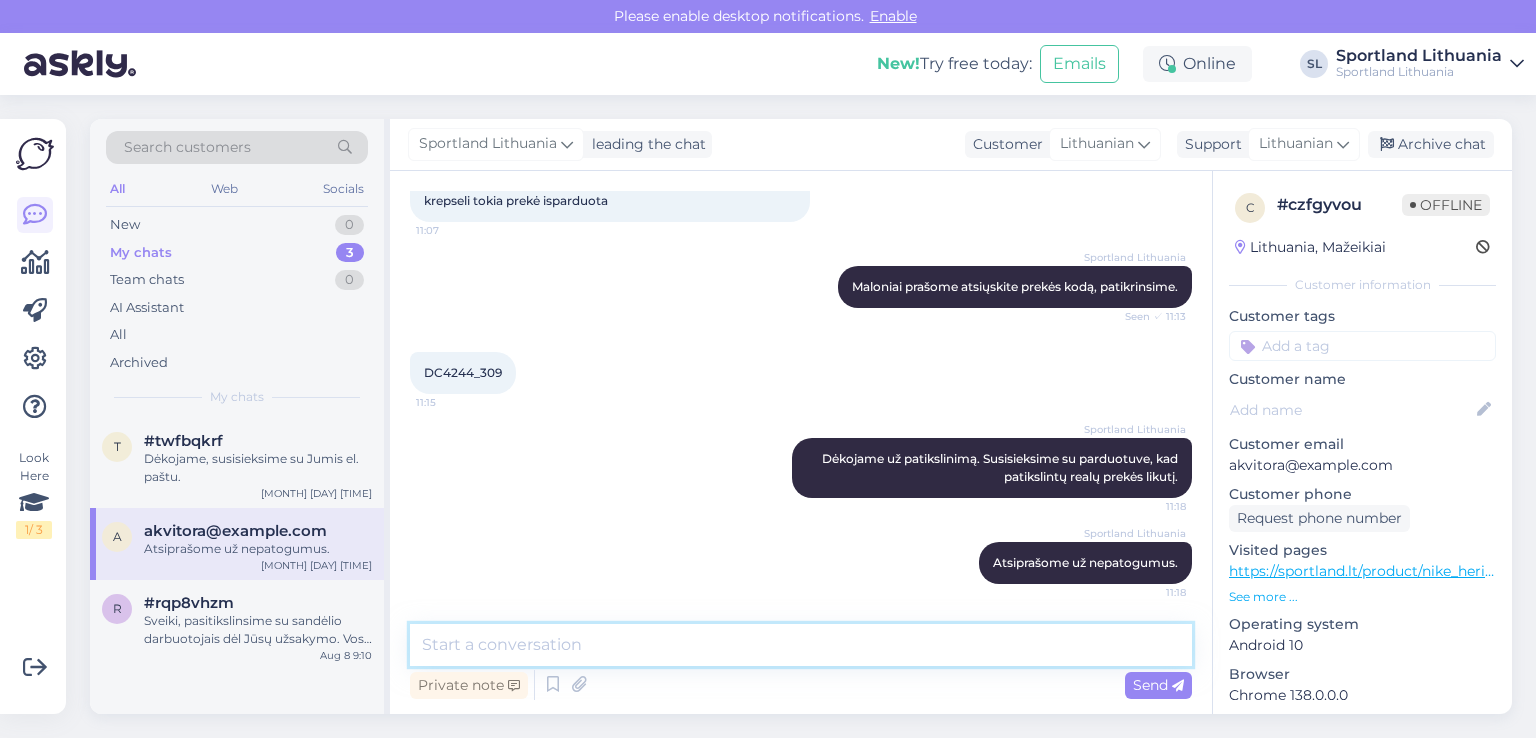 click at bounding box center (801, 645) 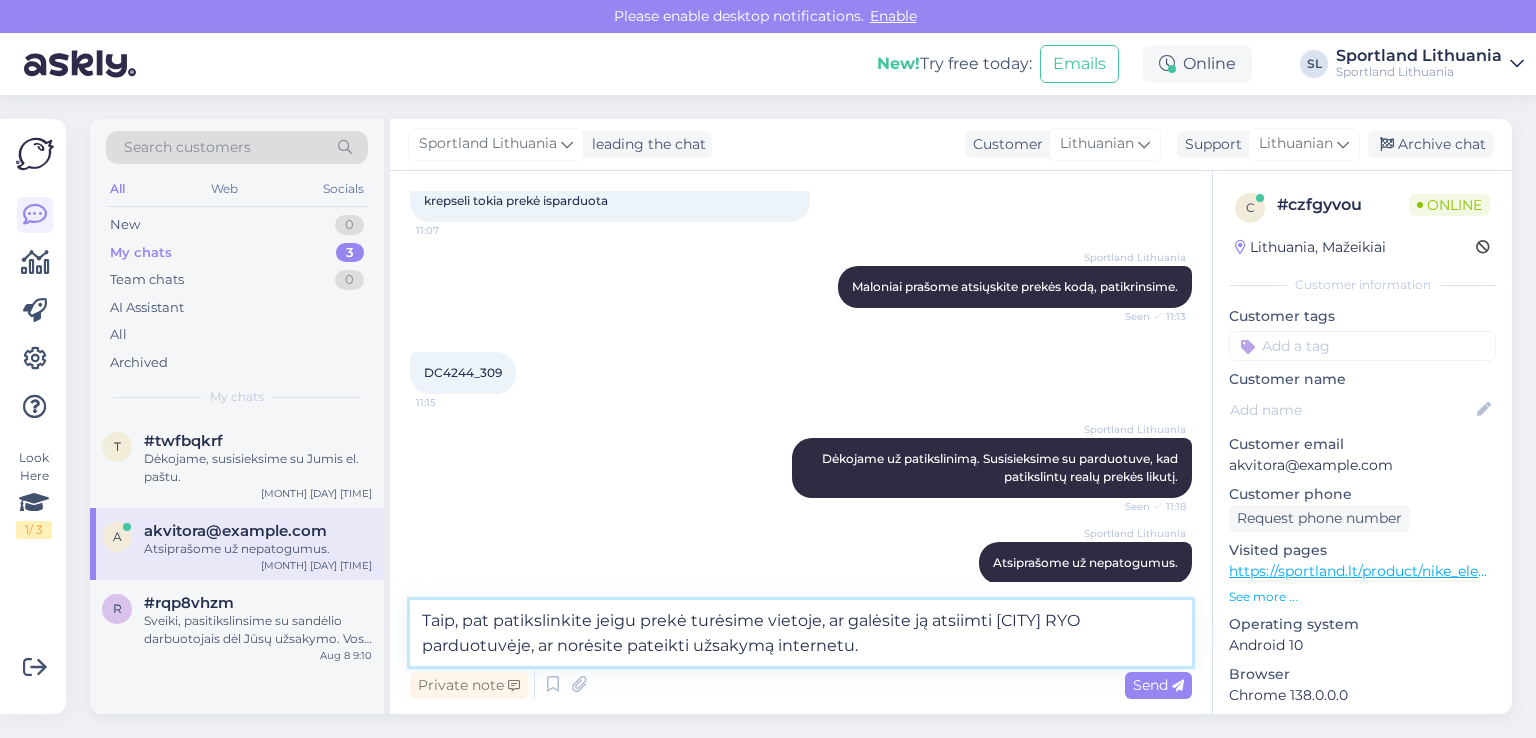 type on "Taip, pat patikslinkite jeigu prekė turėsime vietoje, ar galėsite ją atsiimti [CITY] RYO parduotuvėje, ar norėsite pateikti užsakymą internetu." 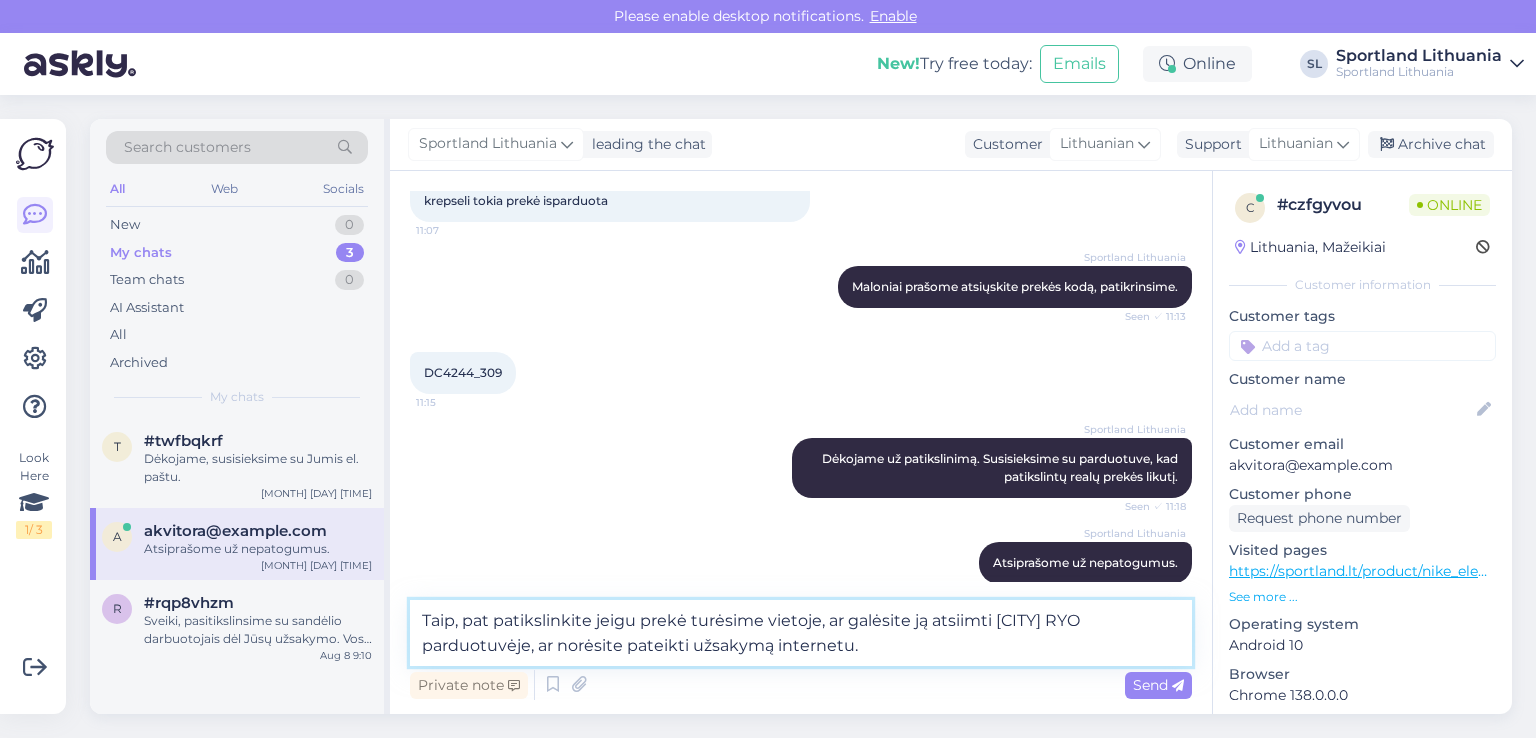 type 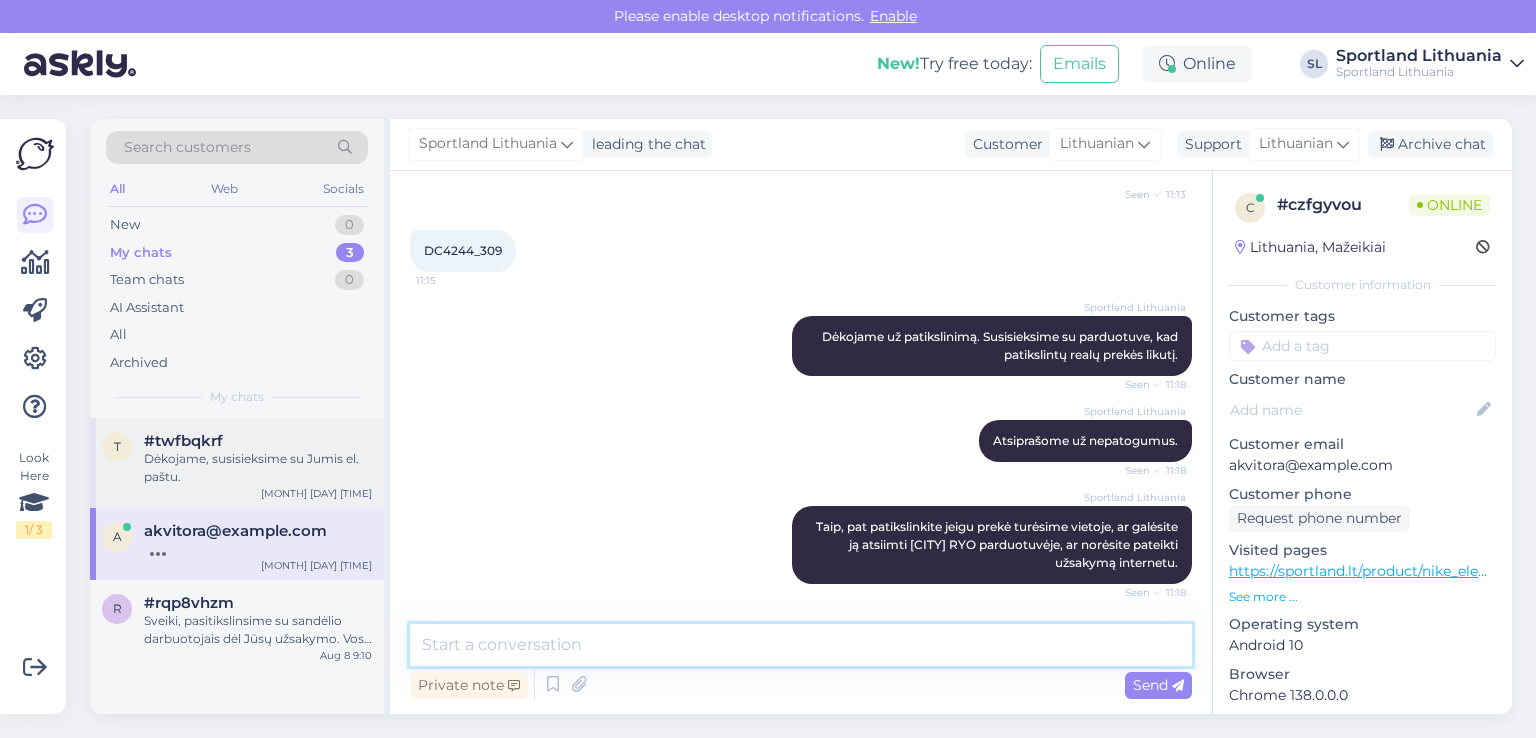 scroll, scrollTop: 769, scrollLeft: 0, axis: vertical 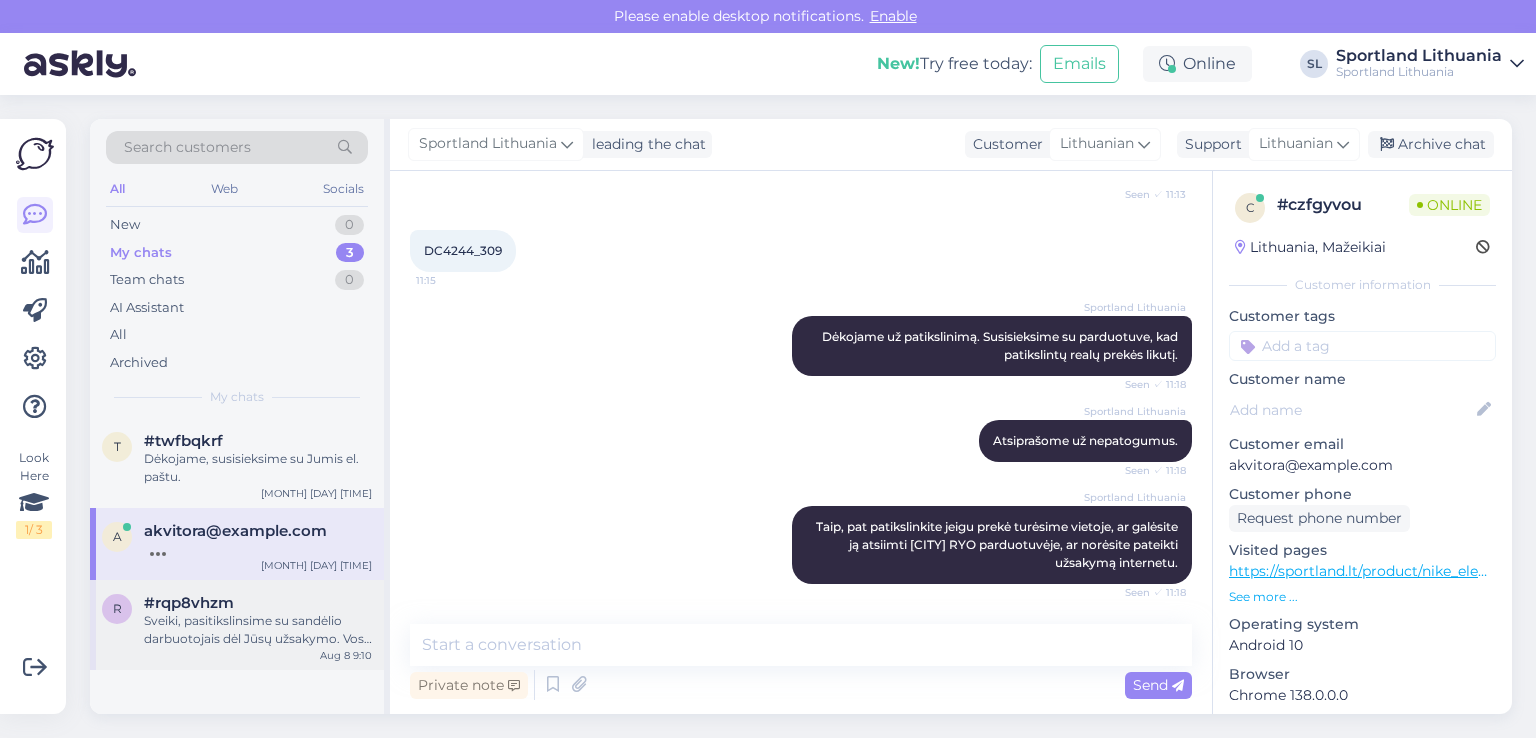 click on "Sveiki, pasitikslinsime su sandėlio darbuotojais dėl Jūsų užsakymo. Vos tik gausime atsakymą, informuosime Jus." at bounding box center (258, 630) 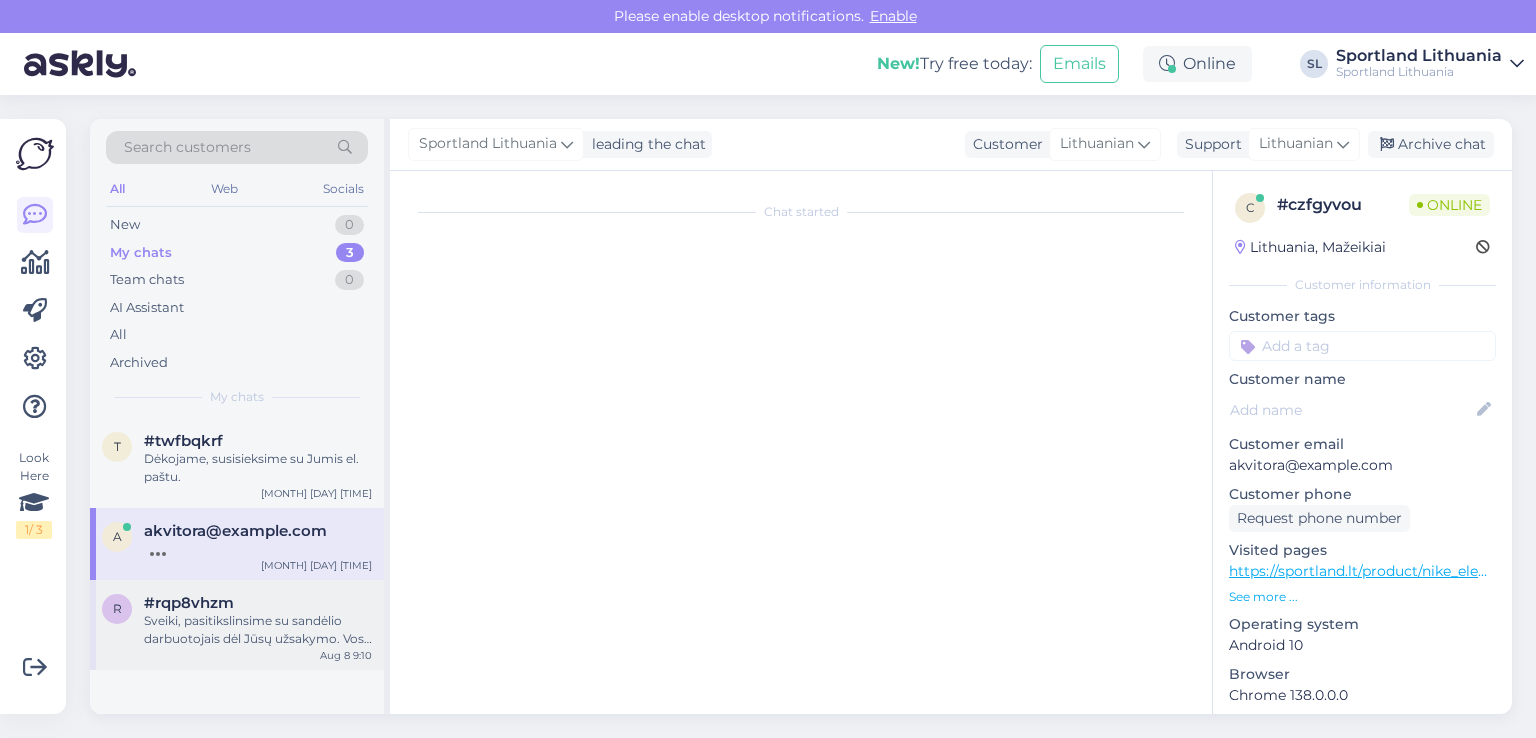 scroll, scrollTop: 696, scrollLeft: 0, axis: vertical 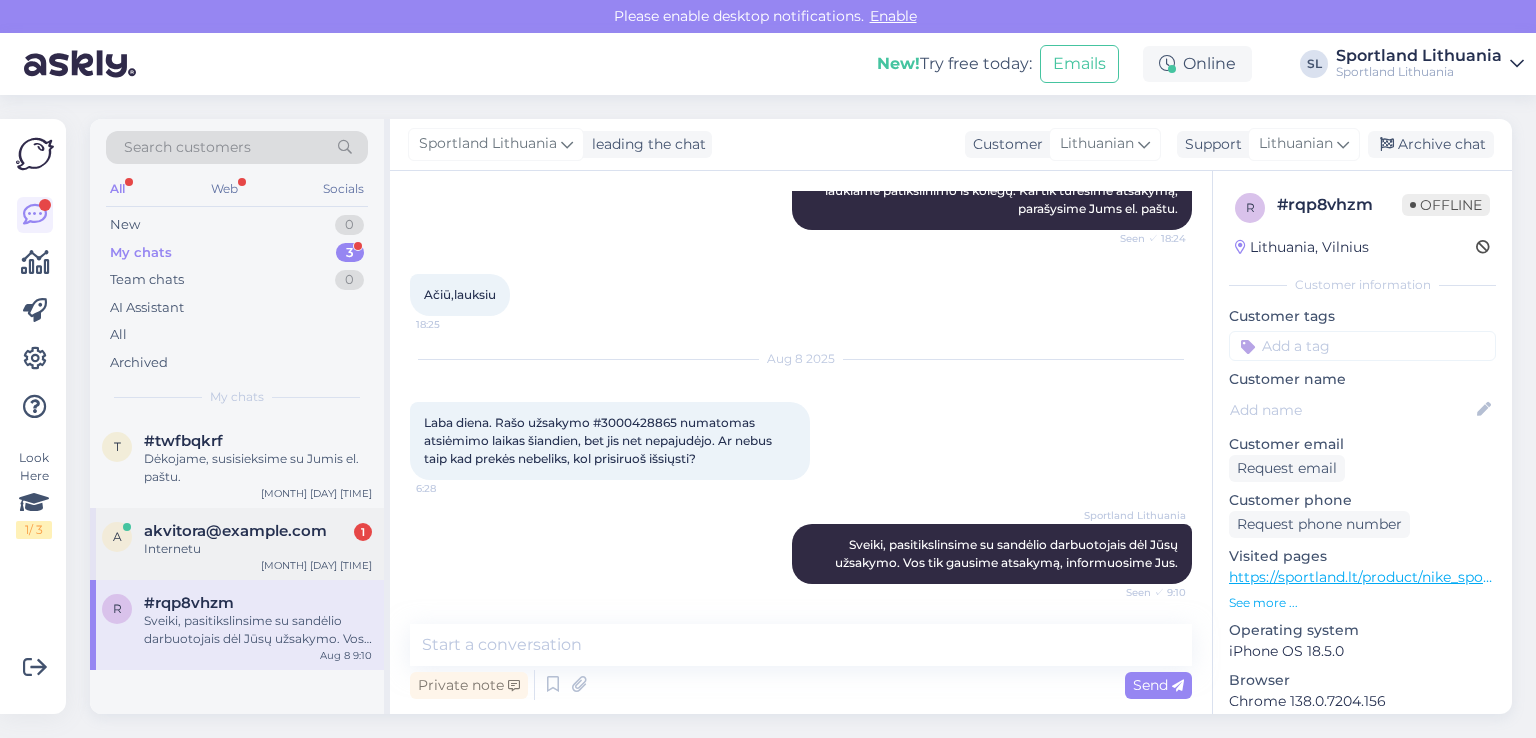 click on "Internetu" at bounding box center [258, 549] 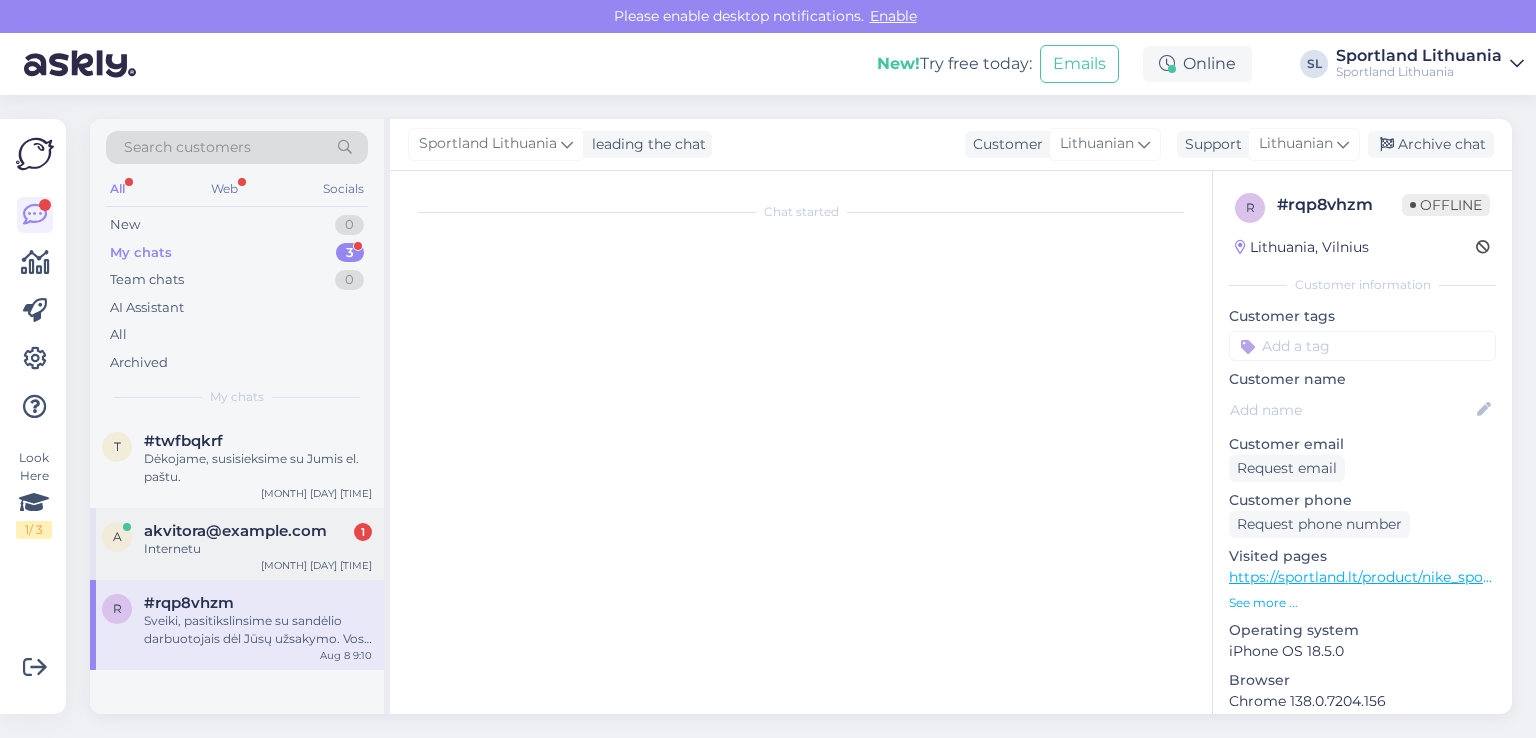 scroll, scrollTop: 700, scrollLeft: 0, axis: vertical 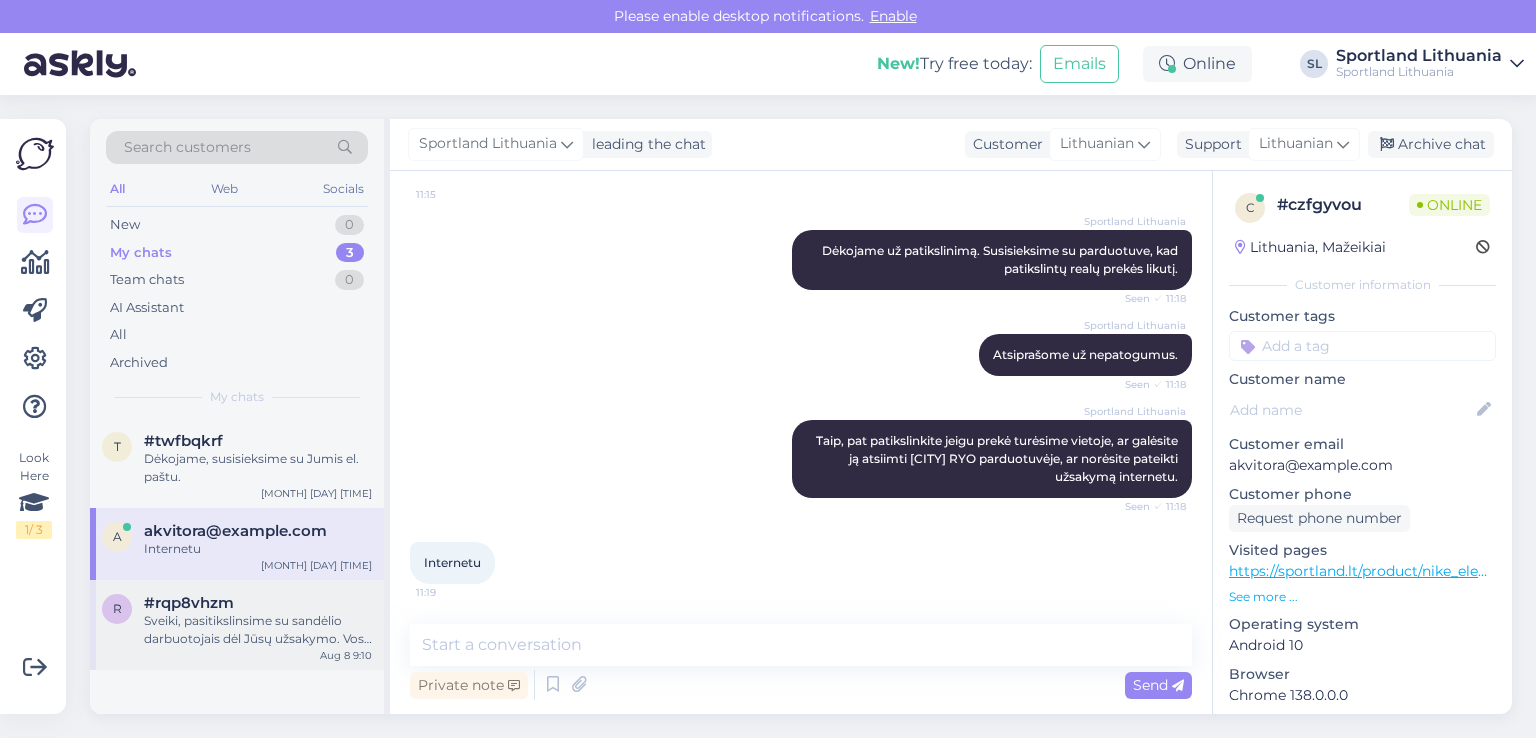 click on "Sveiki, pasitikslinsime su sandėlio darbuotojais dėl Jūsų užsakymo. Vos tik gausime atsakymą, informuosime Jus." at bounding box center (258, 630) 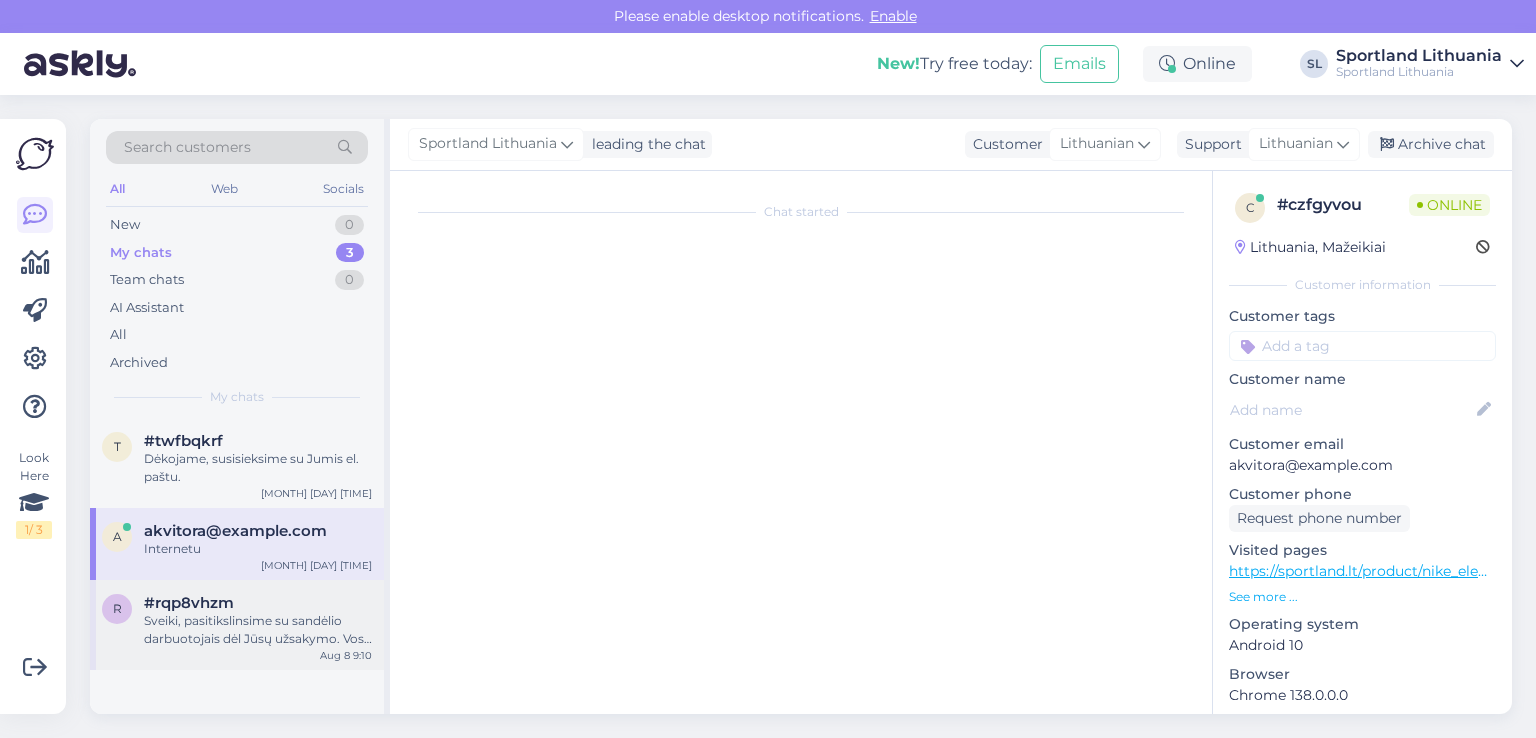 scroll, scrollTop: 696, scrollLeft: 0, axis: vertical 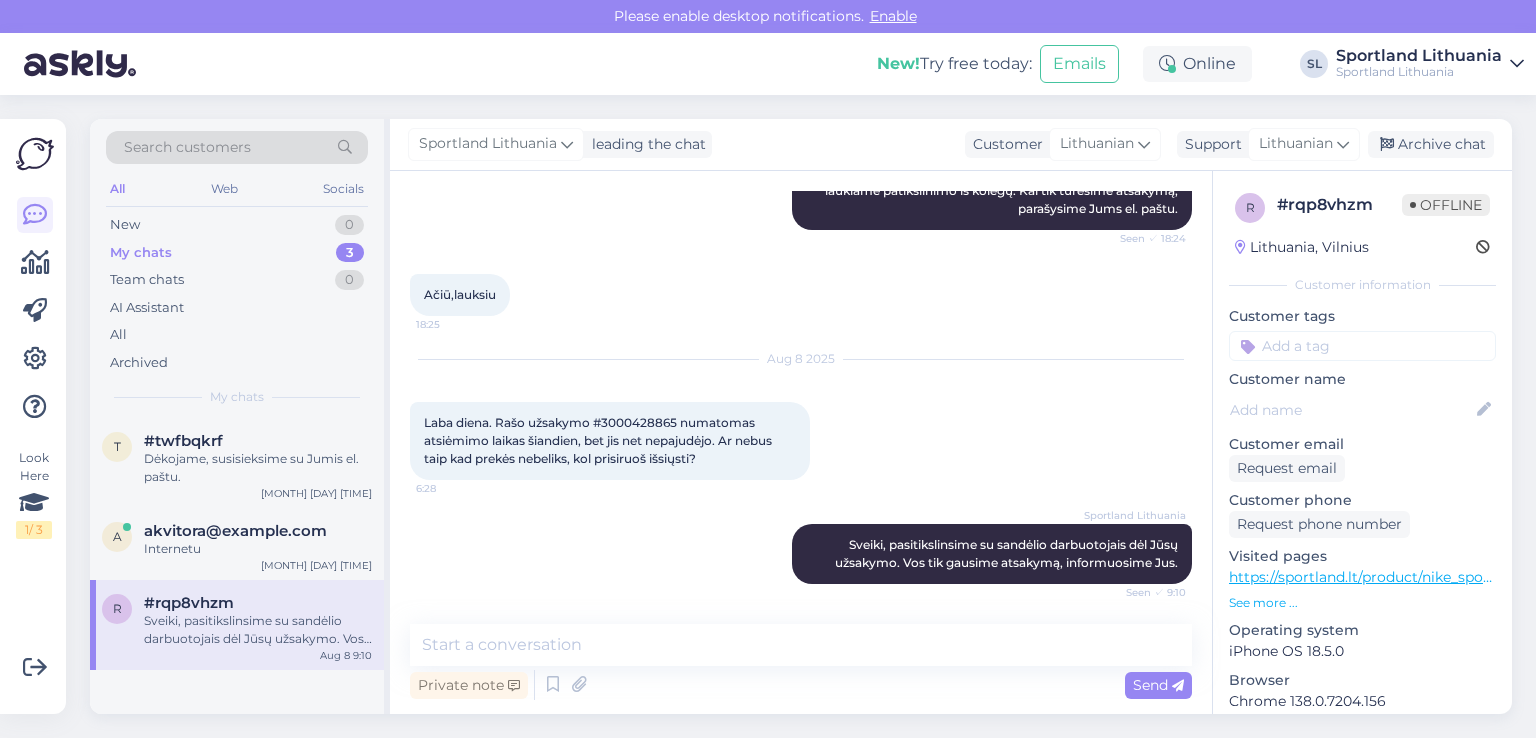 click on "Laba diena. Rašo užsakymo #3000428865 numatomas atsiėmimo laikas šiandien, bet jis net nepajudėjo. Ar nebus taip kad prekės nebeliks, kol prisiruoš išsiųsti?" at bounding box center [599, 440] 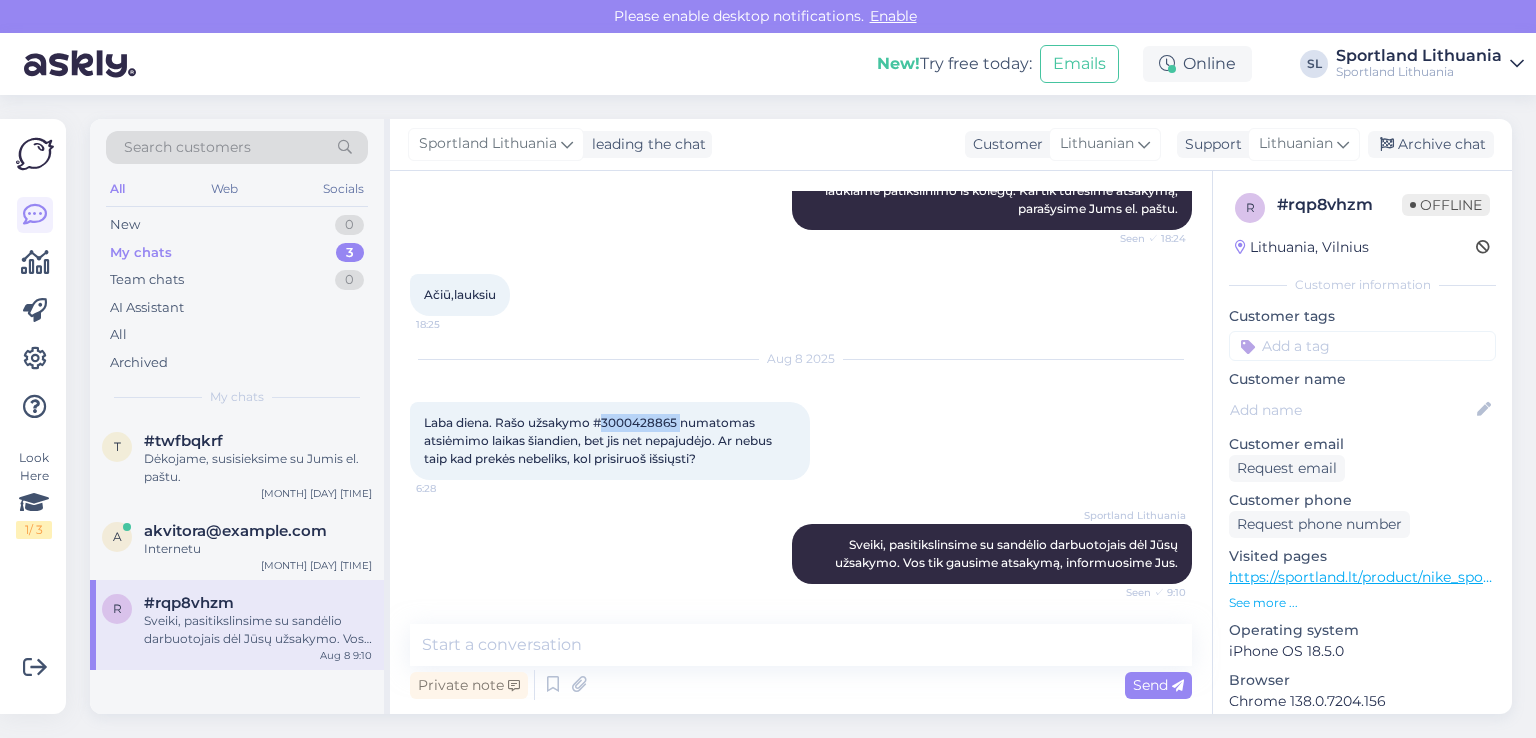 click on "Laba diena. Rašo užsakymo #3000428865 numatomas atsiėmimo laikas šiandien, bet jis net nepajudėjo. Ar nebus taip kad prekės nebeliks, kol prisiruoš išsiųsti?" at bounding box center (599, 440) 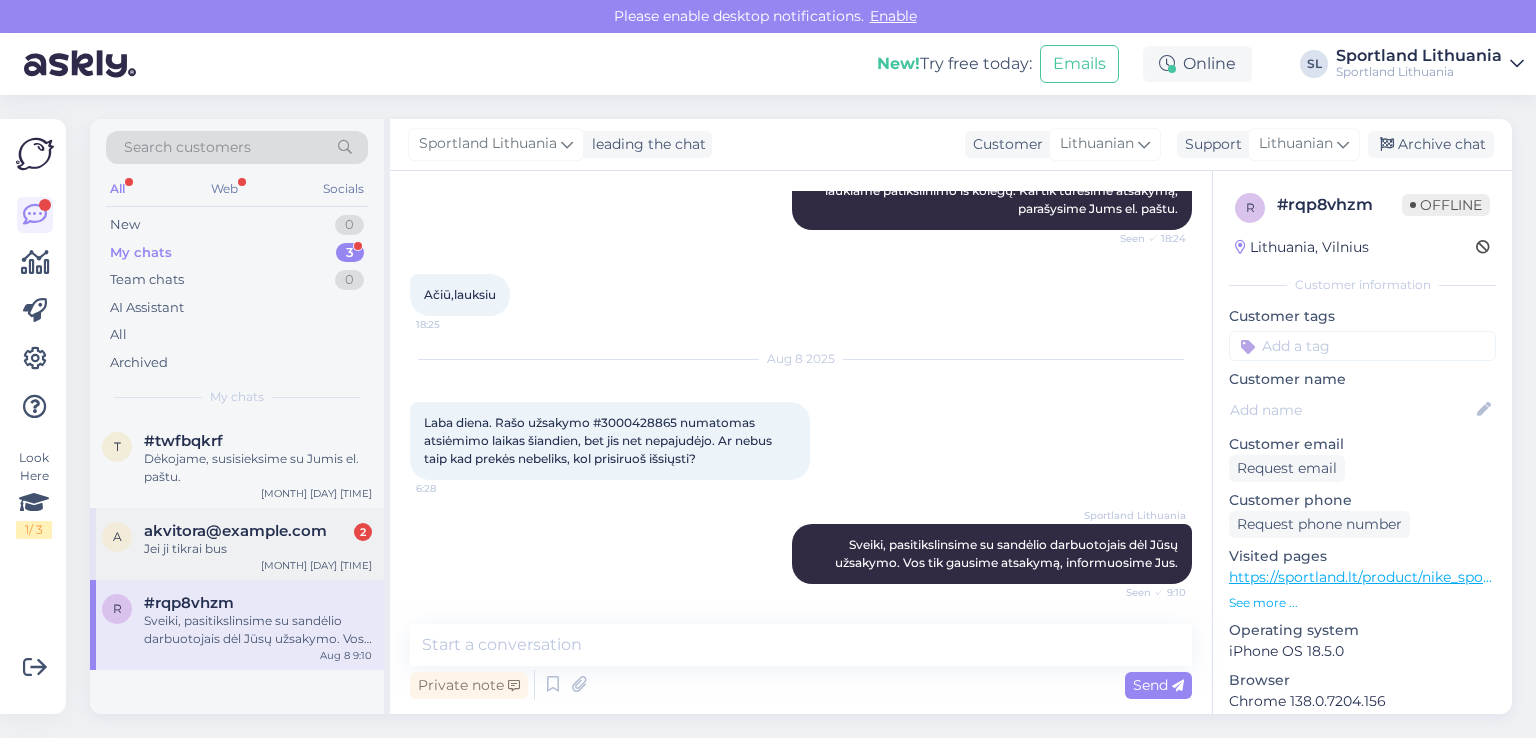 click on "Jei ji tikrai bus" at bounding box center [258, 549] 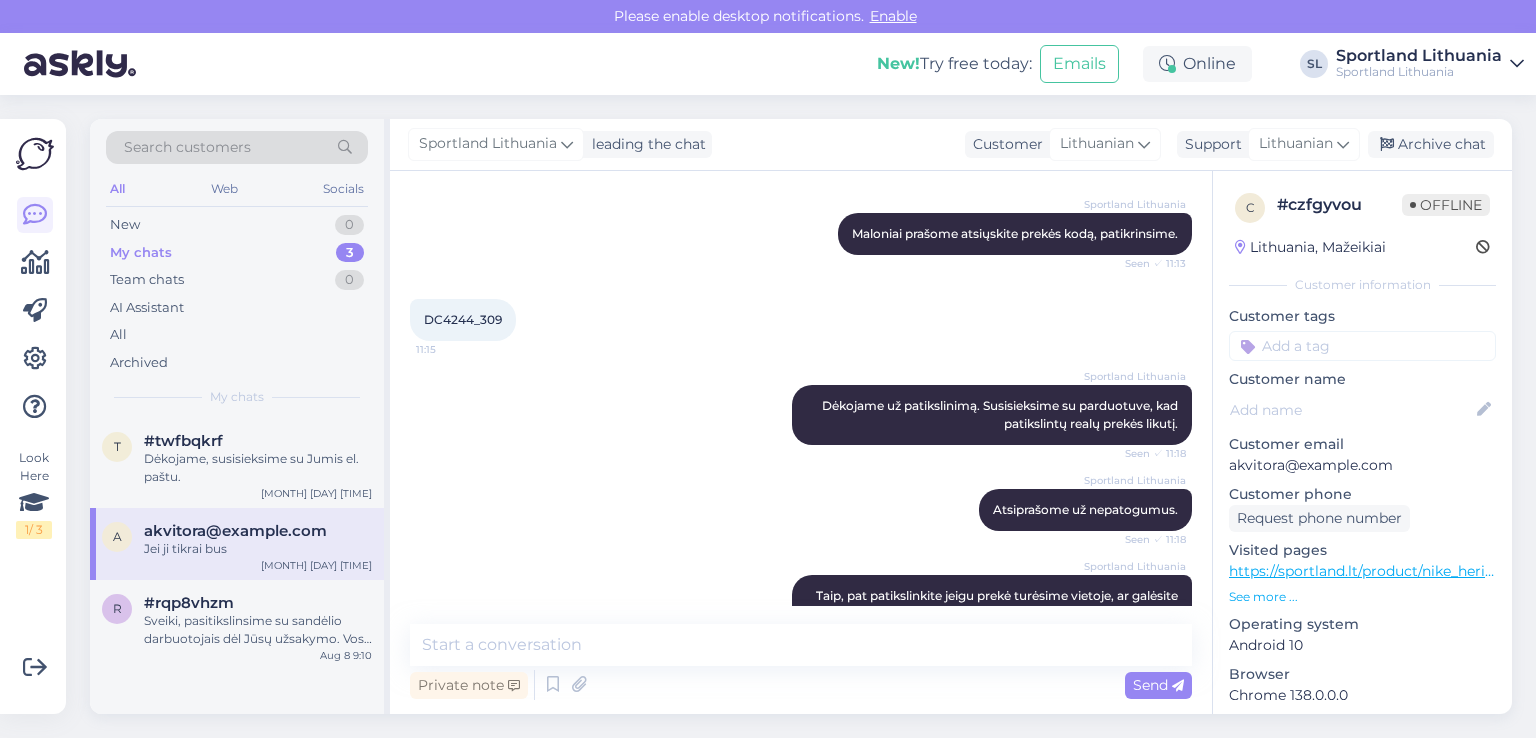 scroll, scrollTop: 1027, scrollLeft: 0, axis: vertical 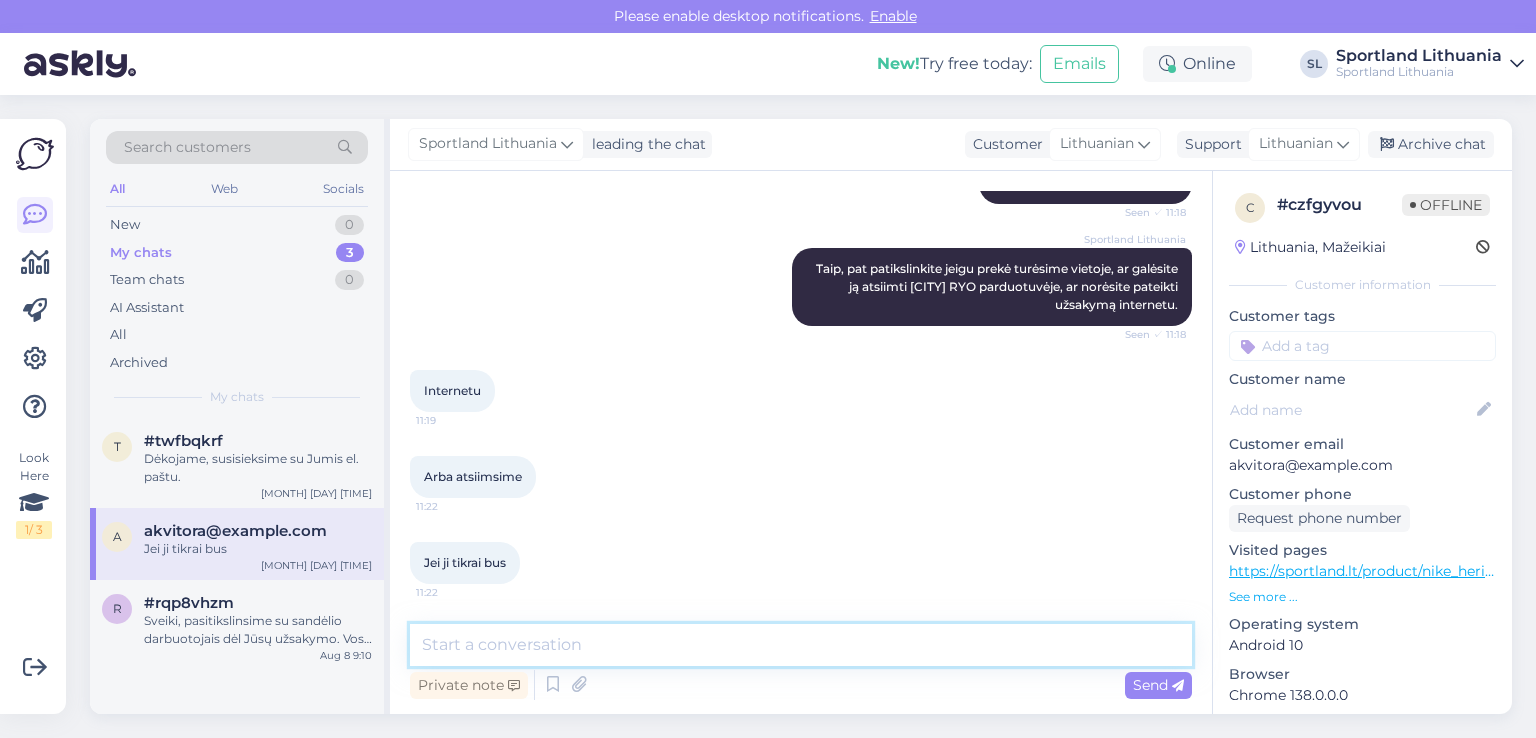 click at bounding box center (801, 645) 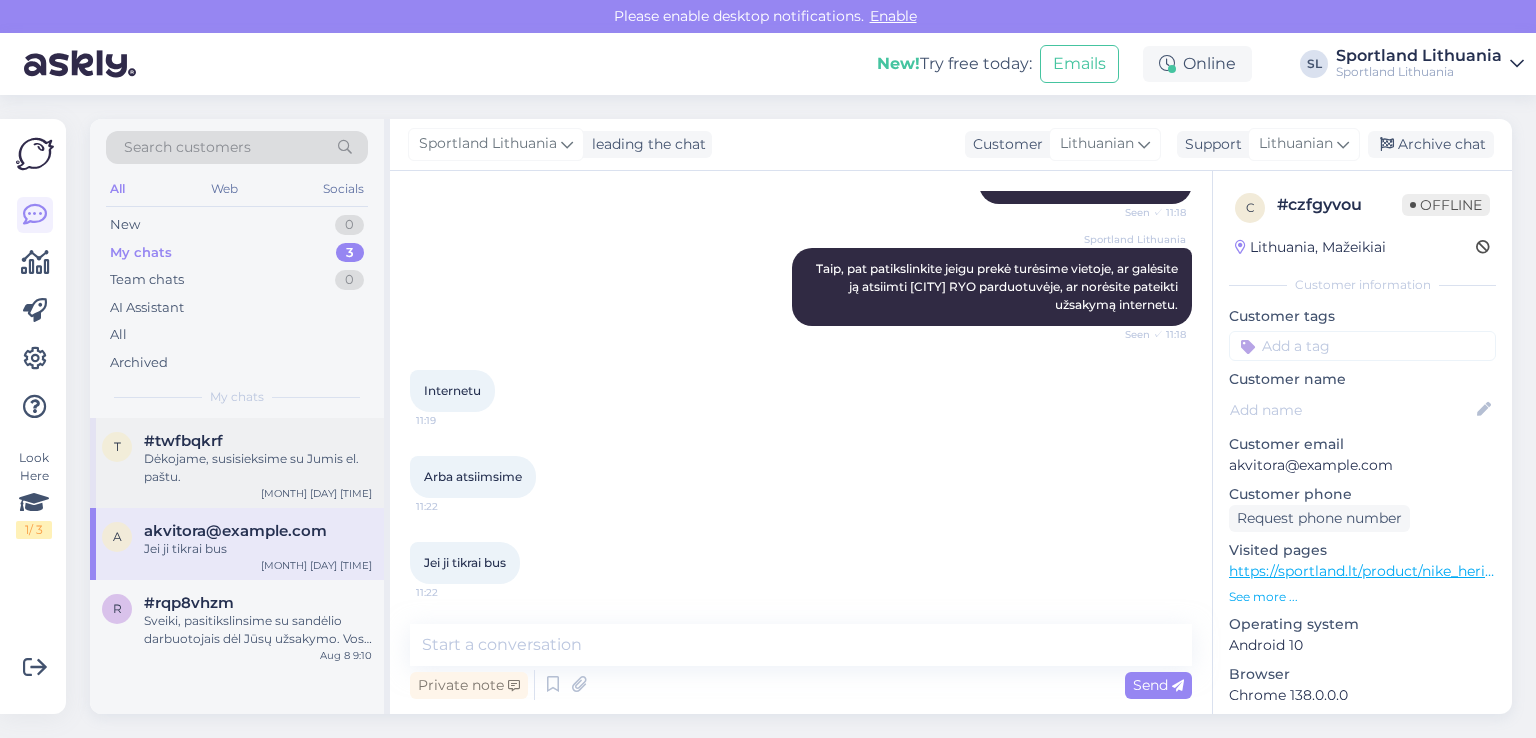 click on "Dėkojame, susisieksime su Jumis el. paštu." at bounding box center (258, 468) 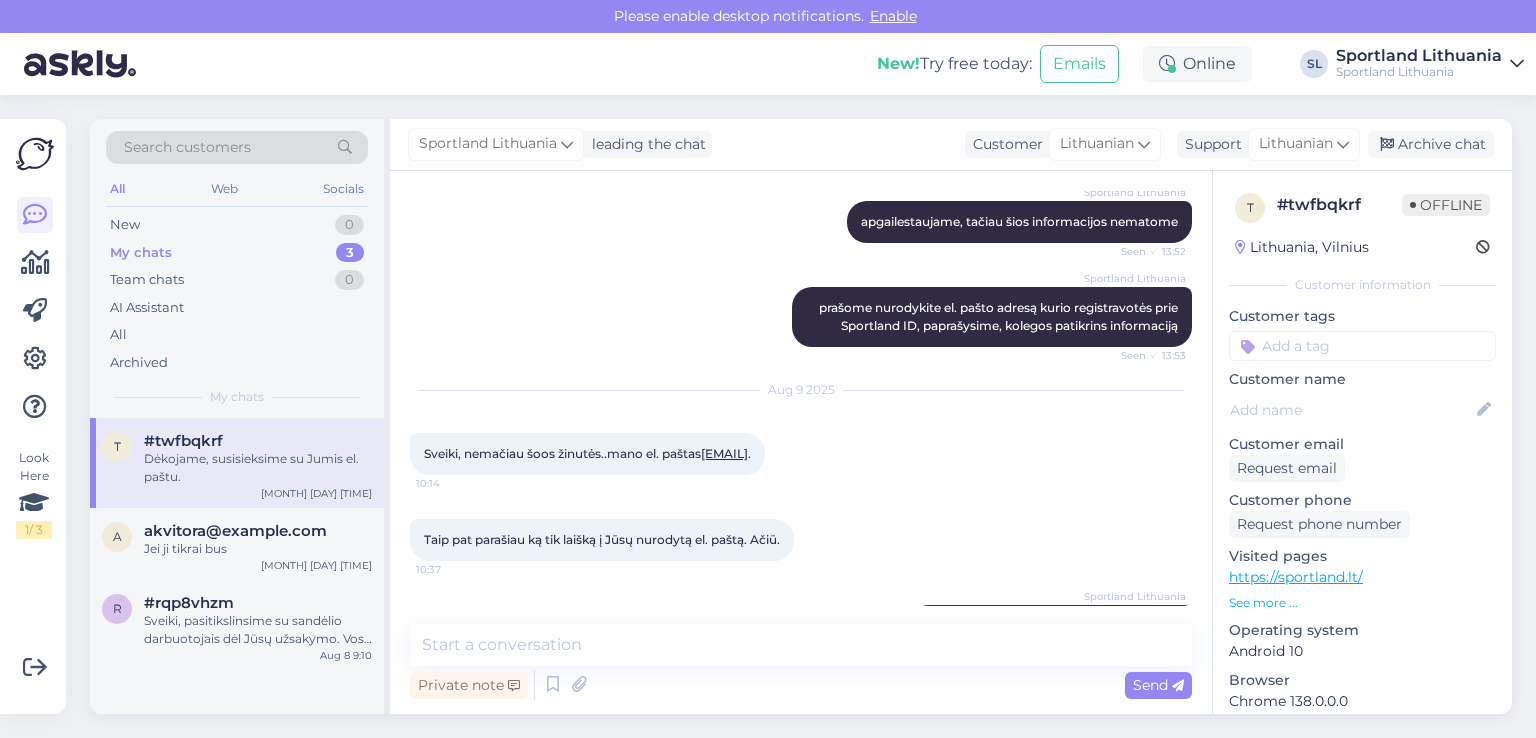 scroll, scrollTop: 1263, scrollLeft: 0, axis: vertical 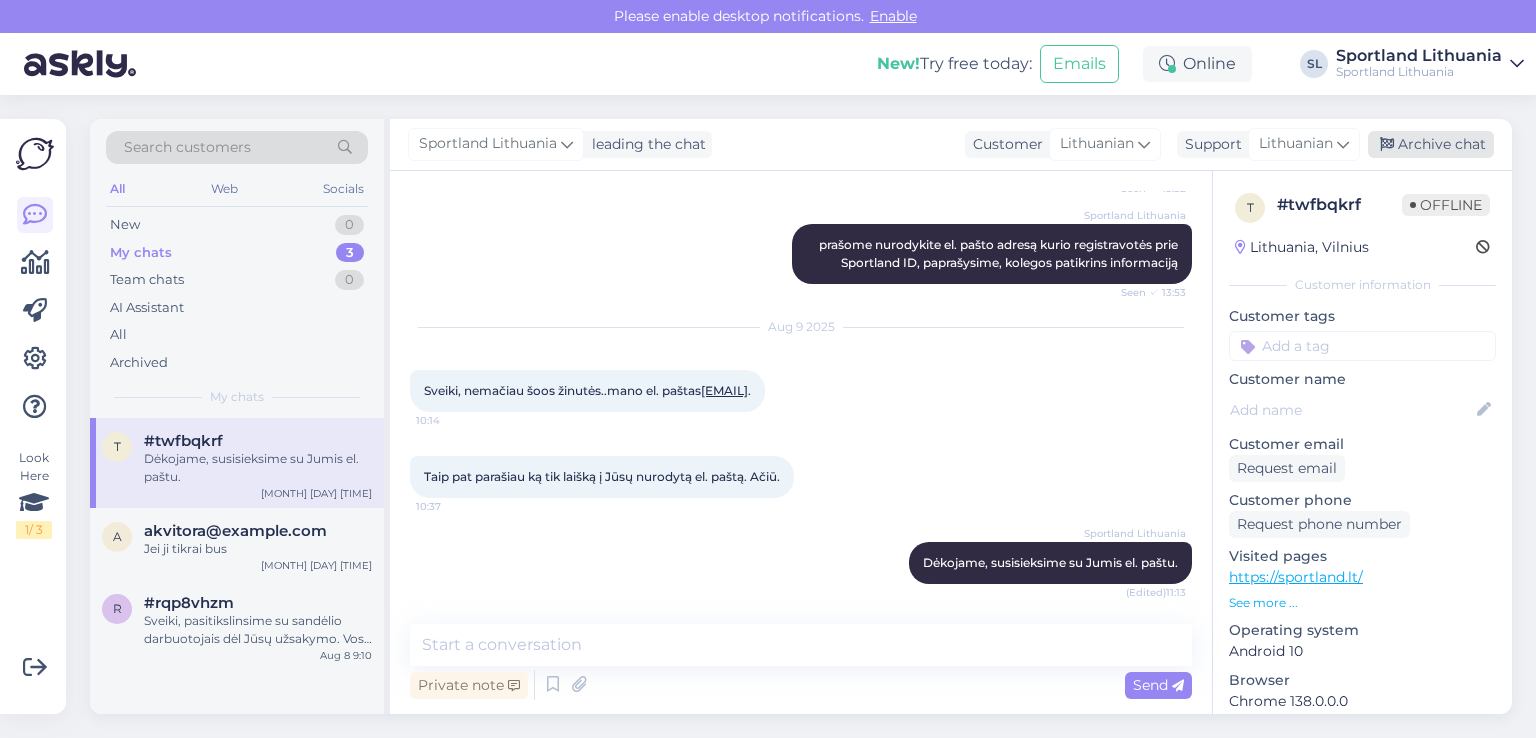 click on "Archive chat" at bounding box center (1431, 144) 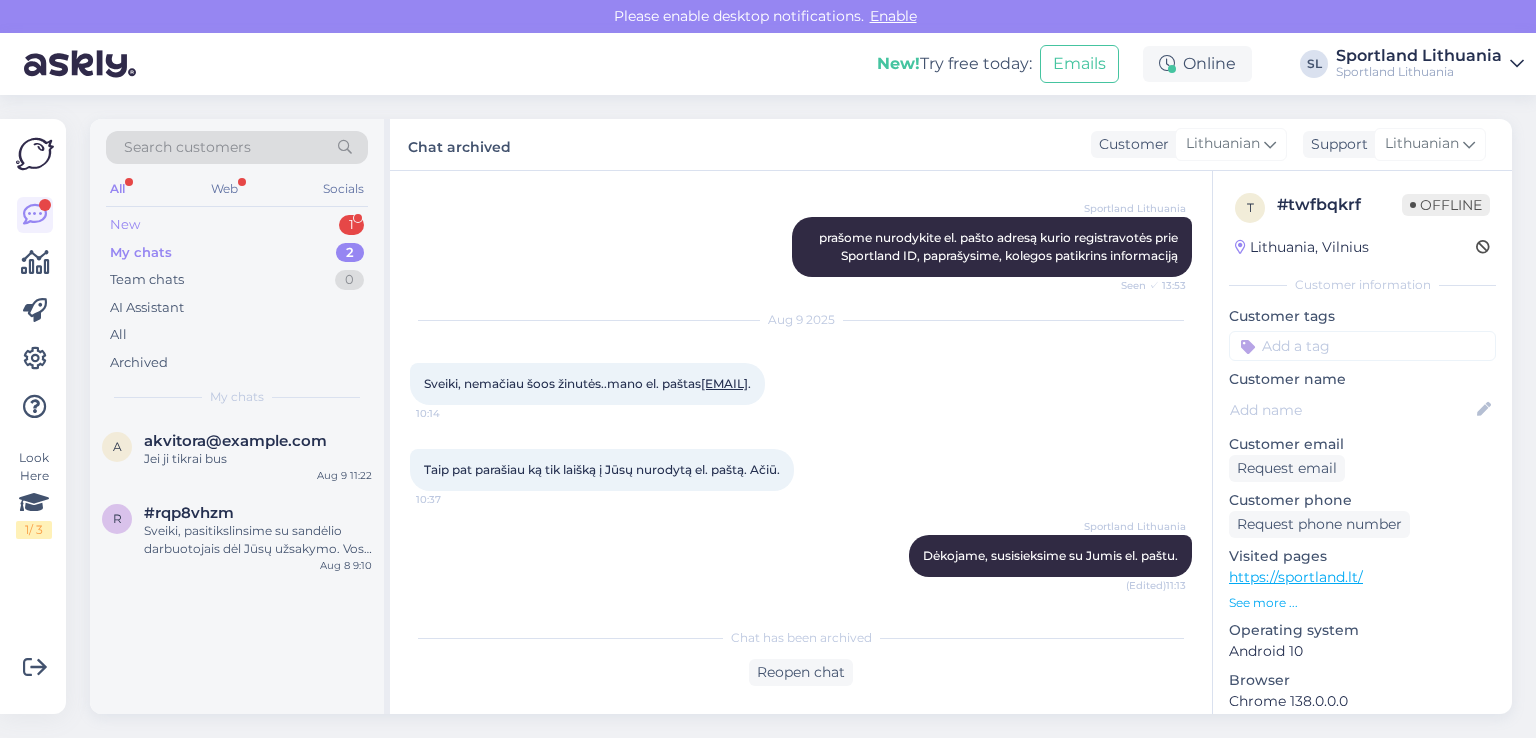 click on "New 1" at bounding box center [237, 225] 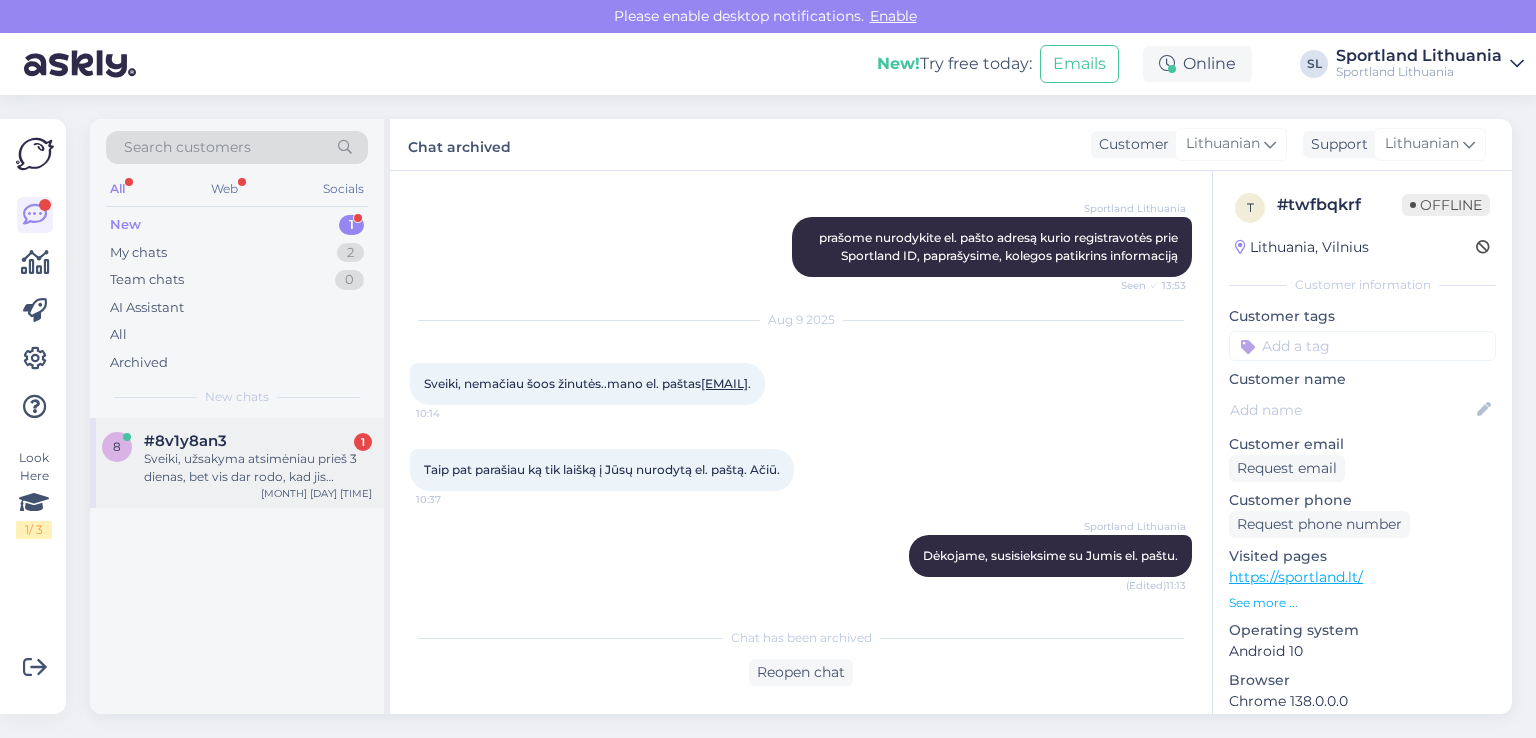 click on "Sveiki, užsakyma atsimėniau prieš 3 dienas, bet vis dar rodo, kad jis apdorojamas, ir negaliu suforminti gražinimo" at bounding box center [258, 468] 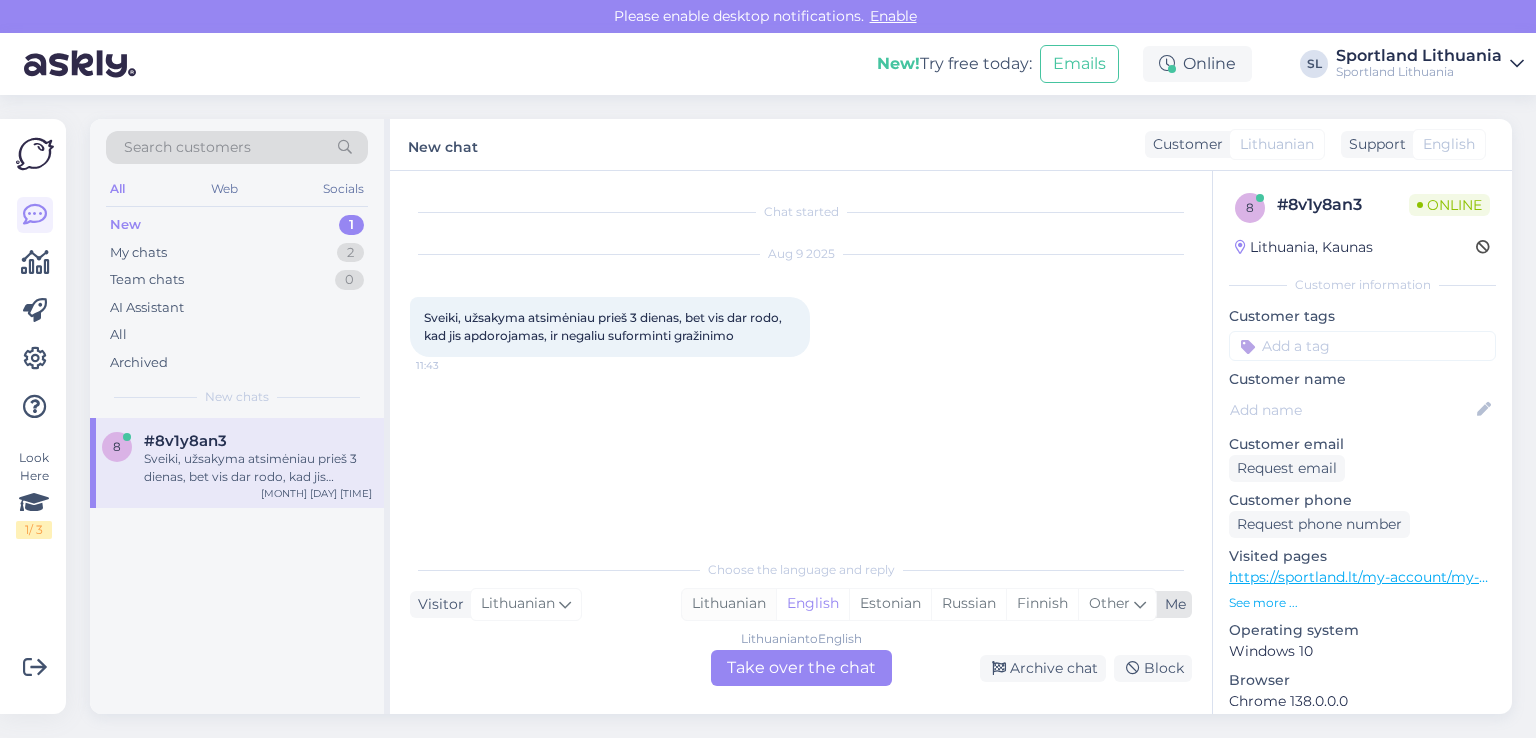 click on "Lithuanian" at bounding box center [729, 604] 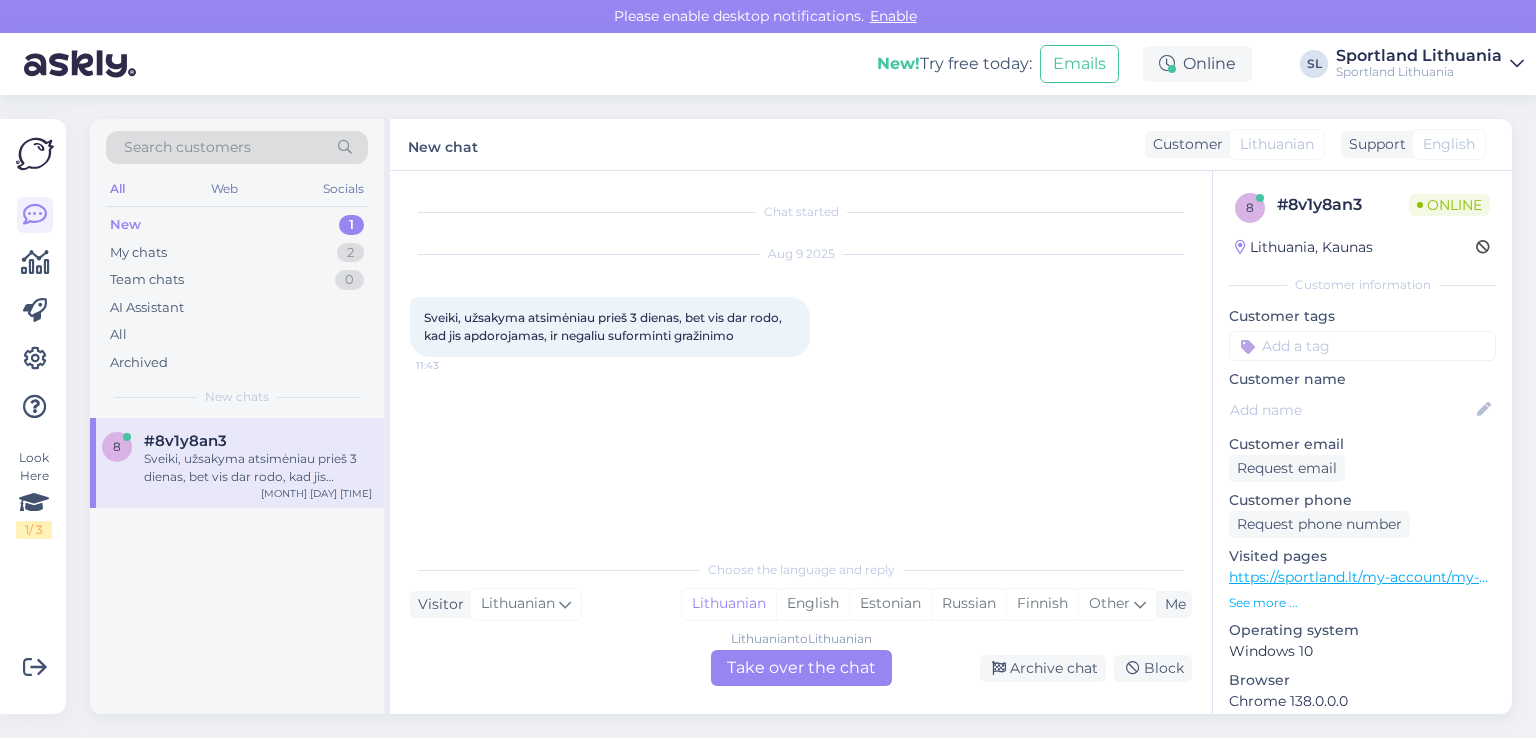 click on "Lithuanian  to  Lithuanian Take over the chat" at bounding box center [801, 668] 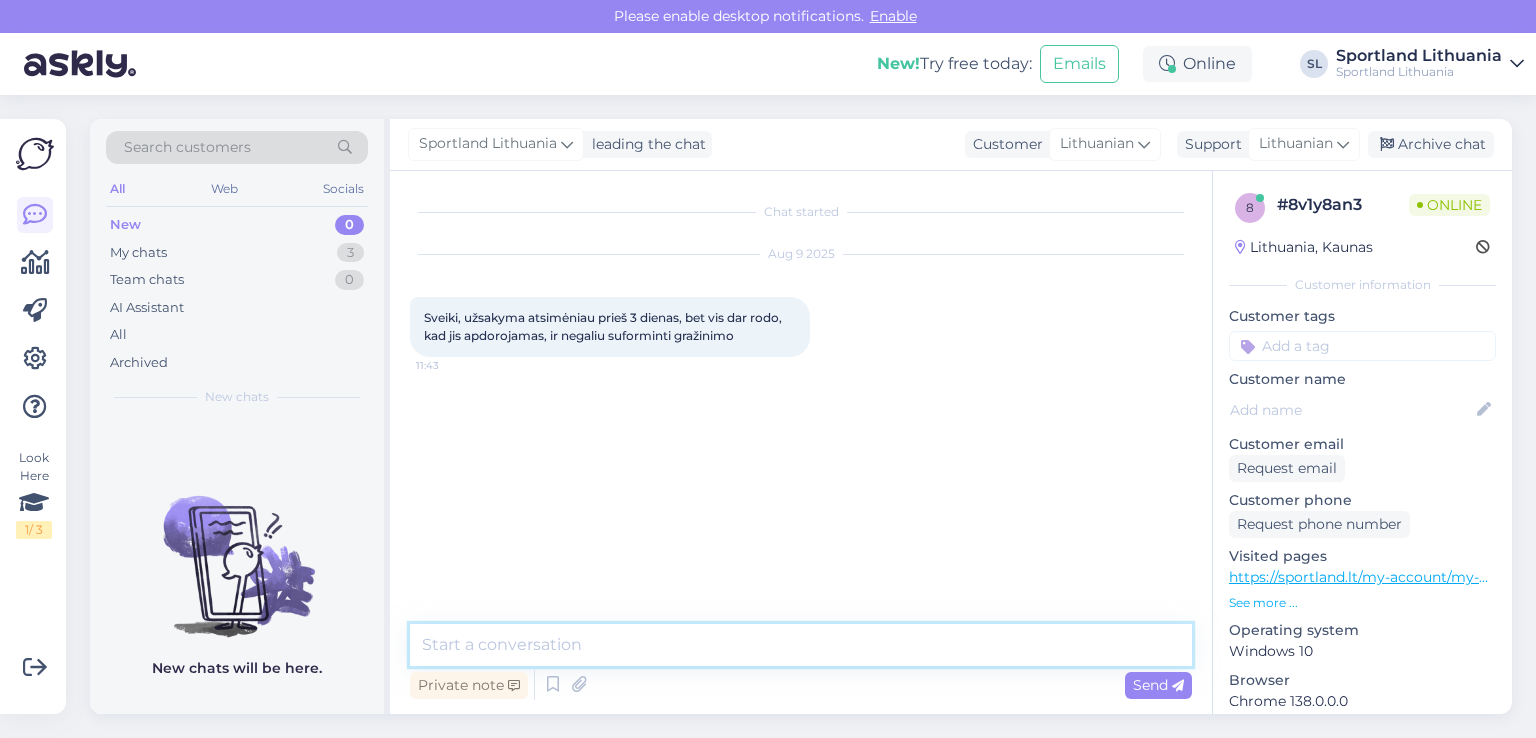 click at bounding box center [801, 645] 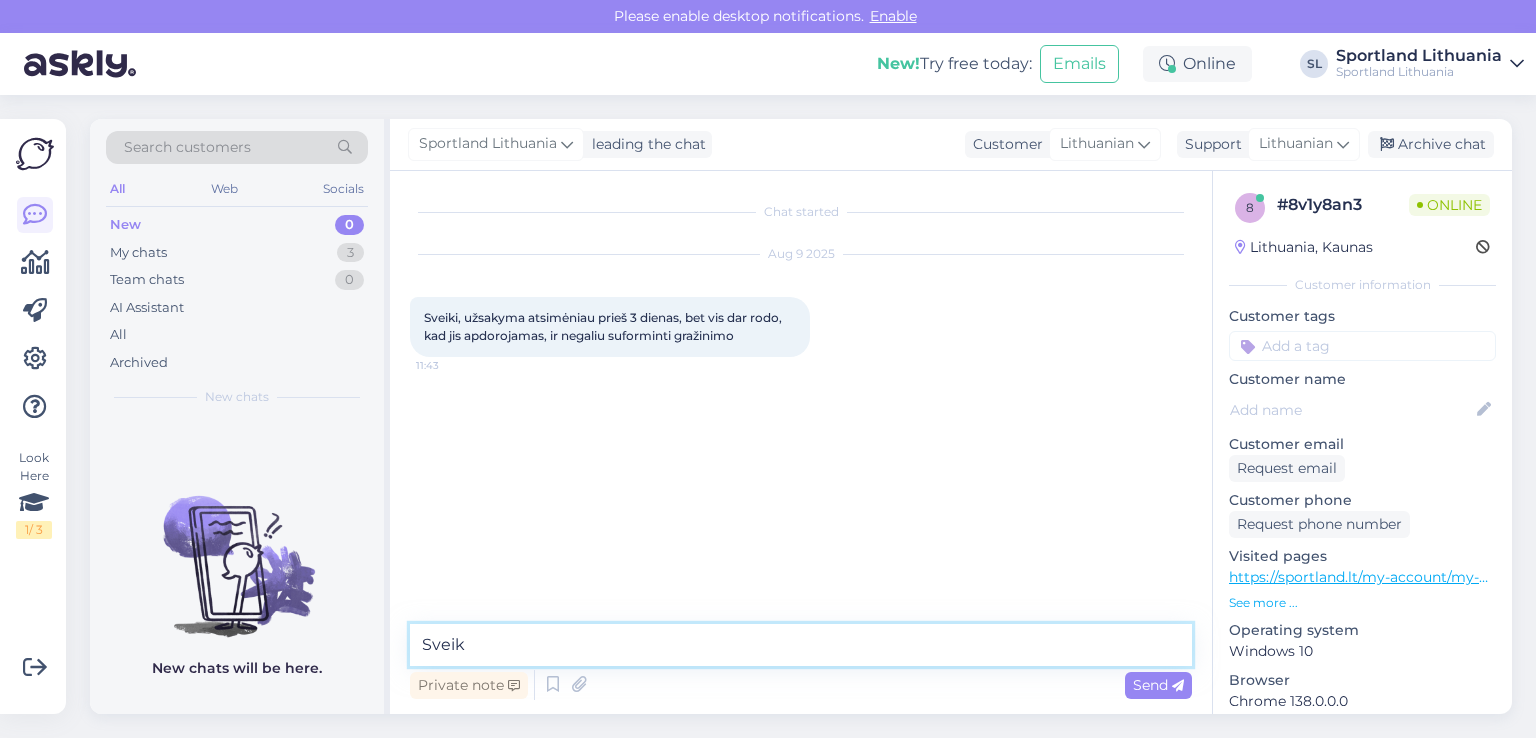 type on "Sveiki" 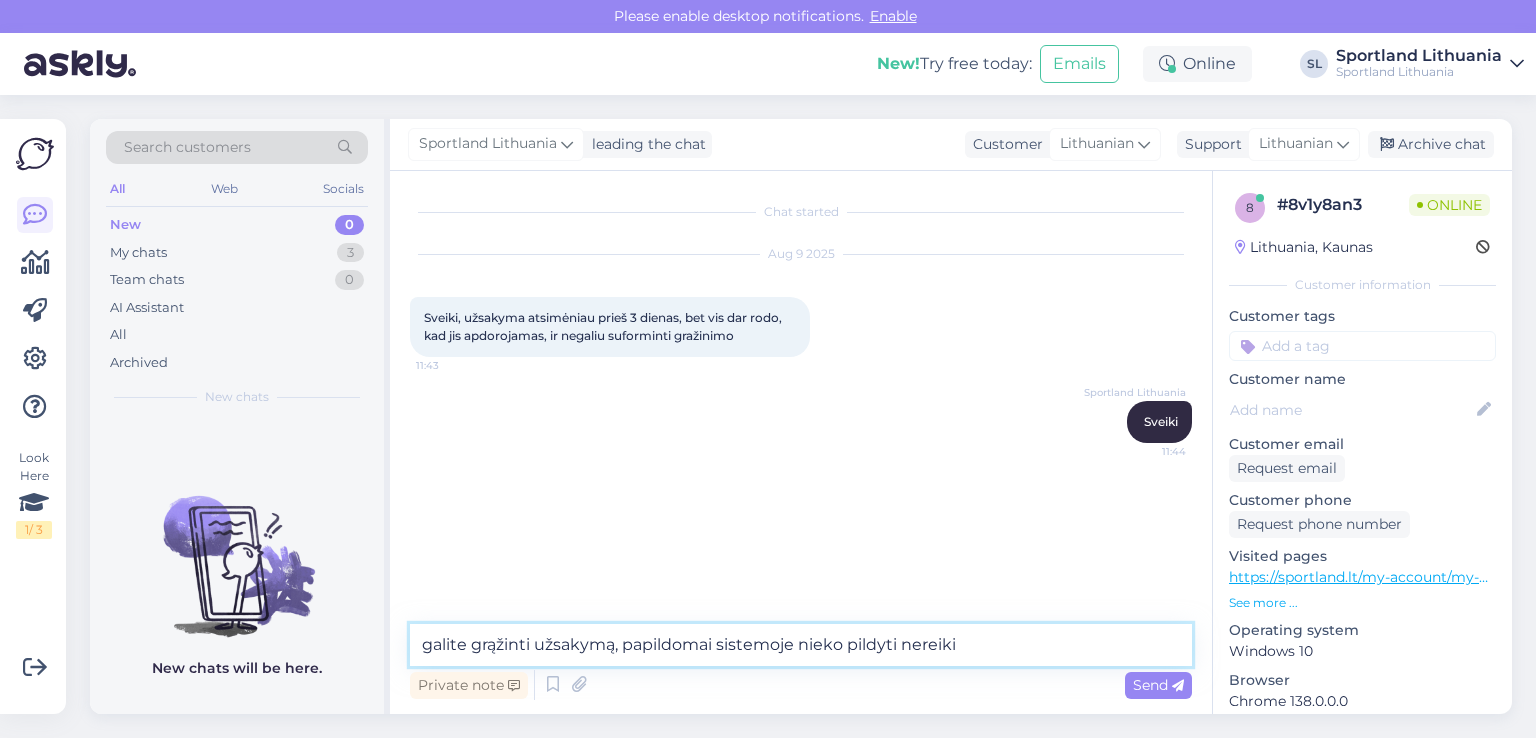 type on "galite grąžinti užsakymą, papildomai sistemoje nieko pildyti nereikia" 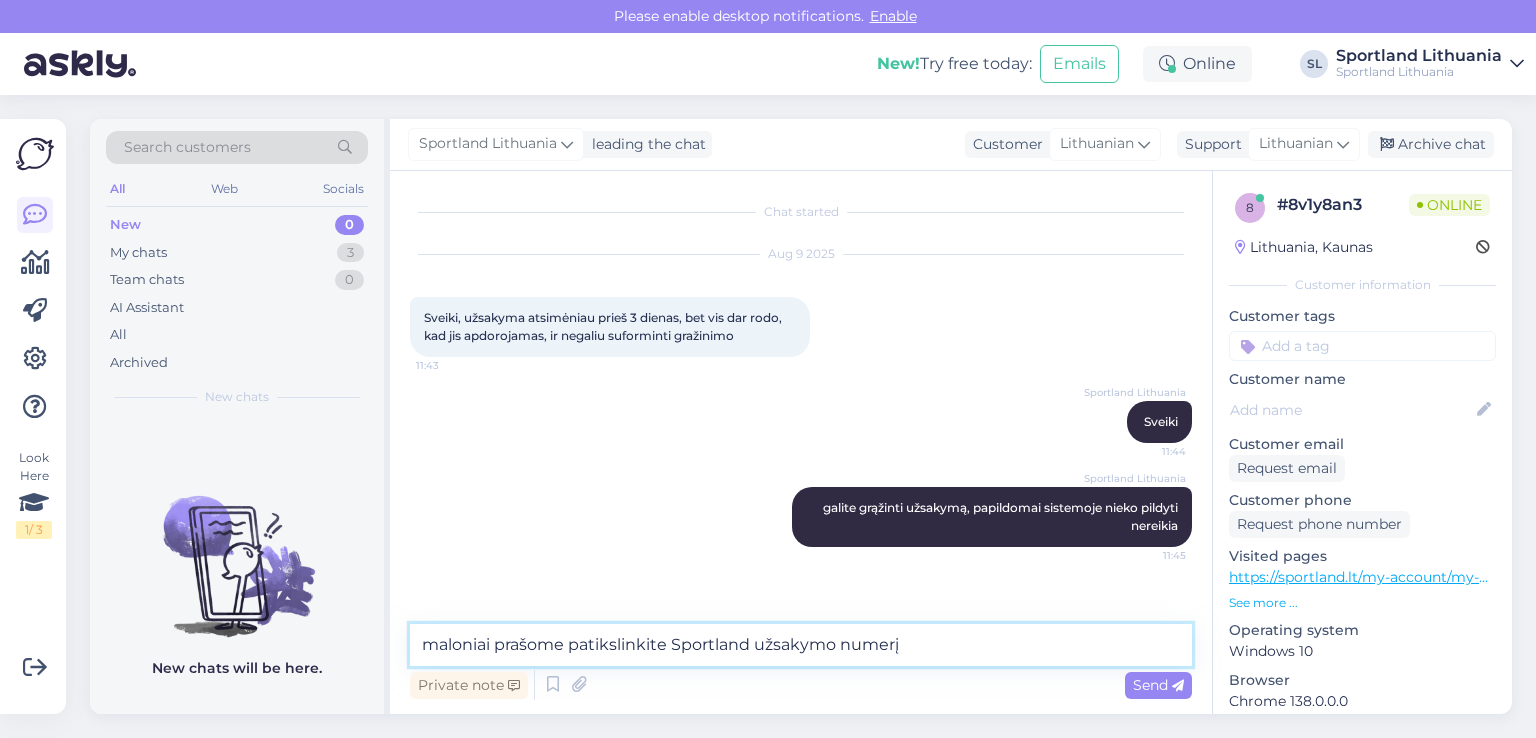 type on "maloniai prašome patikslinkite Sportland užsakymo numerį." 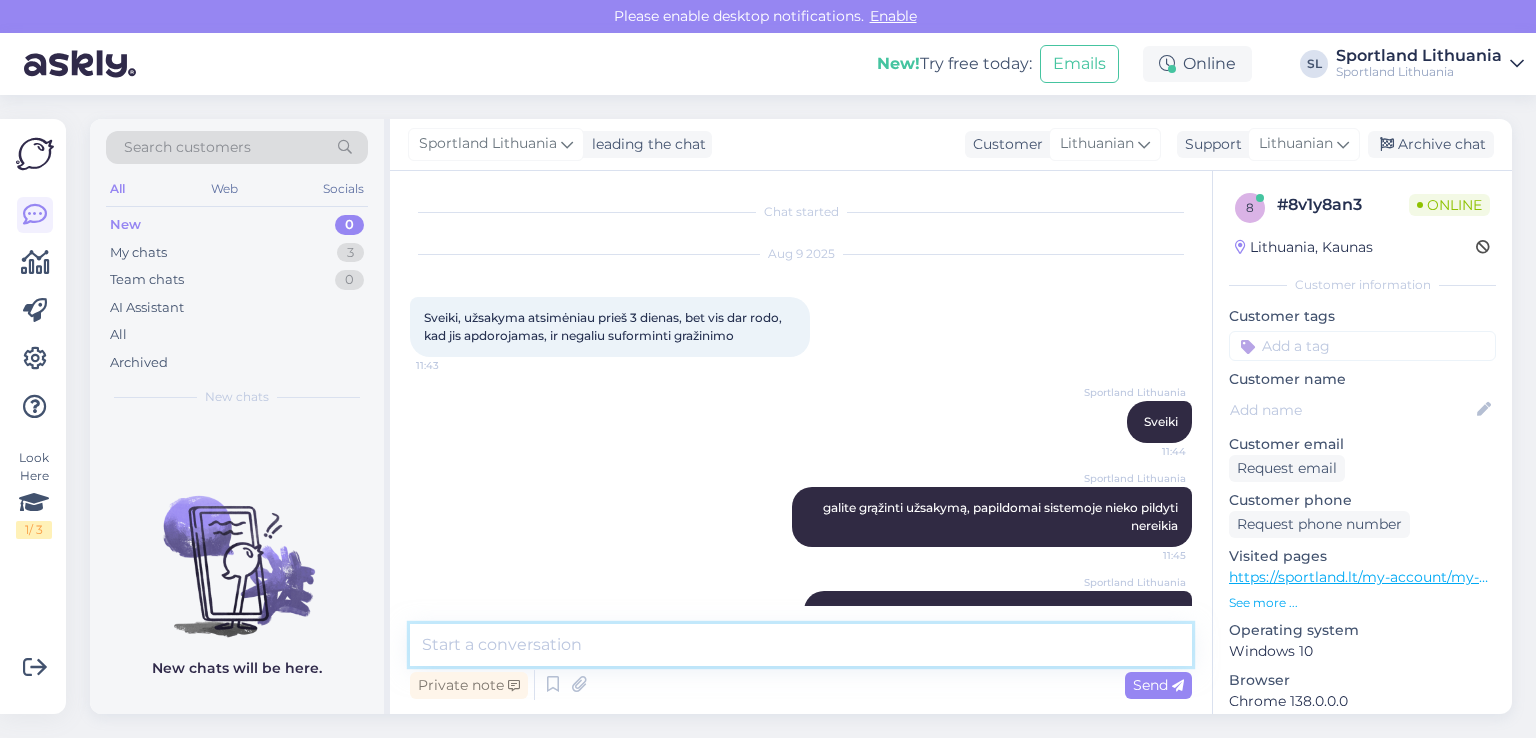 scroll, scrollTop: 49, scrollLeft: 0, axis: vertical 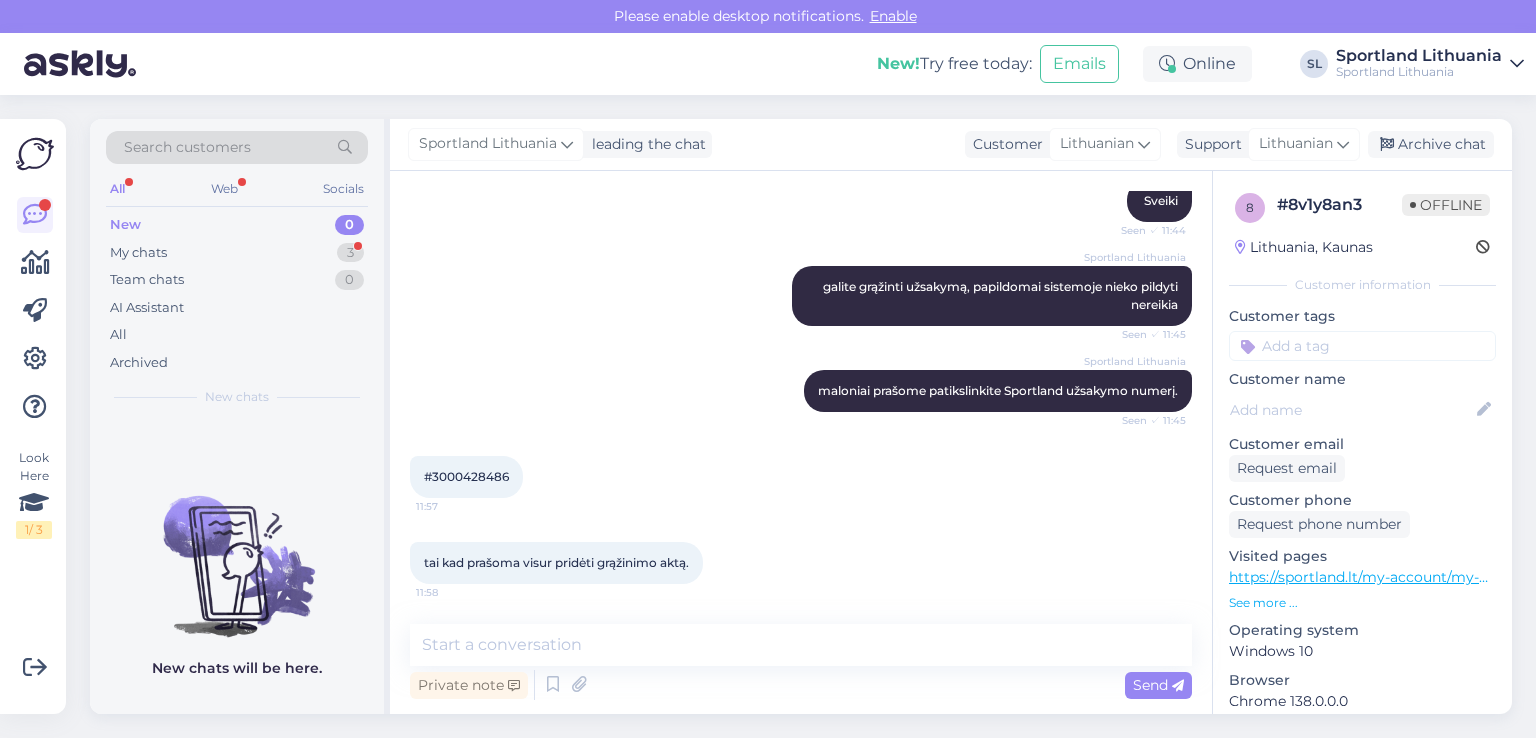 click on "#3000428486" at bounding box center (466, 476) 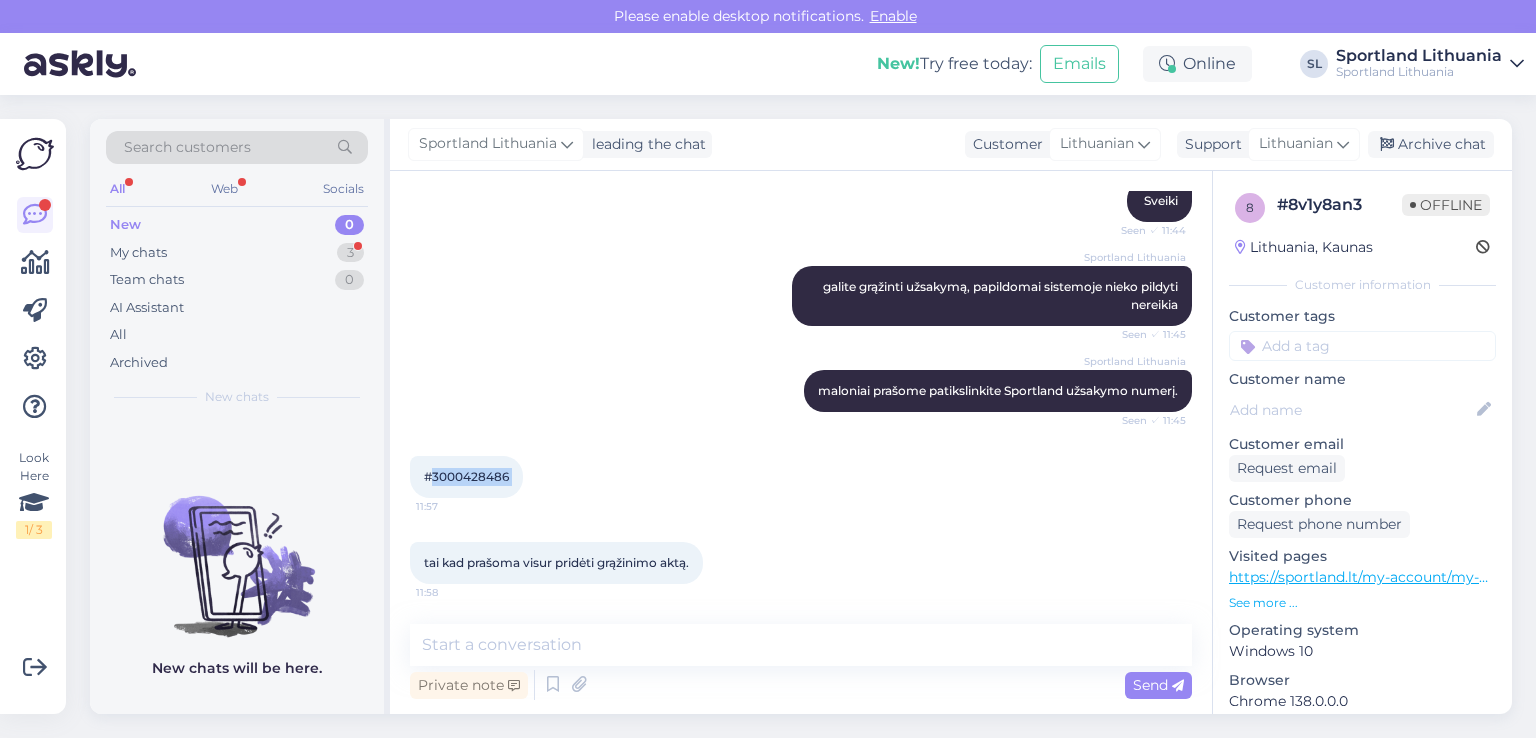 click on "#3000428486" at bounding box center [466, 476] 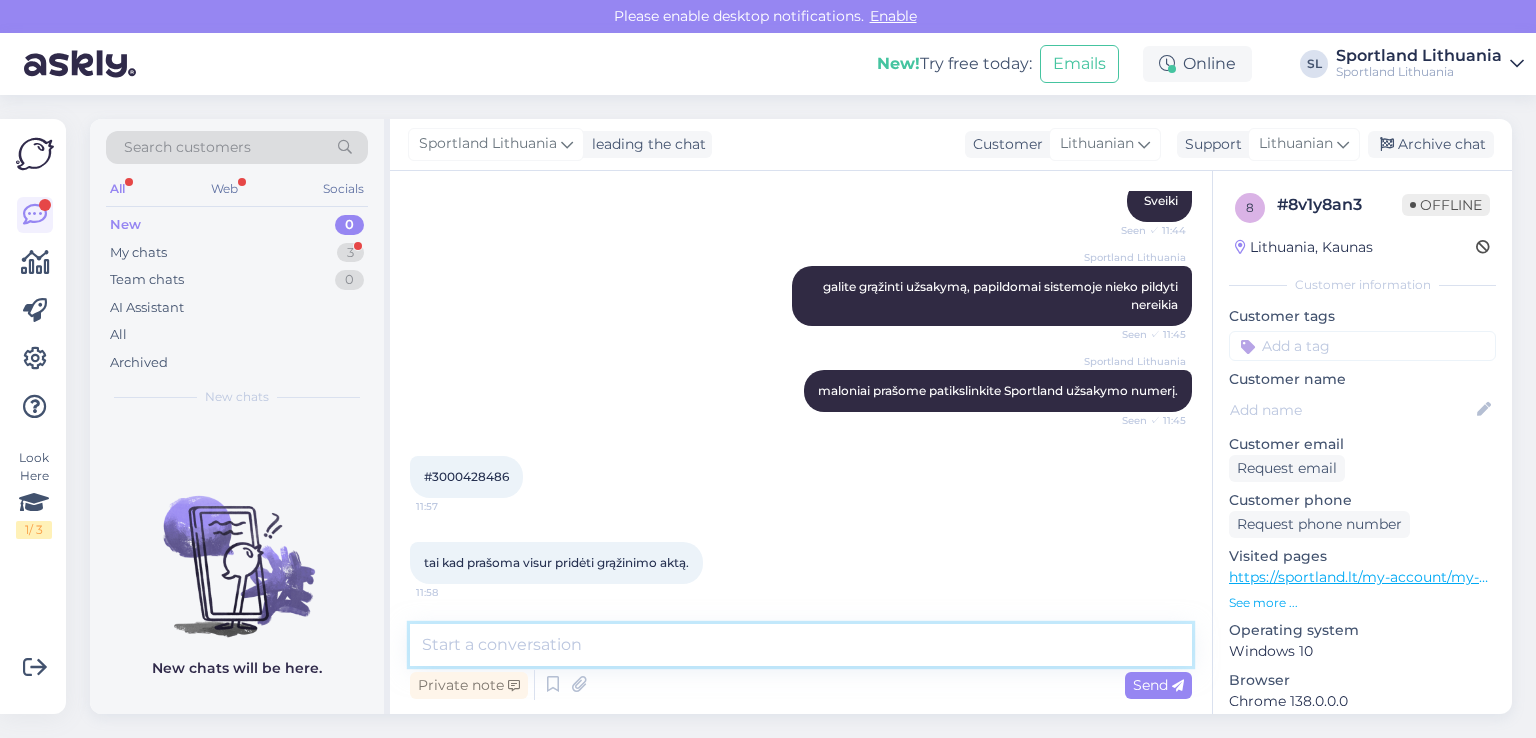 click at bounding box center (801, 645) 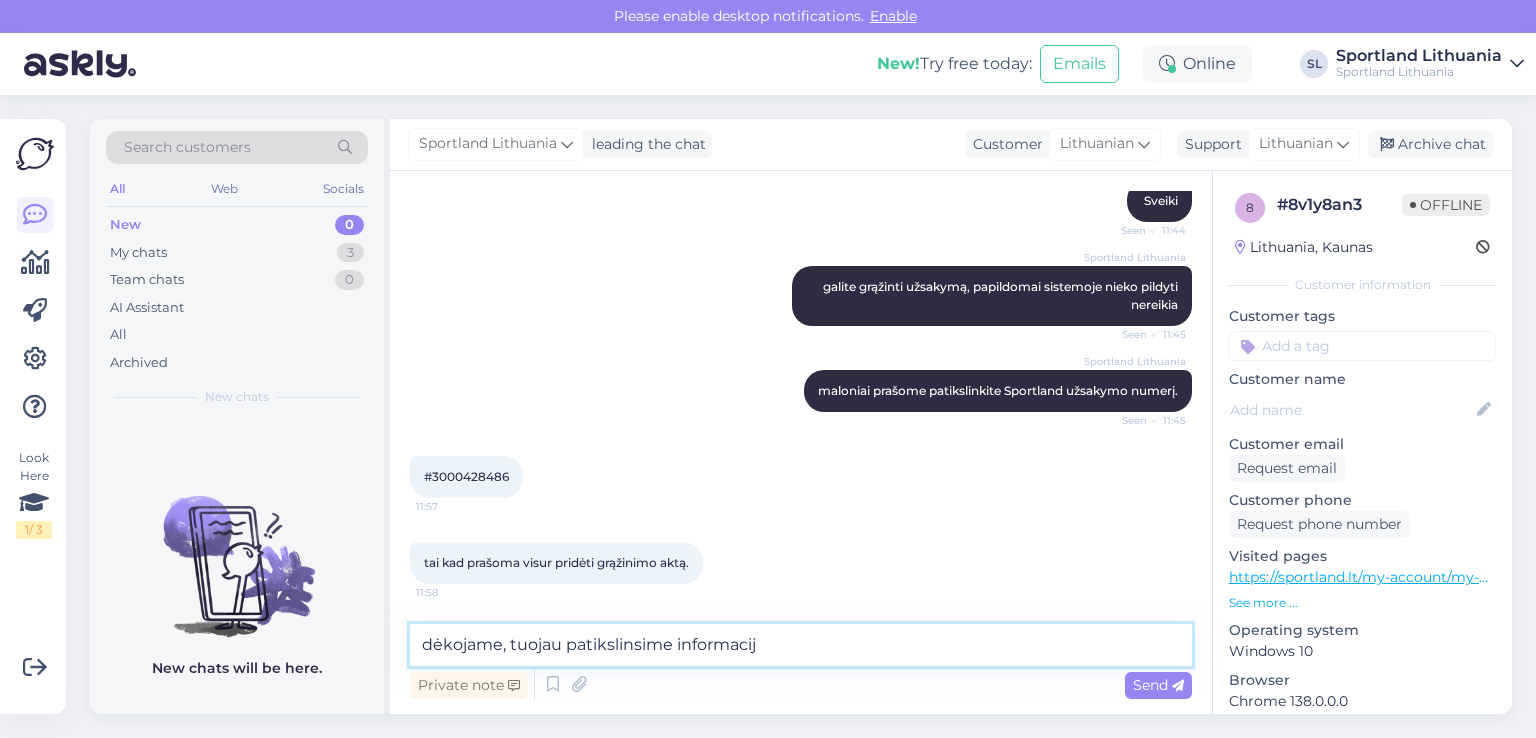 type on "dėkojame, tuojau patikslinsime informaciją" 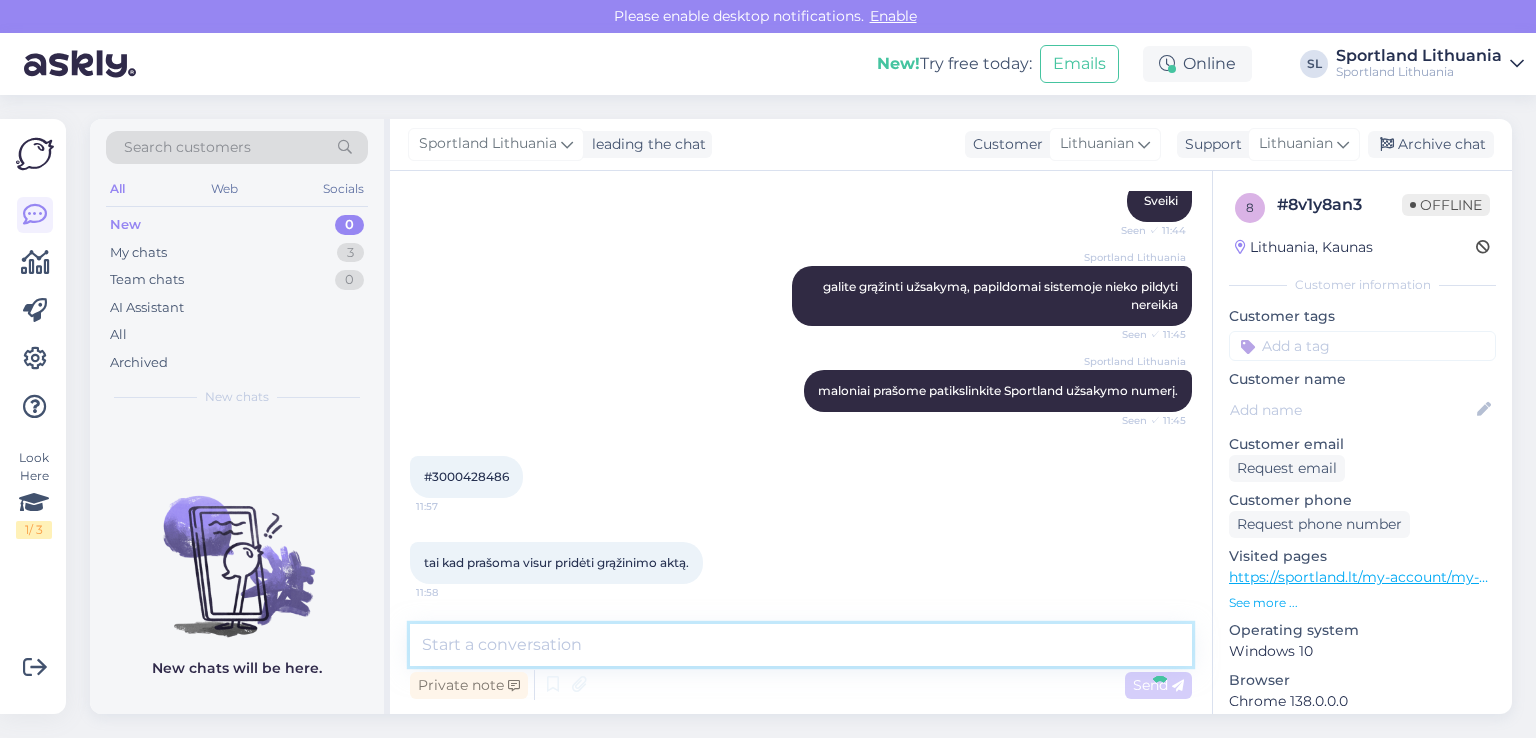 scroll, scrollTop: 308, scrollLeft: 0, axis: vertical 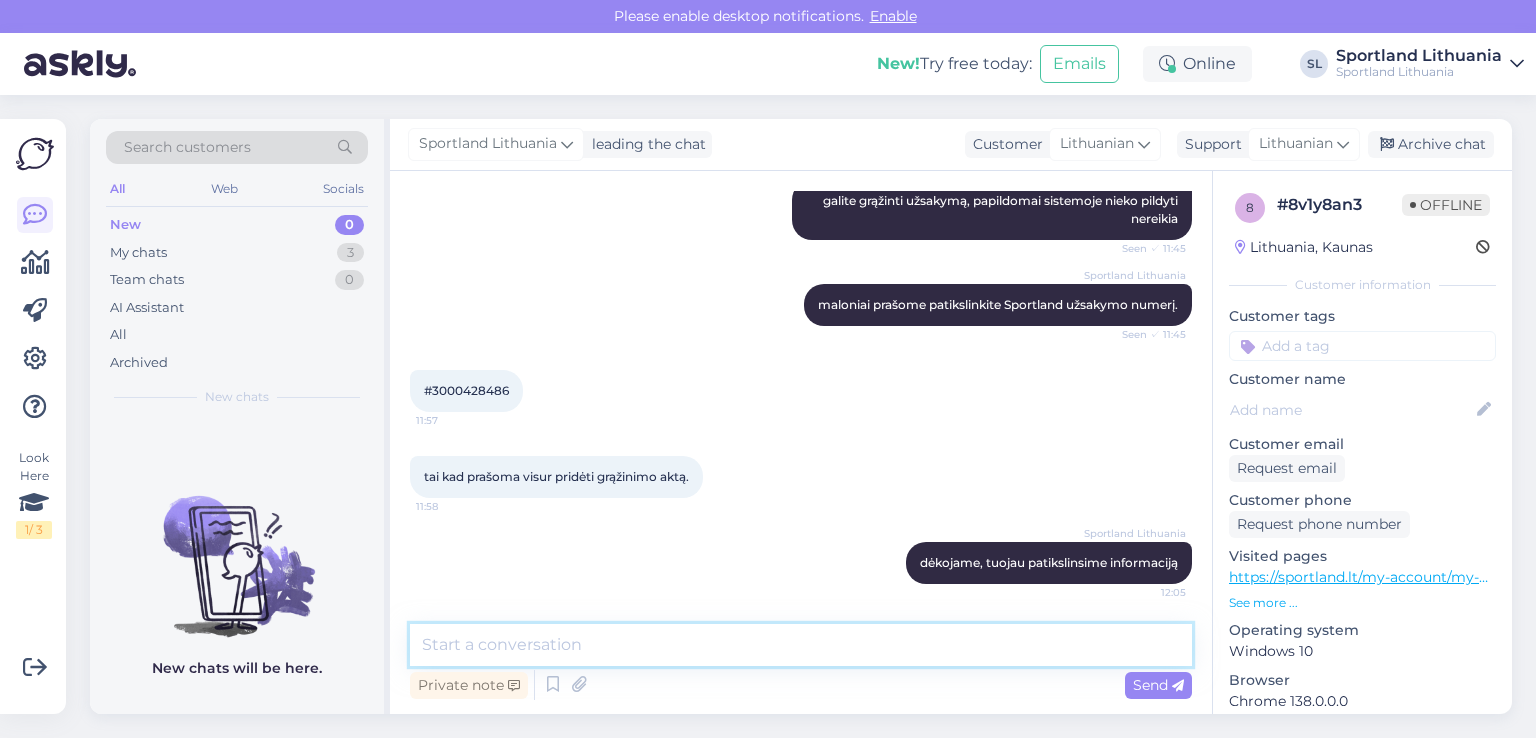 click at bounding box center (801, 645) 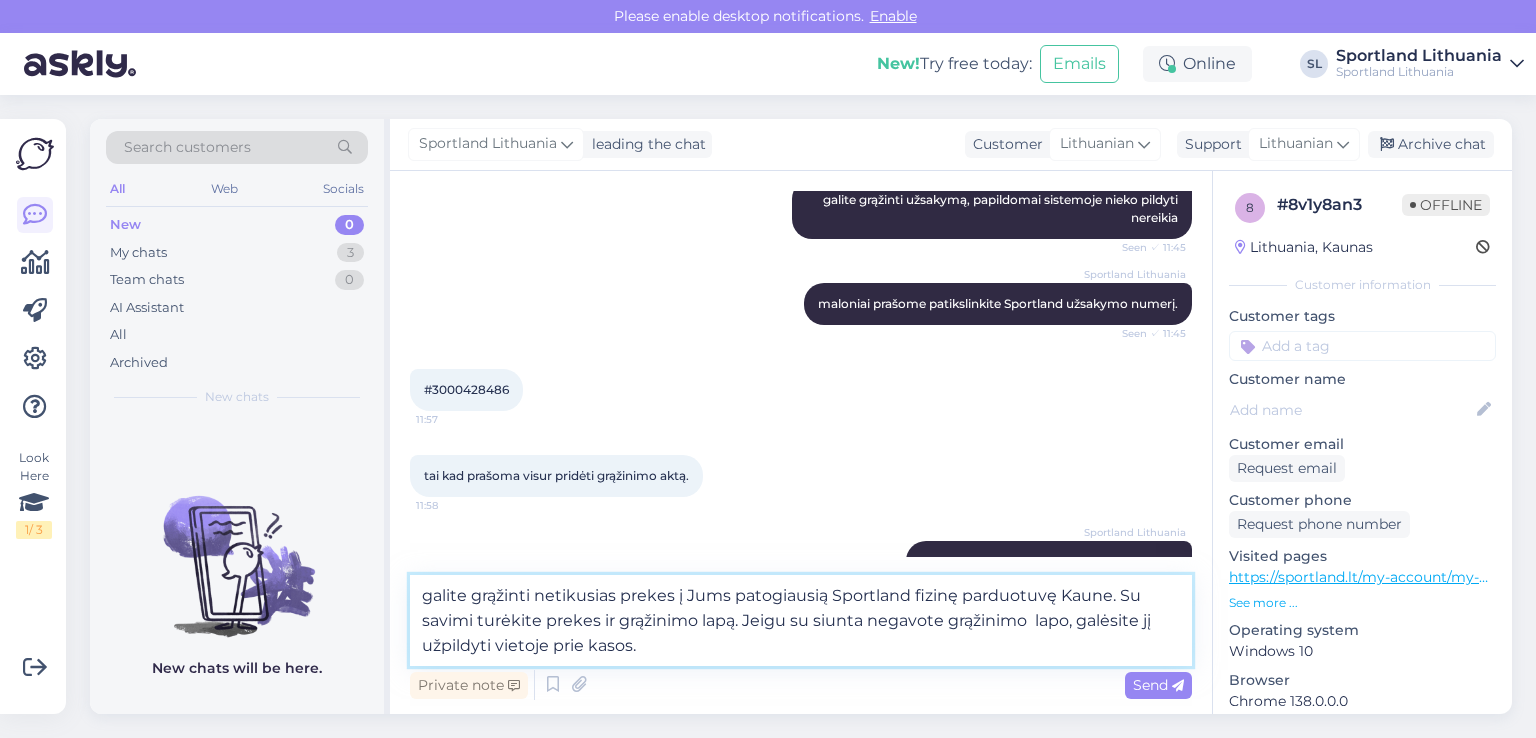type on "galite grąžinti netikusias prekes į Jums patogiausią Sportland fizinę parduotuvę Kaune. Su savimi turėkite prekes ir grąžinimo lapą. Jeigu su siunta negavote grąžinimo  lapo, galėsite jį užpildyti vietoje prie kasos." 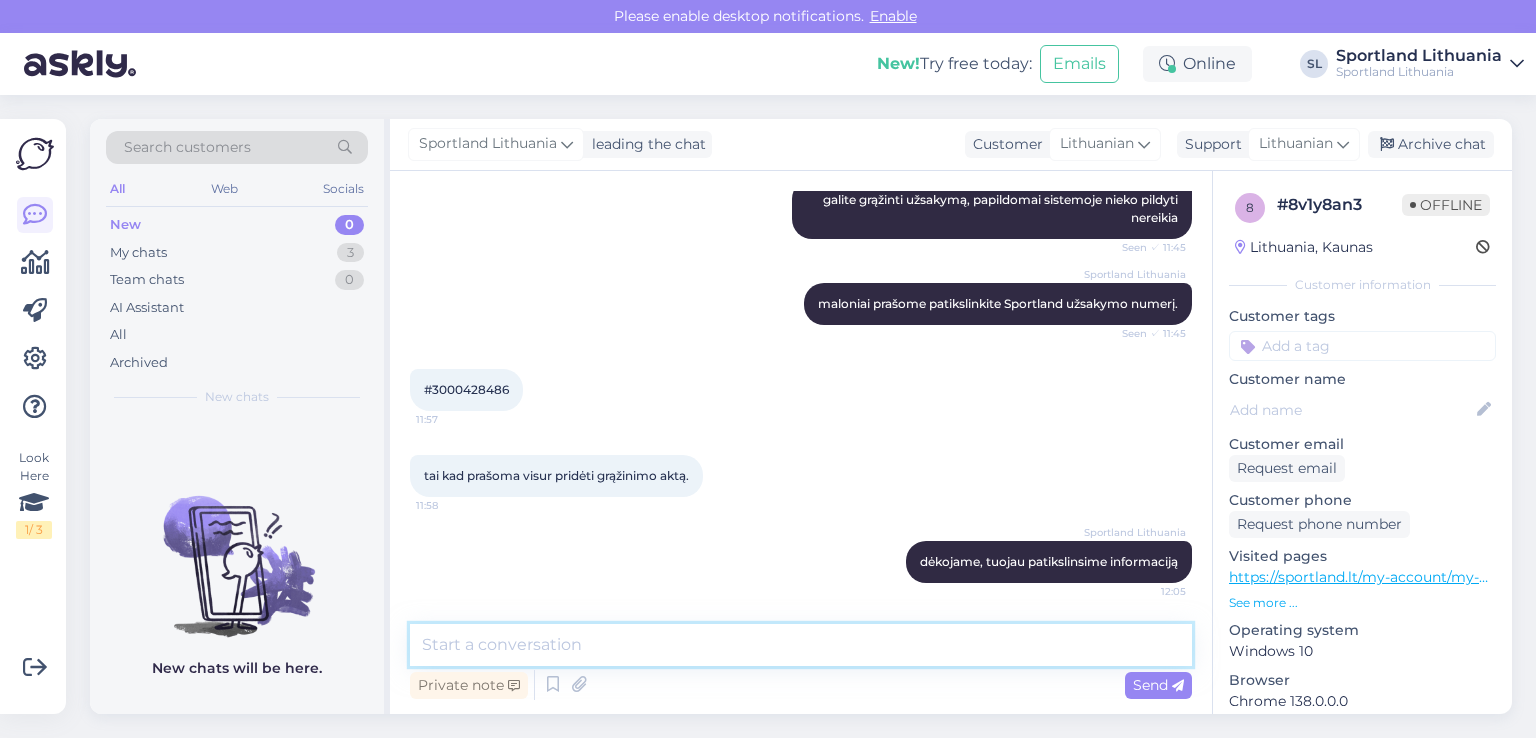 scroll, scrollTop: 448, scrollLeft: 0, axis: vertical 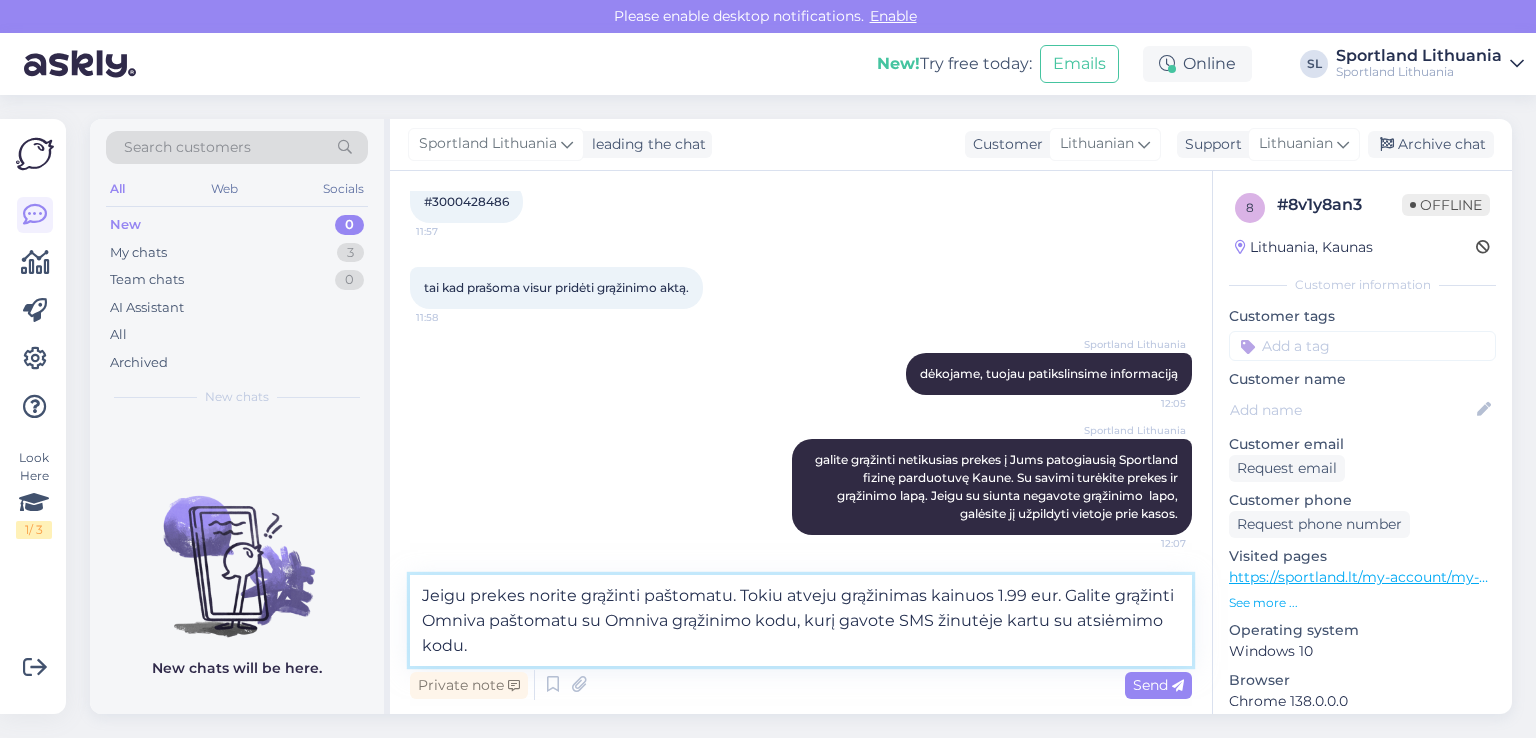 type on "Jeigu prekes norite grąžinti paštomatu. Tokiu atveju grąžinimas kainuos 1.99 eur. Galite grąžinti Omniva paštomatu su Omniva grąžinimo kodu, kurį gavote SMS žinutėje kartu su atsiėmimo kodu." 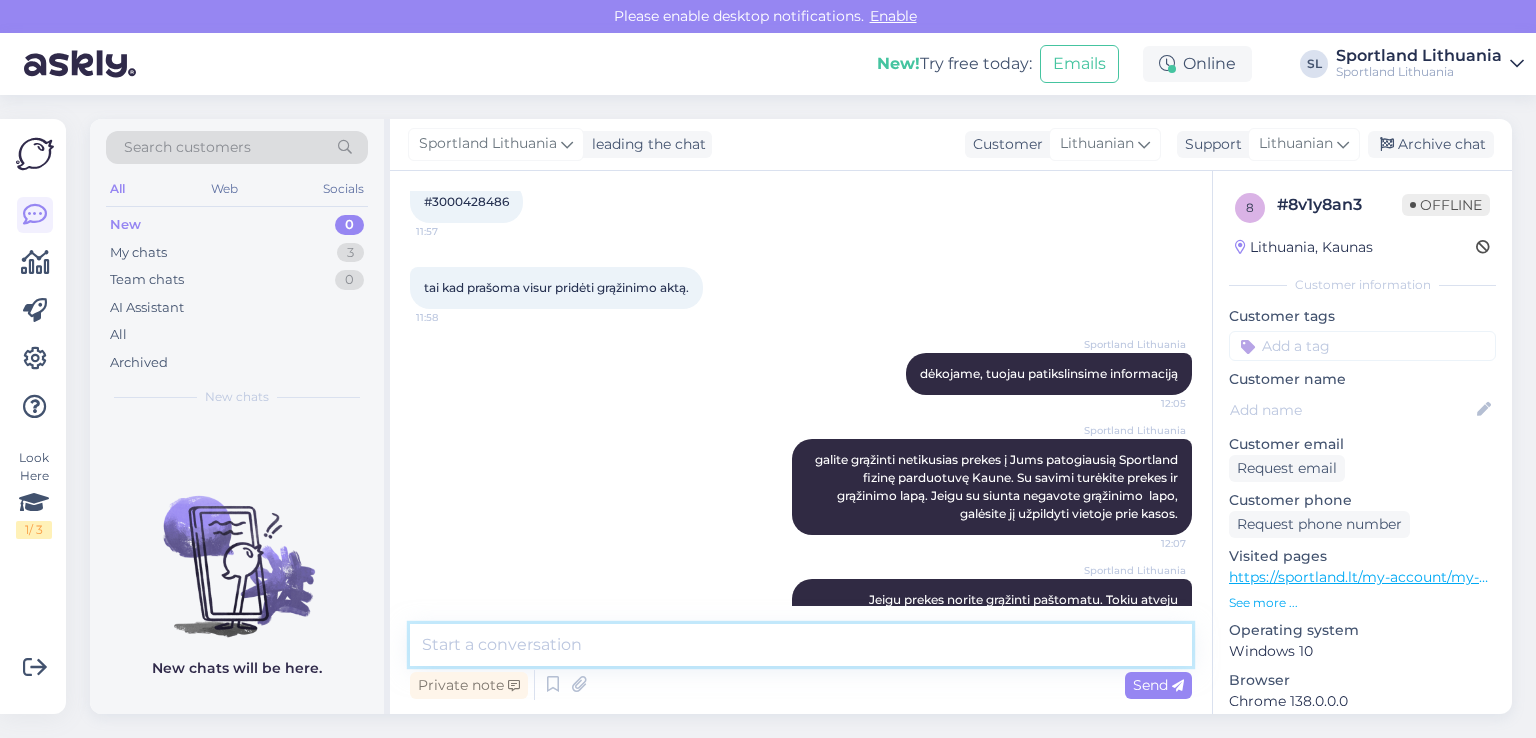 scroll, scrollTop: 588, scrollLeft: 0, axis: vertical 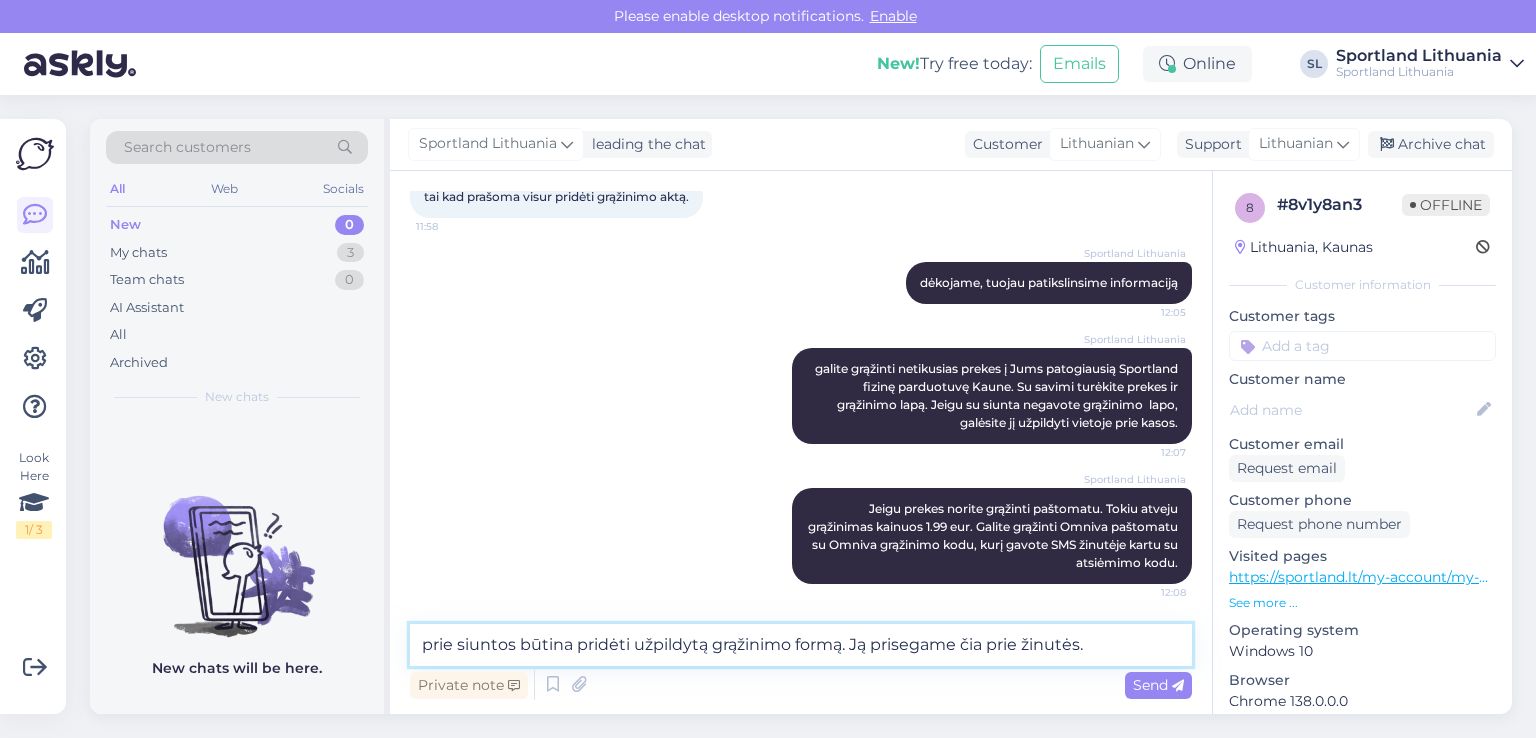 type on "prie siuntos būtina pridėti užpildytą grąžinimo formą. Ją prisegame čia prie žinutės." 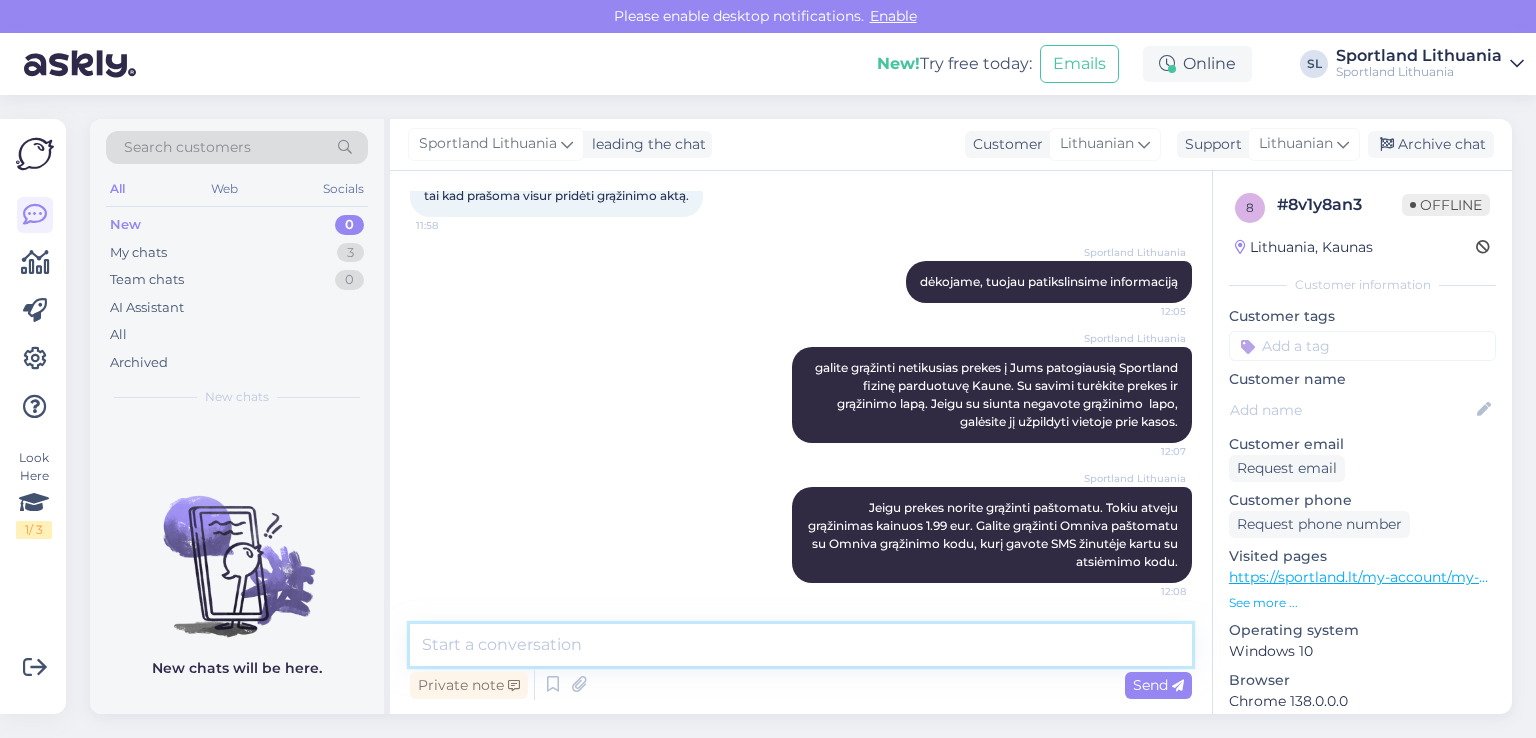 scroll, scrollTop: 692, scrollLeft: 0, axis: vertical 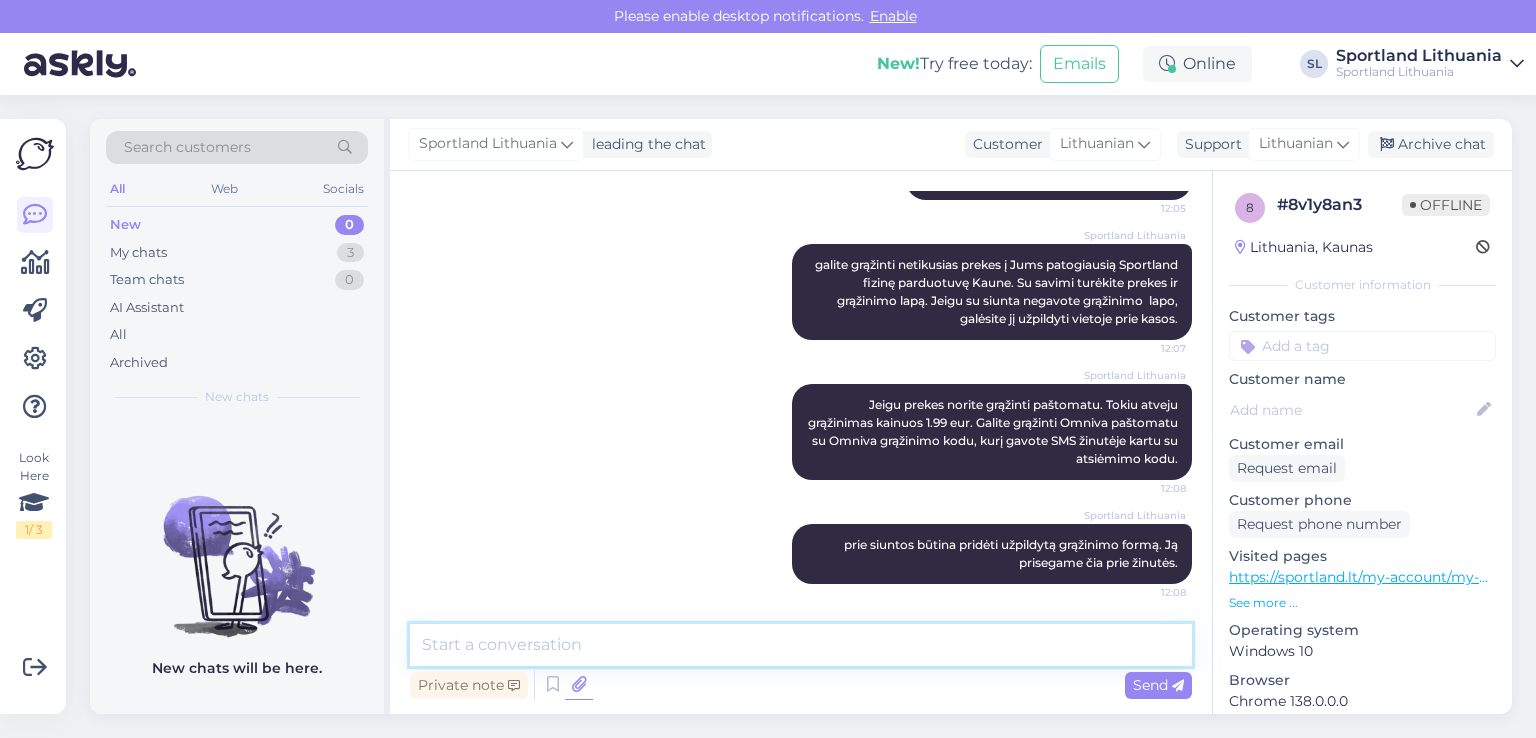 type 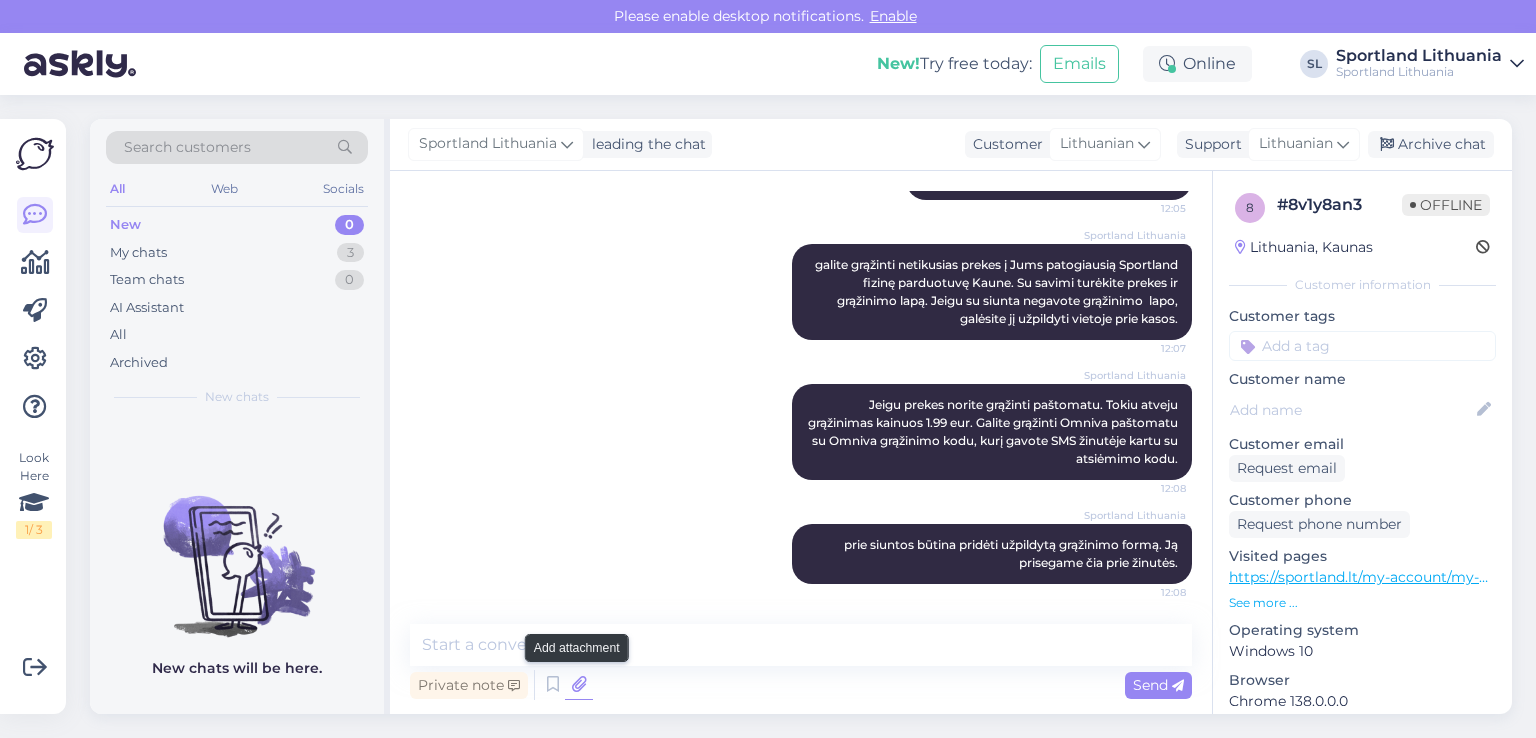 click at bounding box center (579, 685) 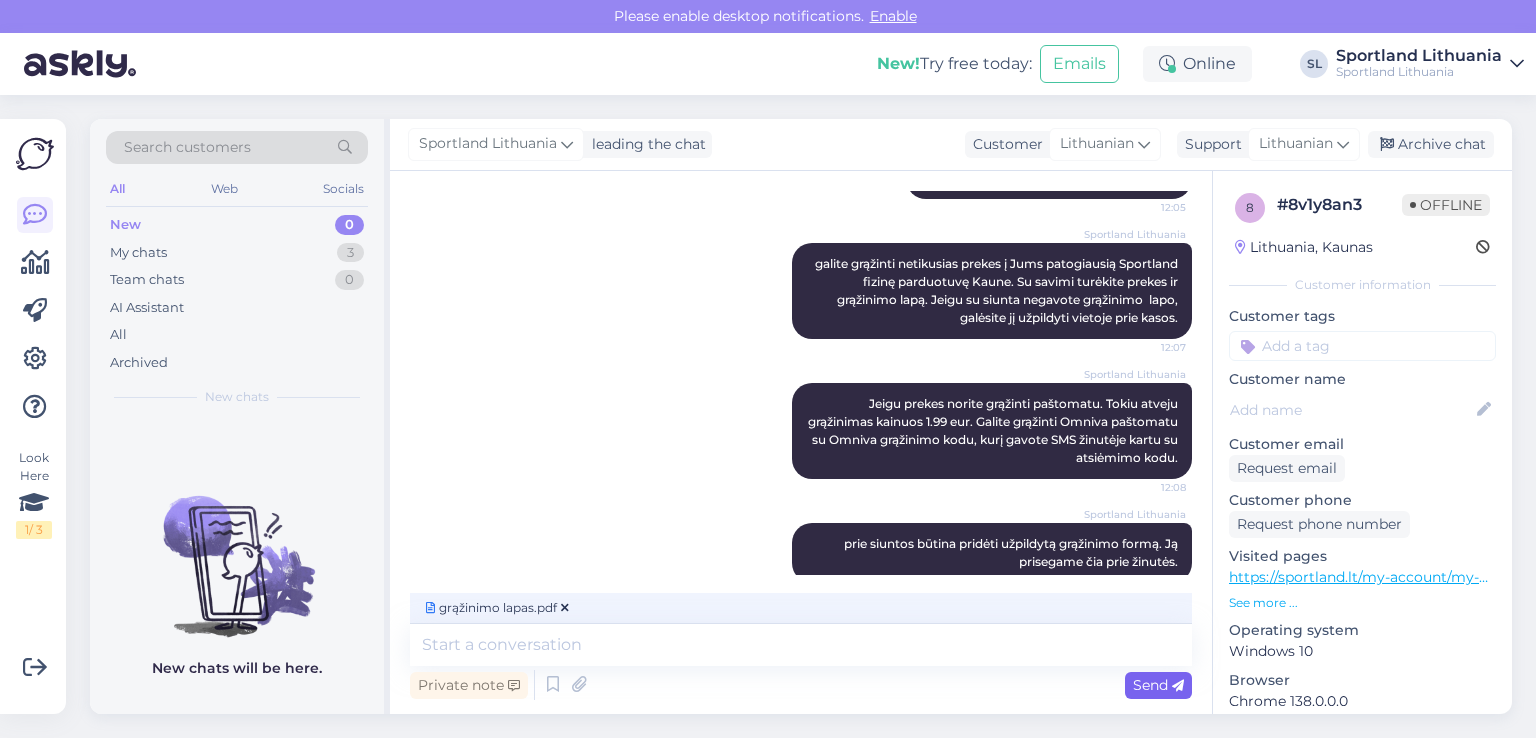 click on "Send" at bounding box center [1158, 685] 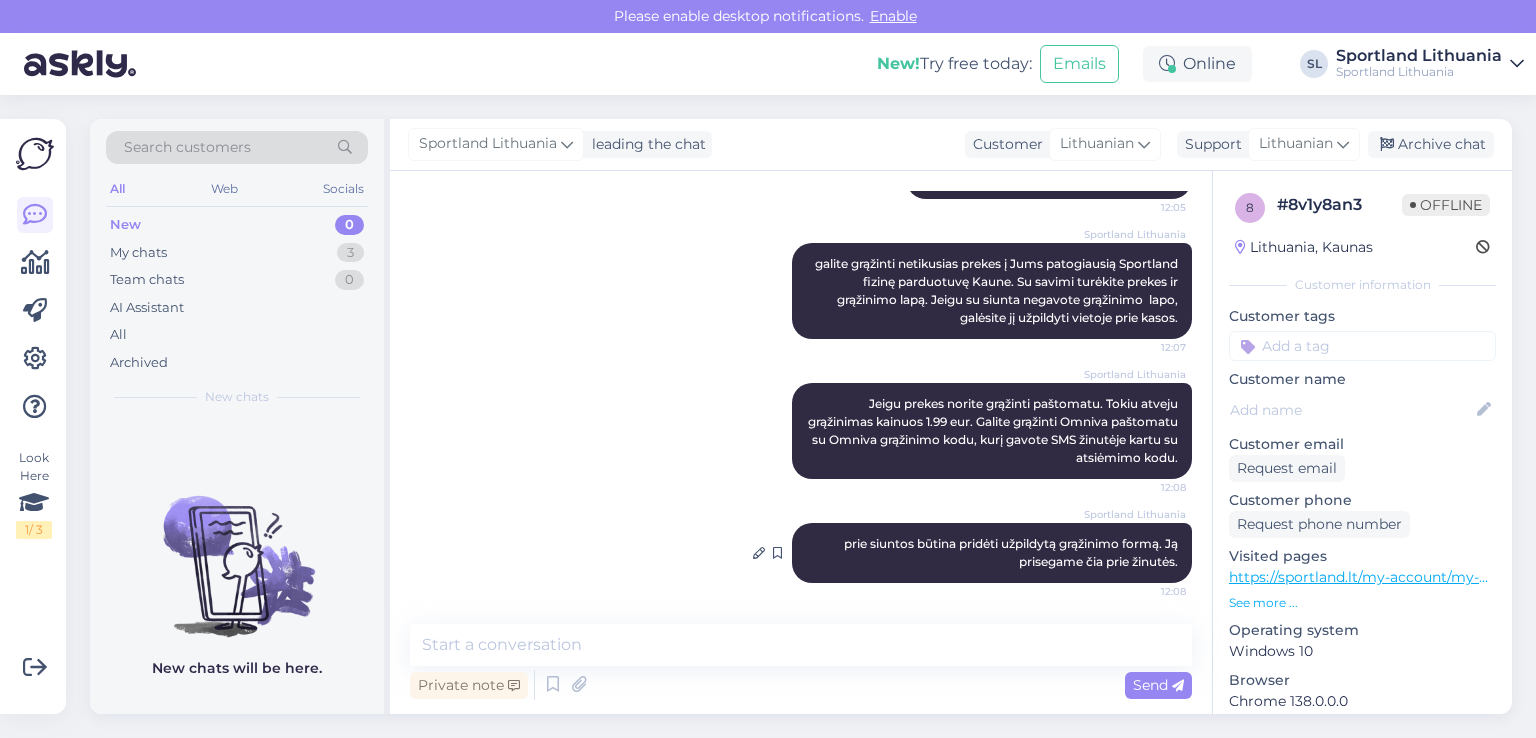 scroll, scrollTop: 778, scrollLeft: 0, axis: vertical 